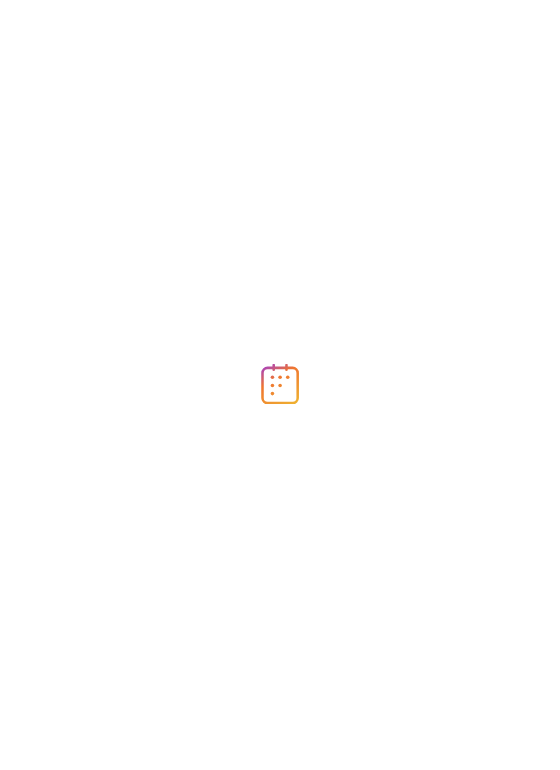 scroll, scrollTop: 0, scrollLeft: 0, axis: both 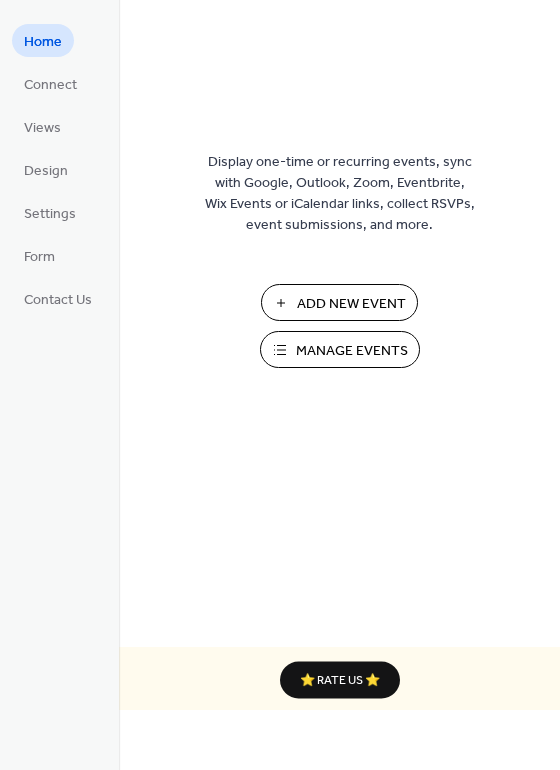 click on "Manage Events" at bounding box center (340, 349) 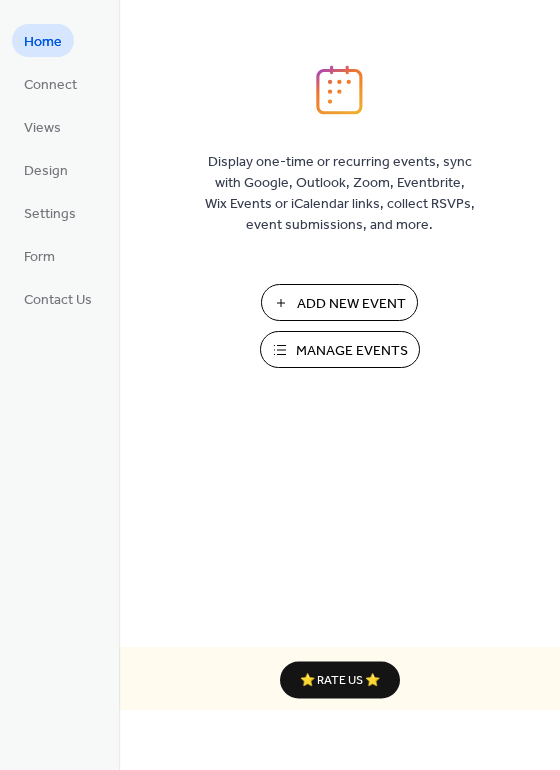 click on "Add New Event" at bounding box center [351, 304] 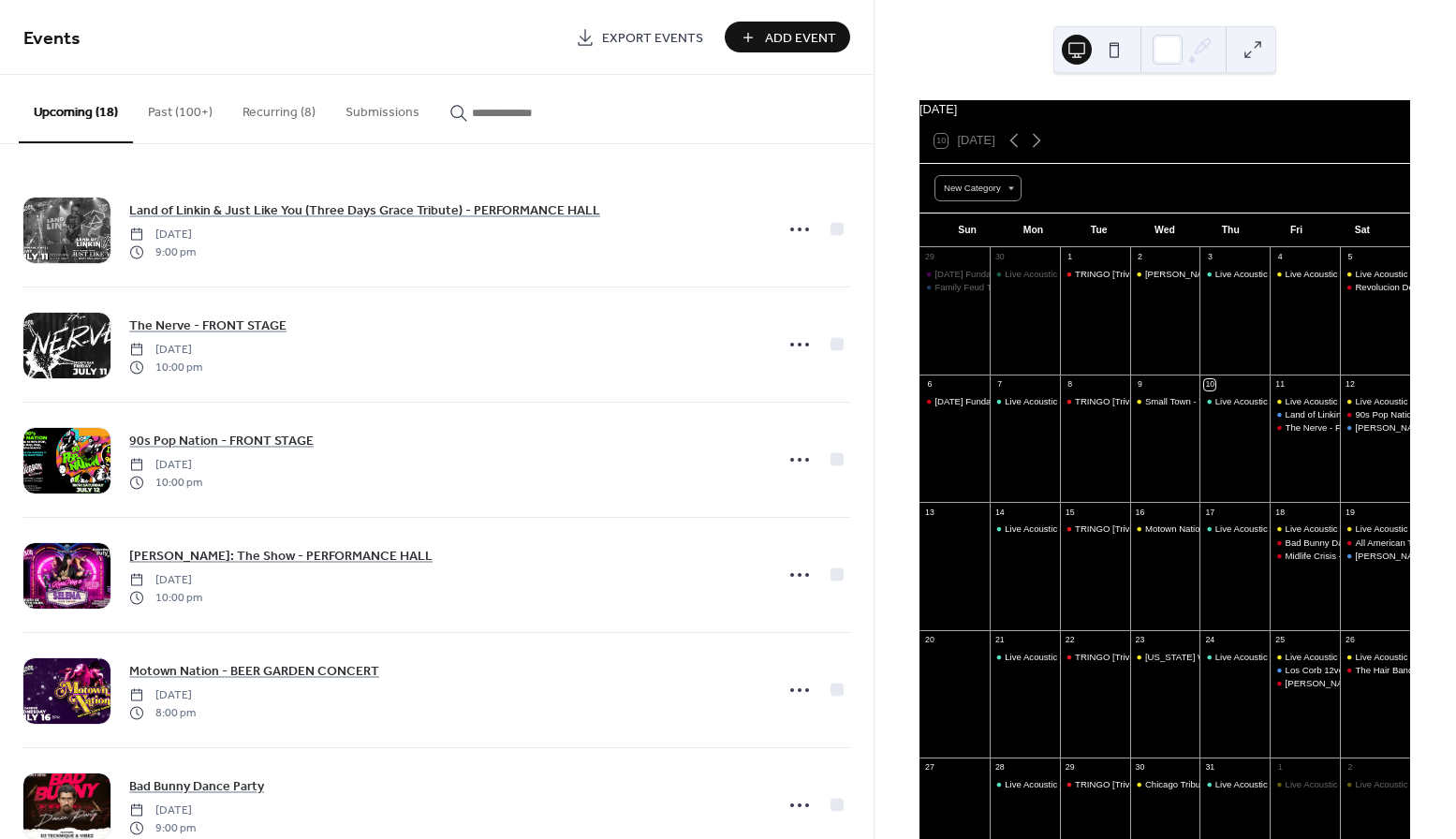 scroll, scrollTop: 0, scrollLeft: 0, axis: both 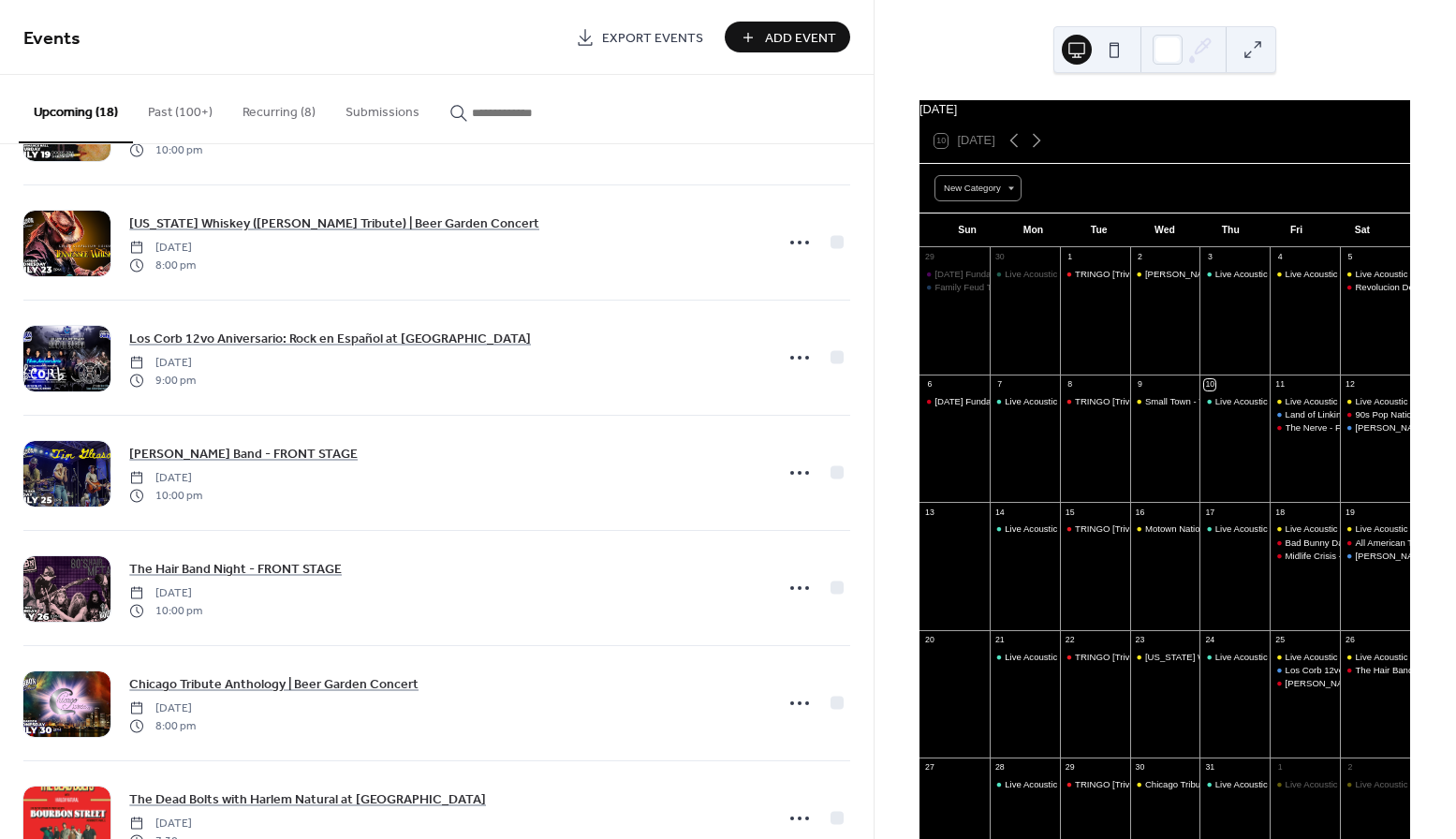 click on "Add Event" at bounding box center (787, 37) 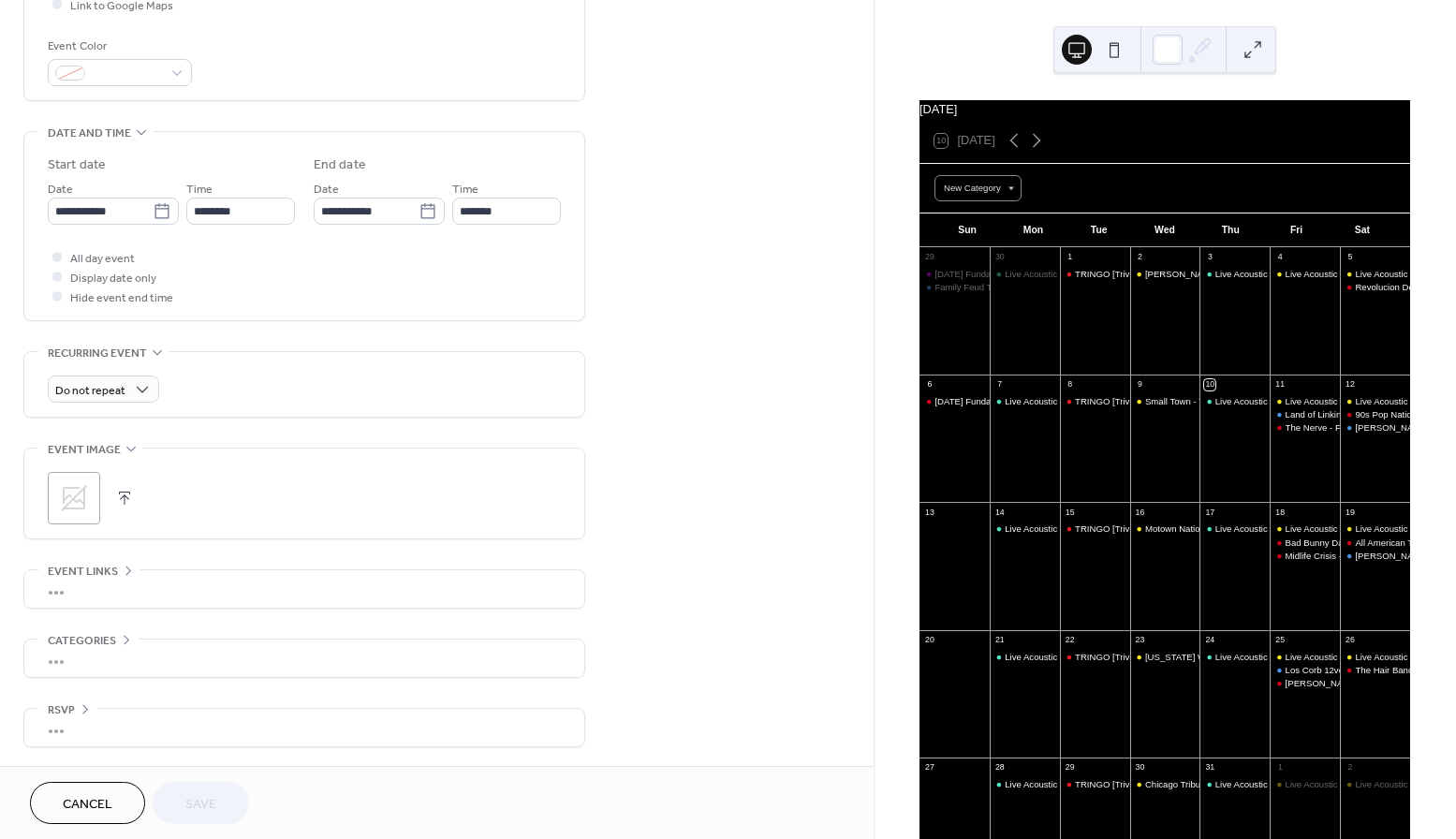 scroll, scrollTop: 483, scrollLeft: 0, axis: vertical 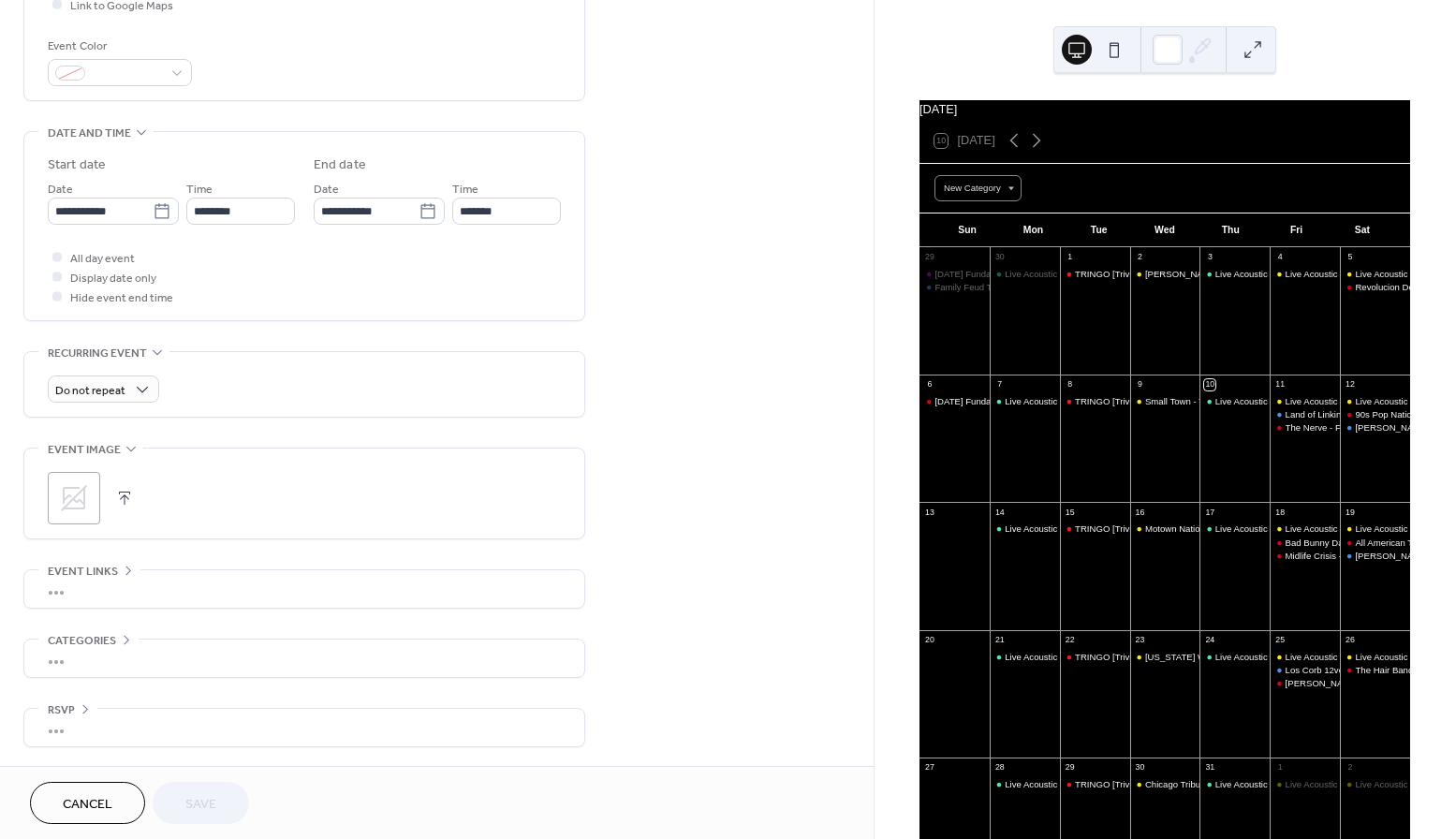 click 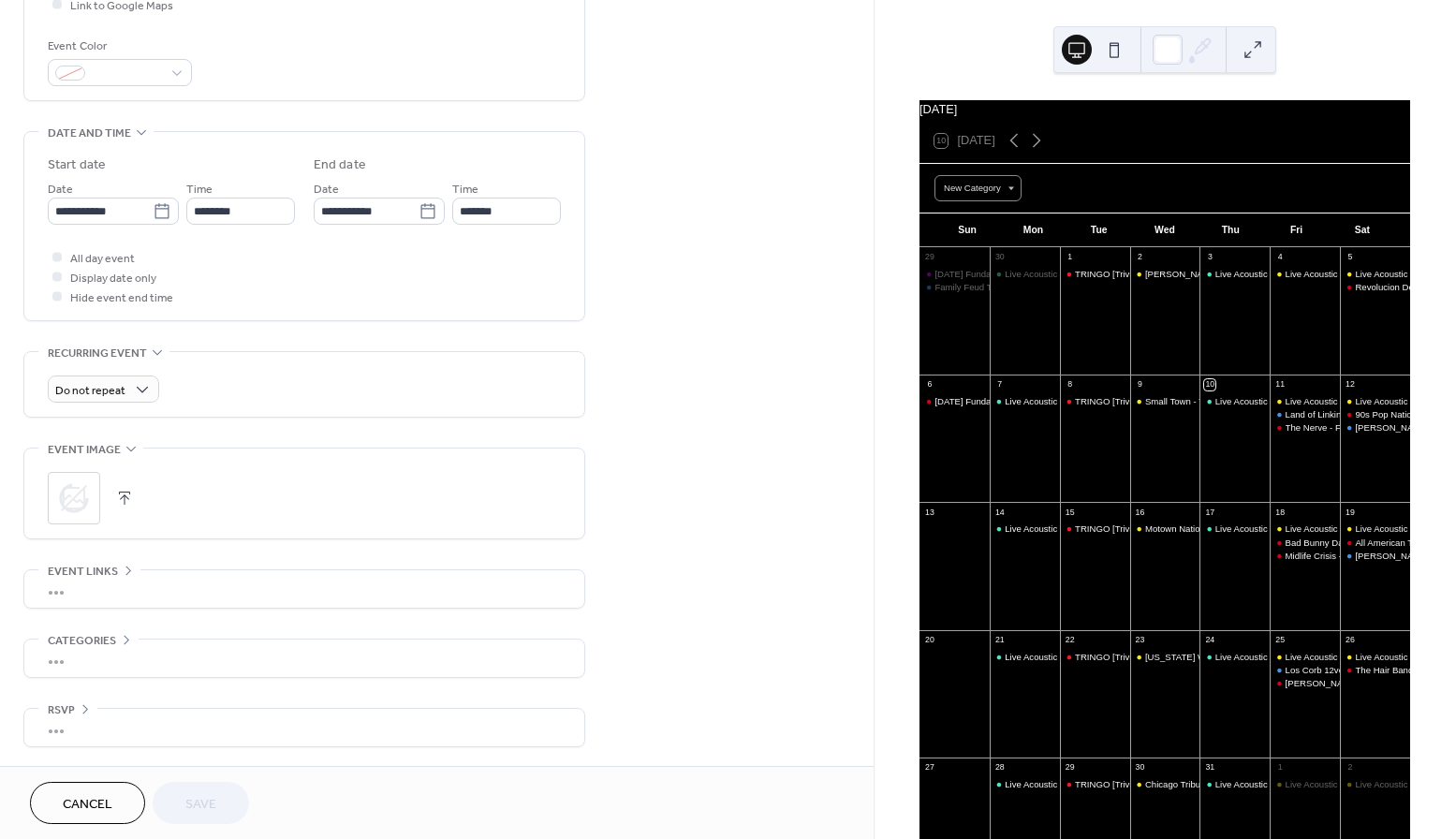 click on "•••" at bounding box center (304, 589) 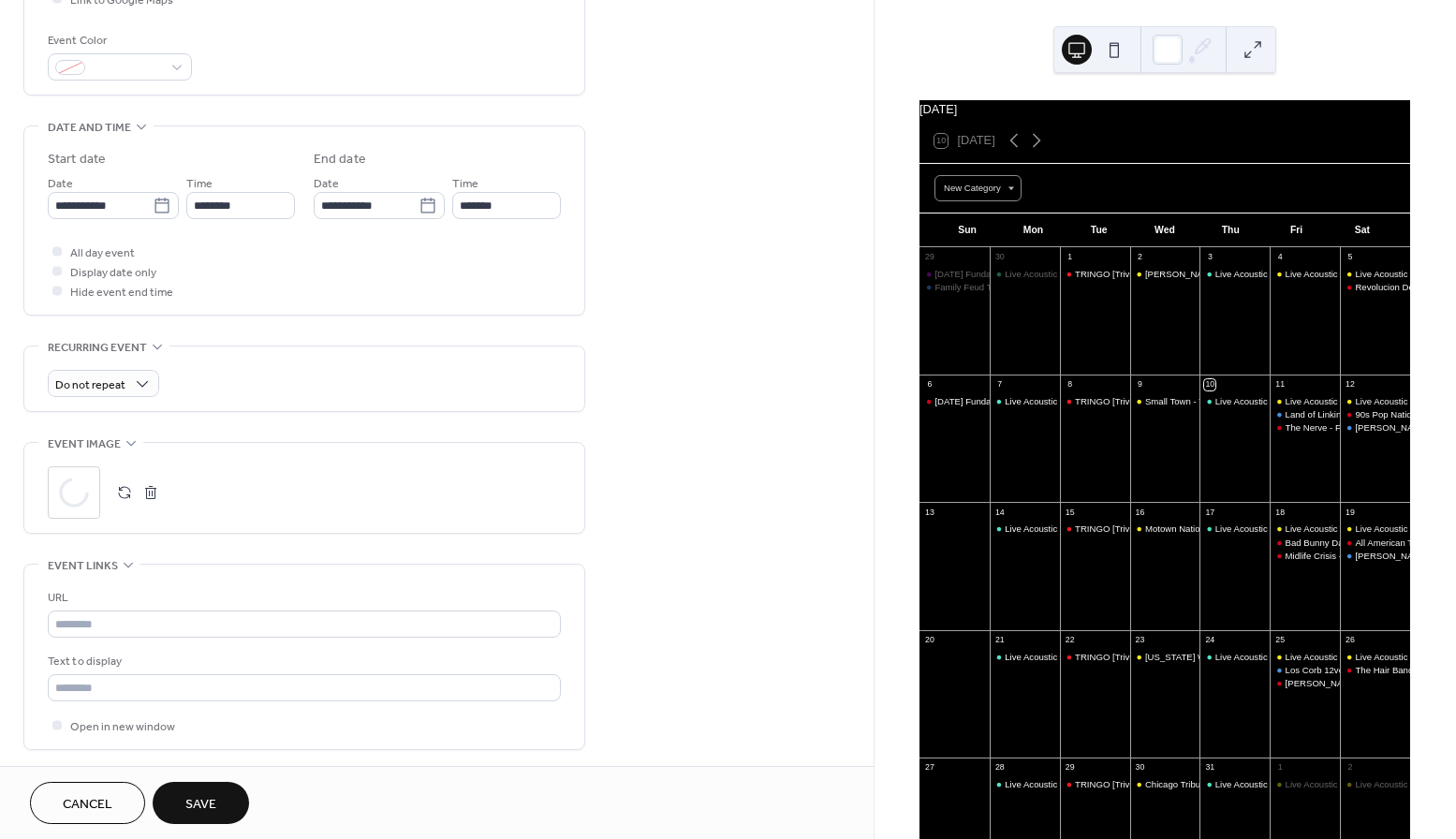 scroll, scrollTop: 481, scrollLeft: 0, axis: vertical 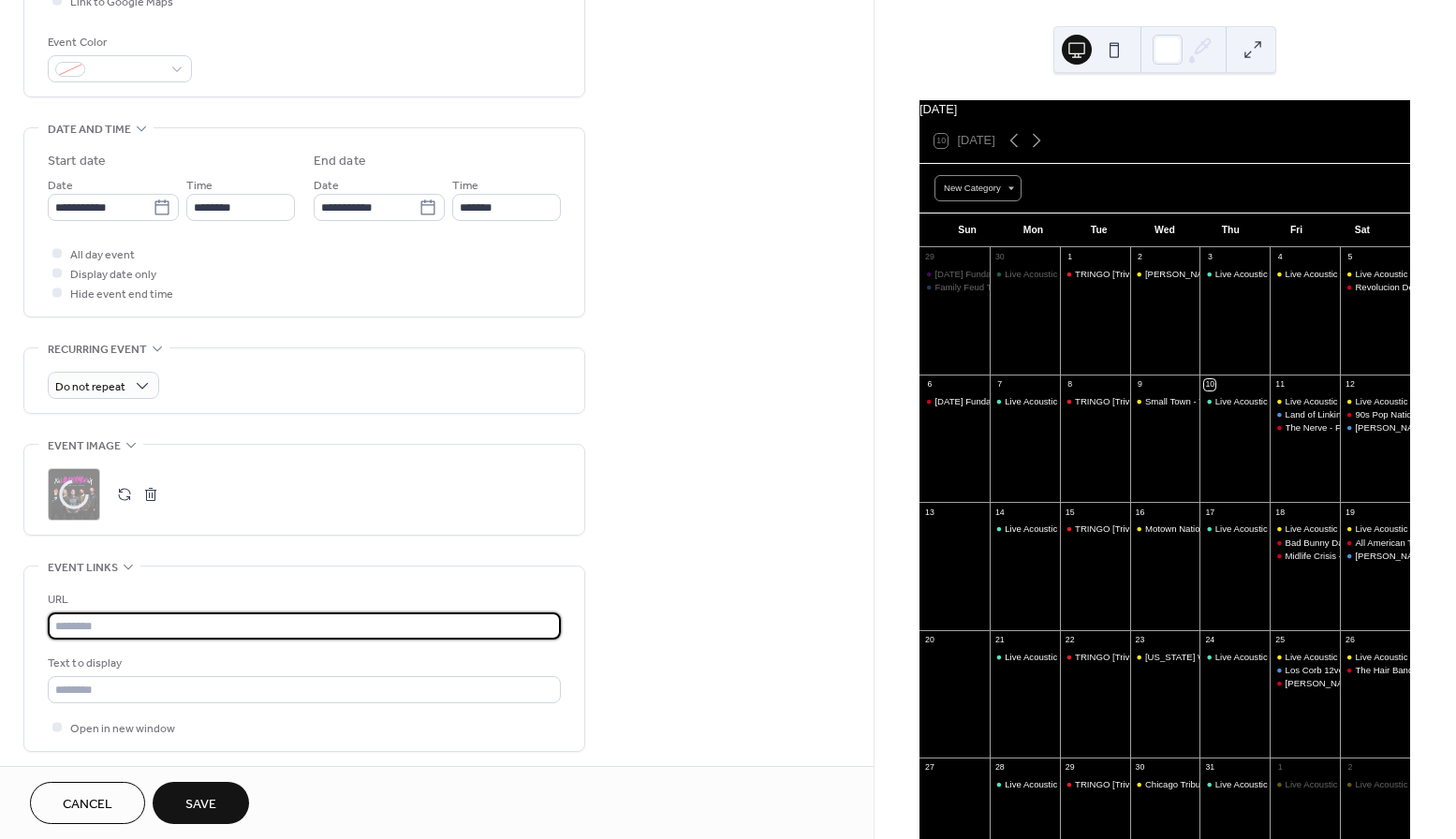 click at bounding box center (304, 626) 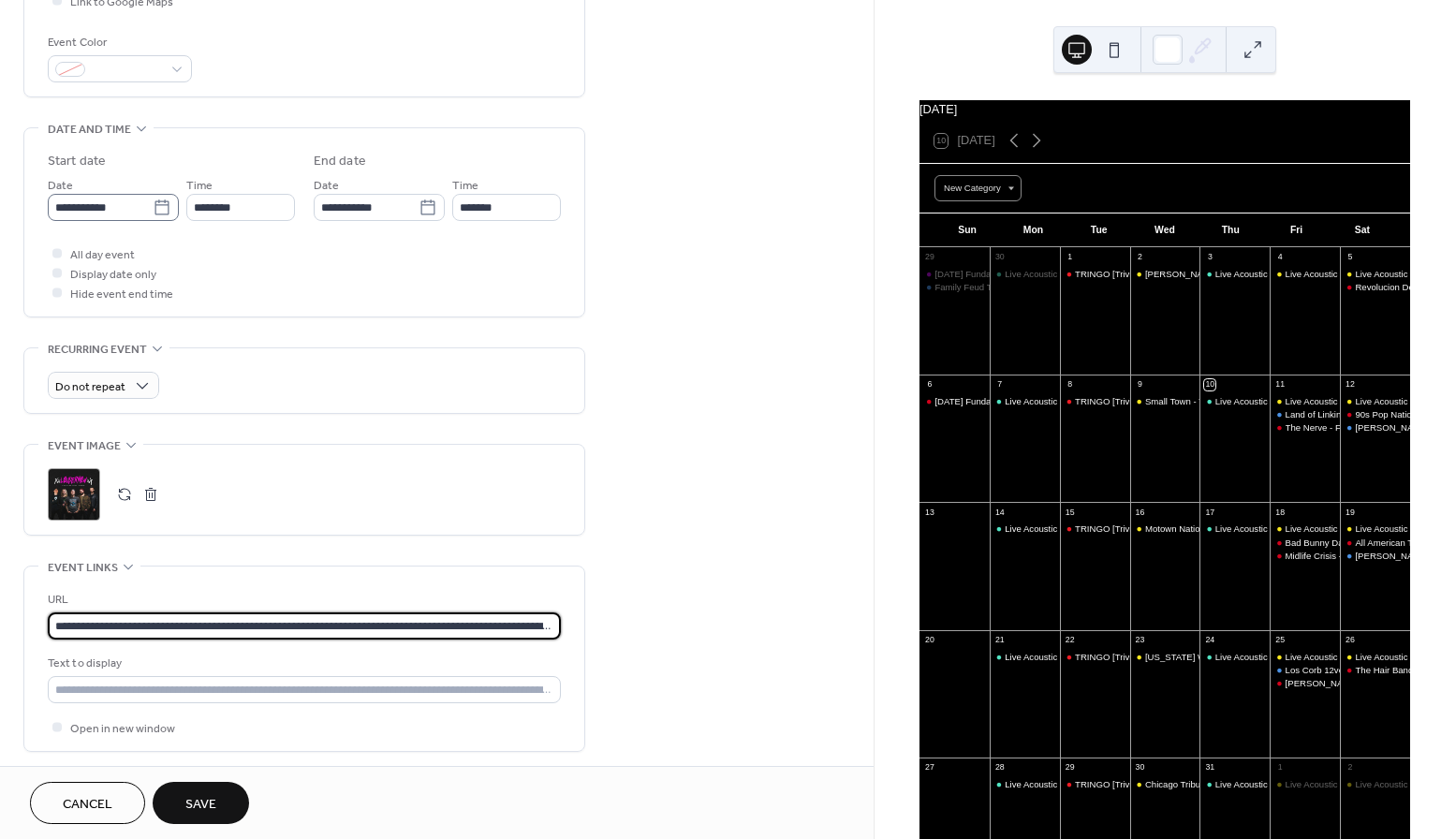 type on "**********" 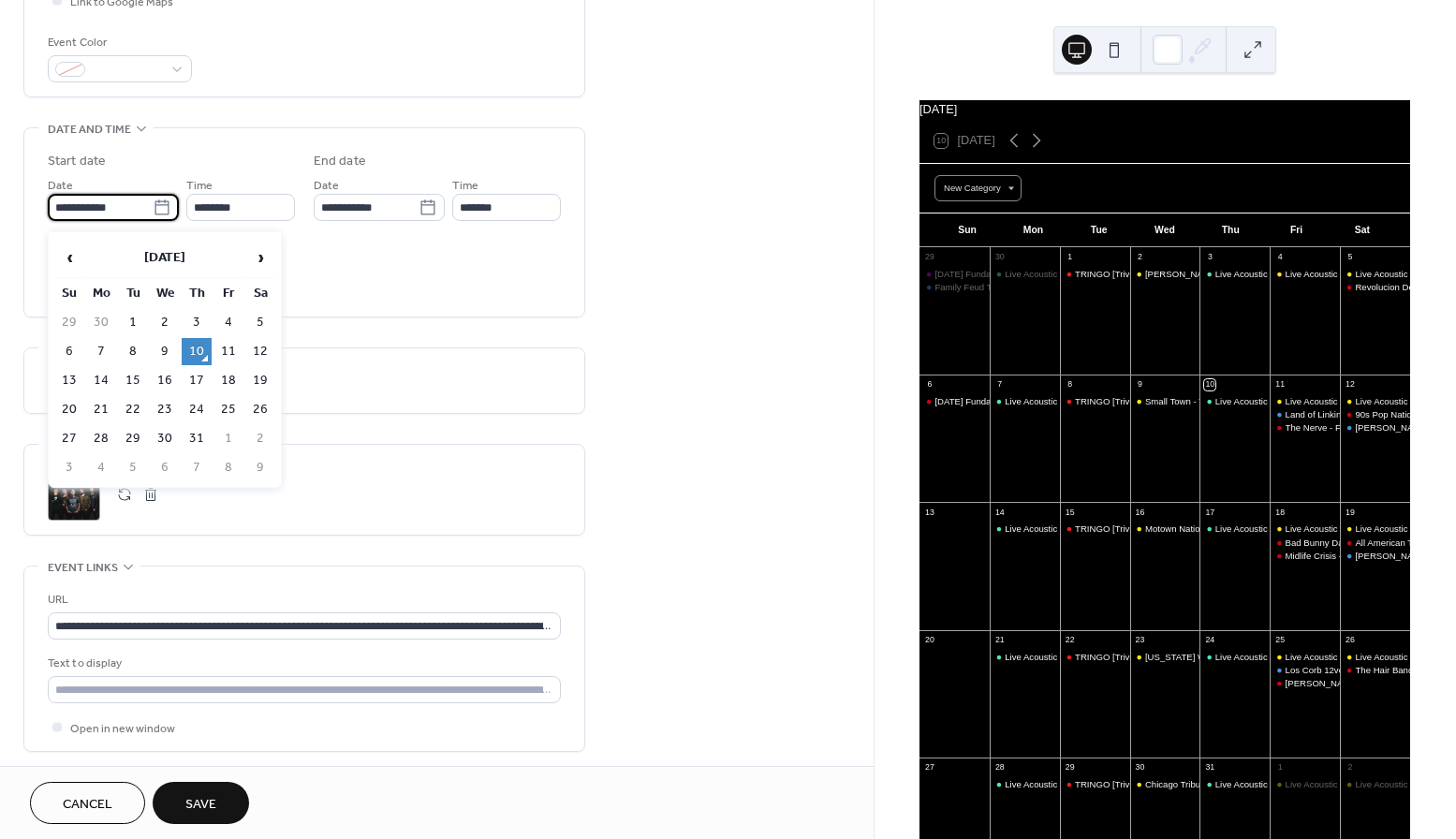 click on "**********" at bounding box center (100, 207) 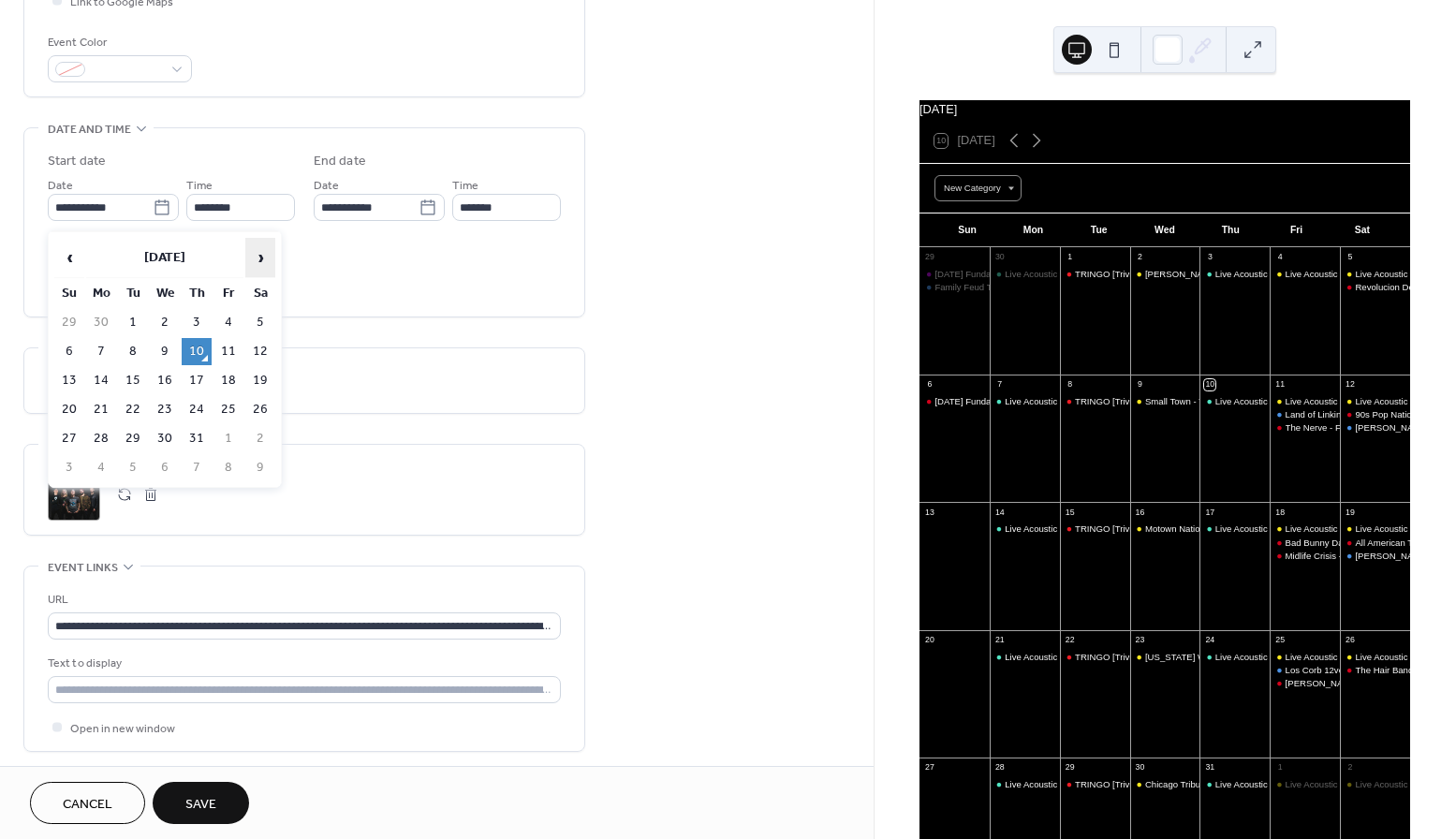 click on "›" at bounding box center (260, 258) 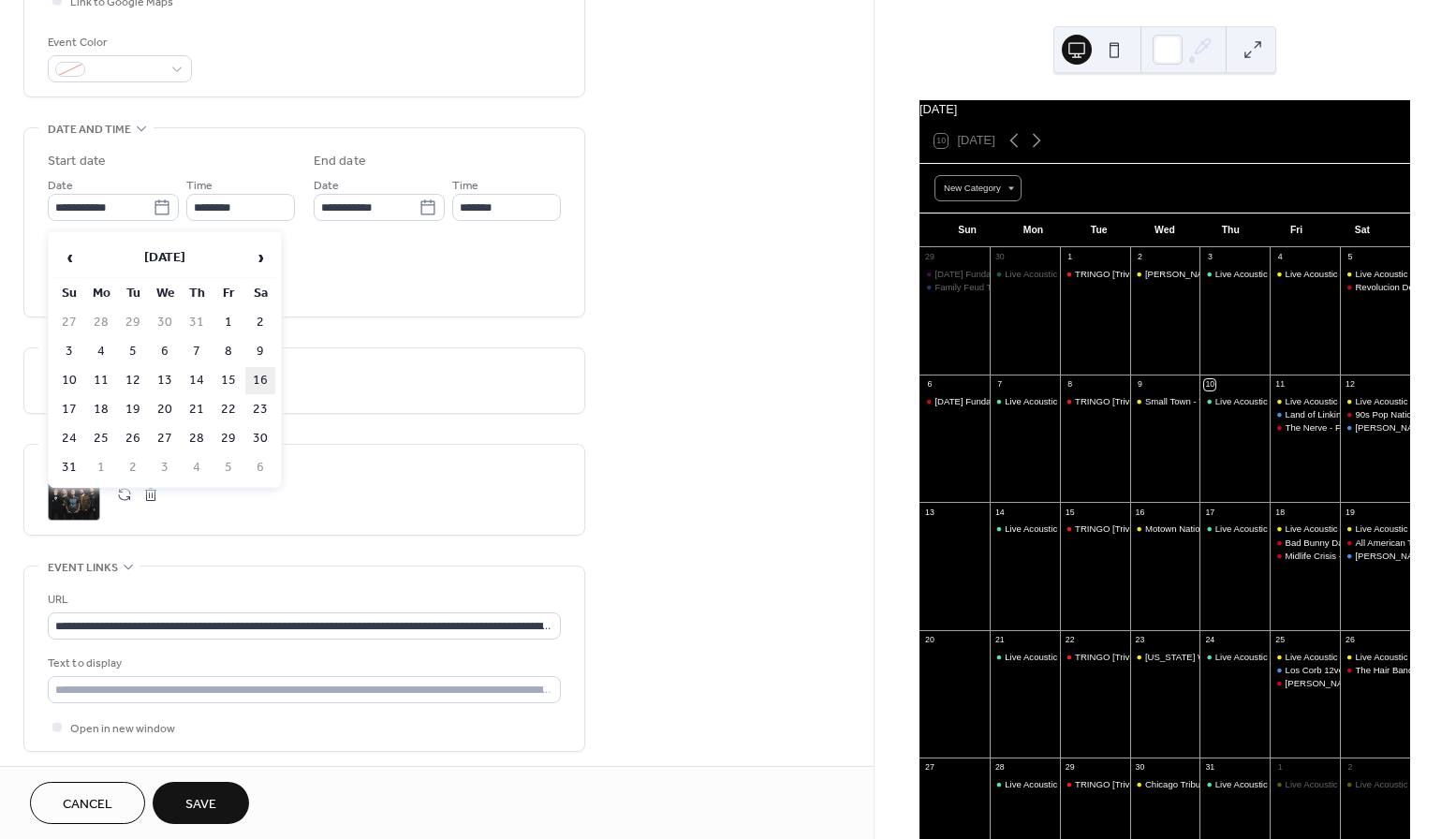 click on "16" at bounding box center [260, 380] 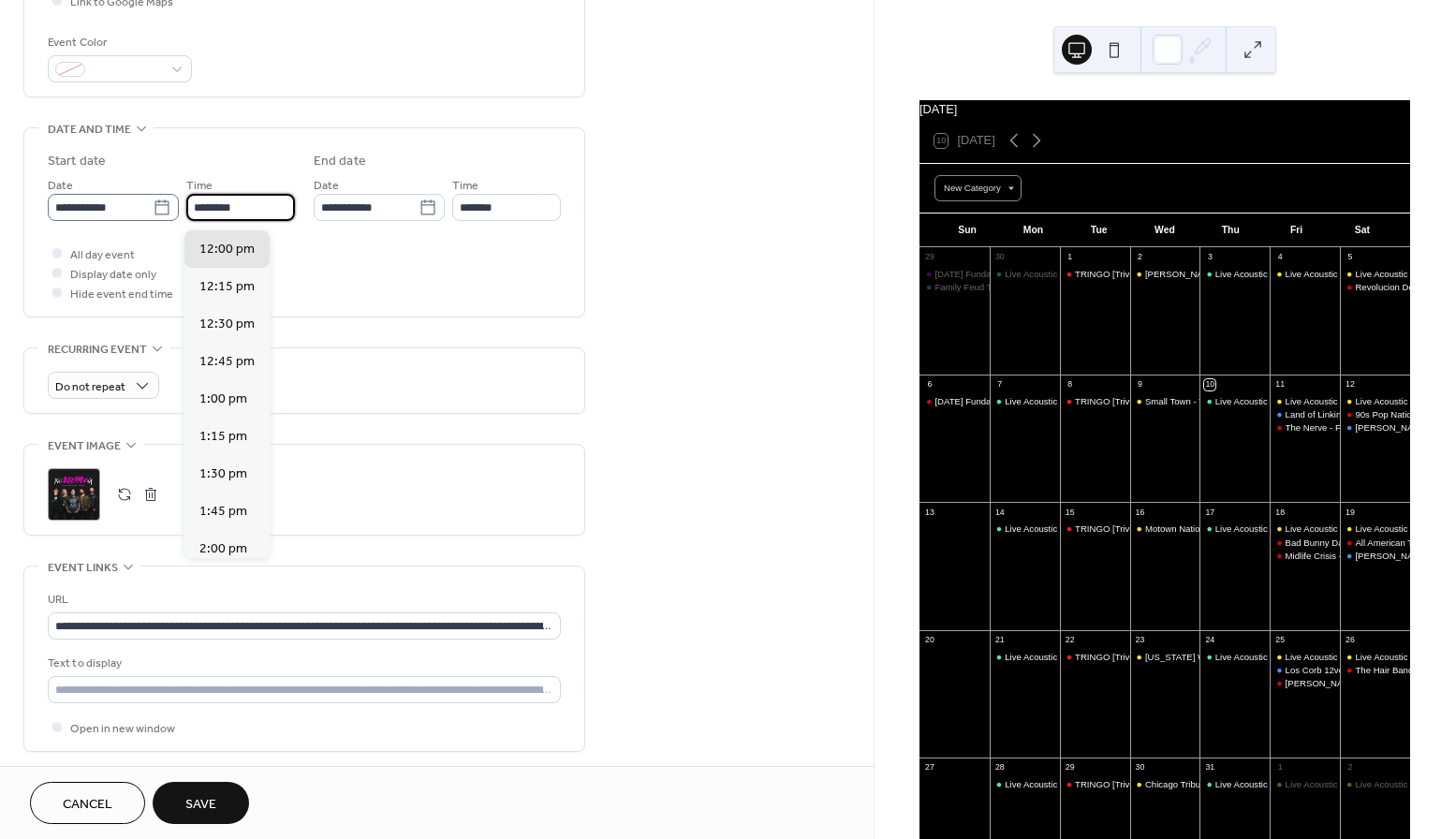 drag, startPoint x: 202, startPoint y: 212, endPoint x: 168, endPoint y: 205, distance: 34.71311 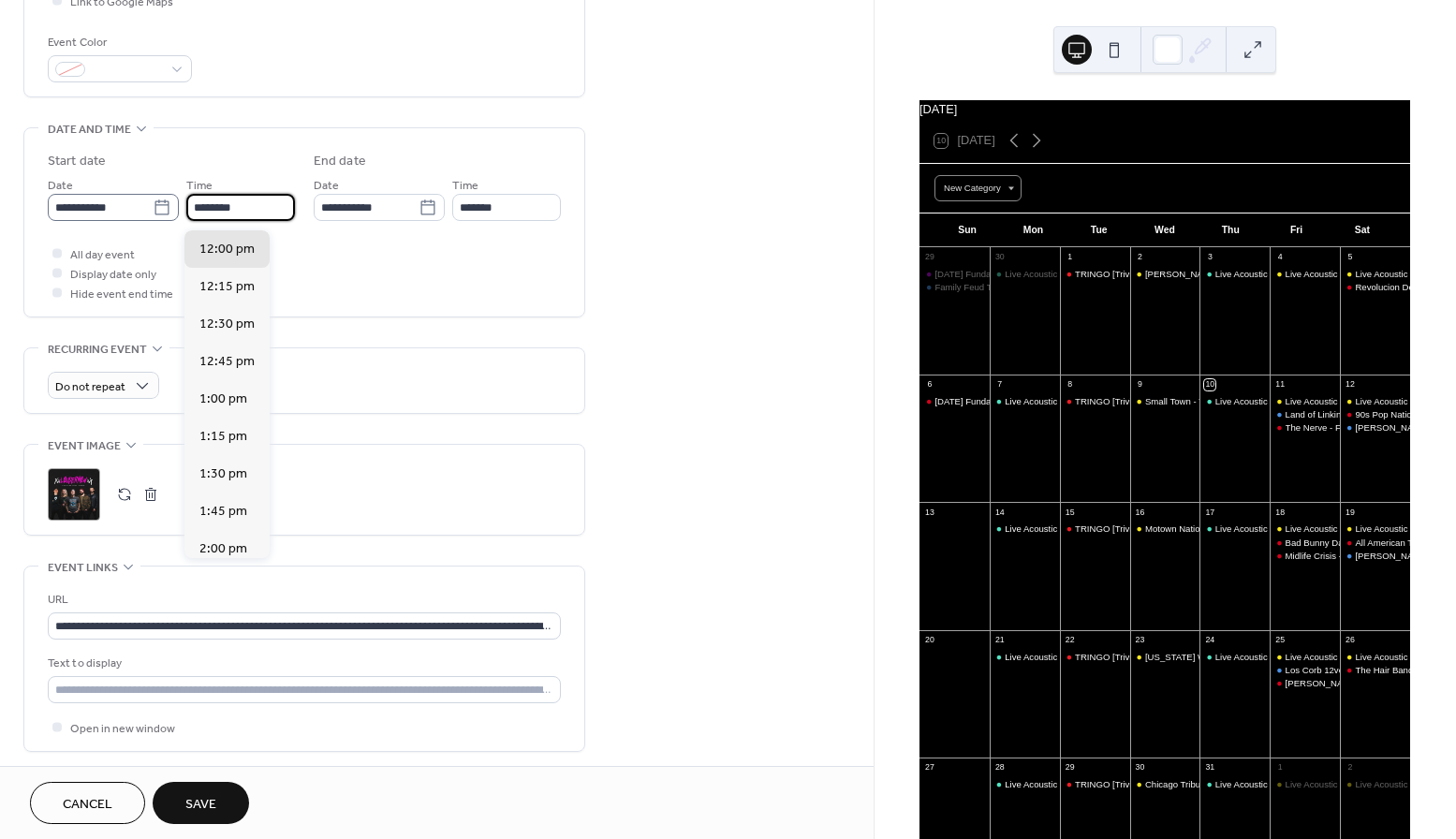 click on "**********" at bounding box center [171, 198] 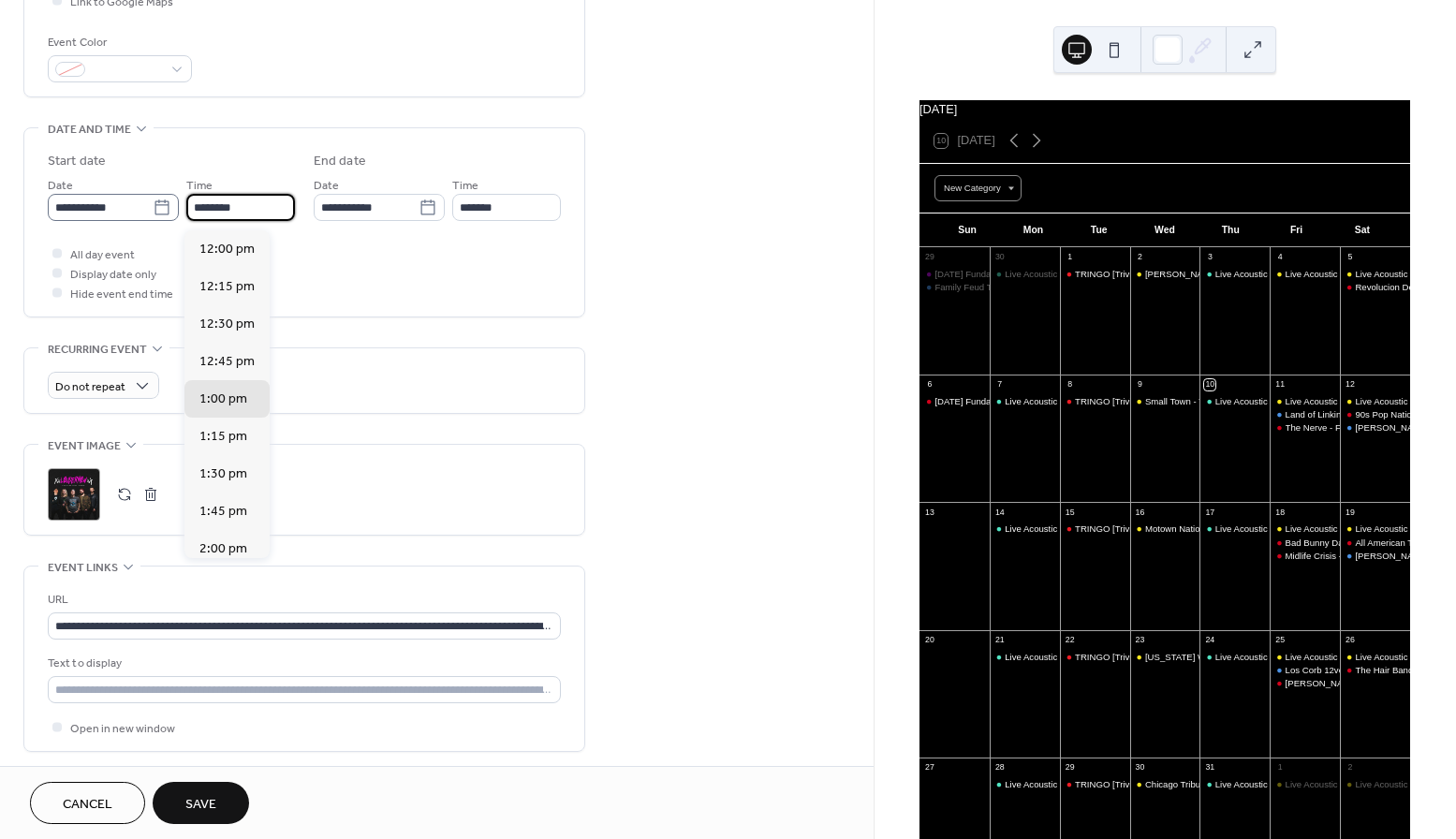 scroll, scrollTop: 3268, scrollLeft: 0, axis: vertical 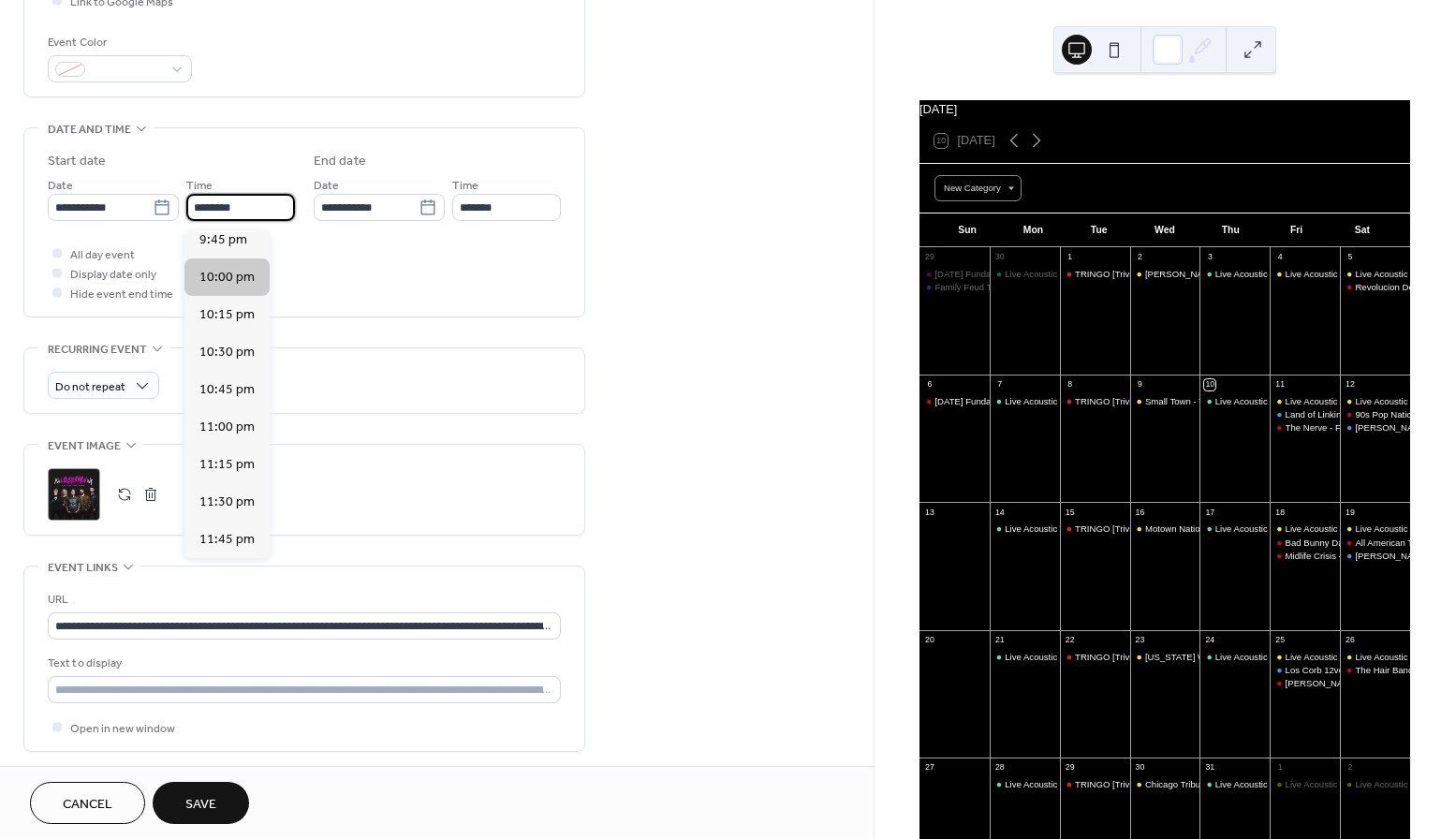 type on "********" 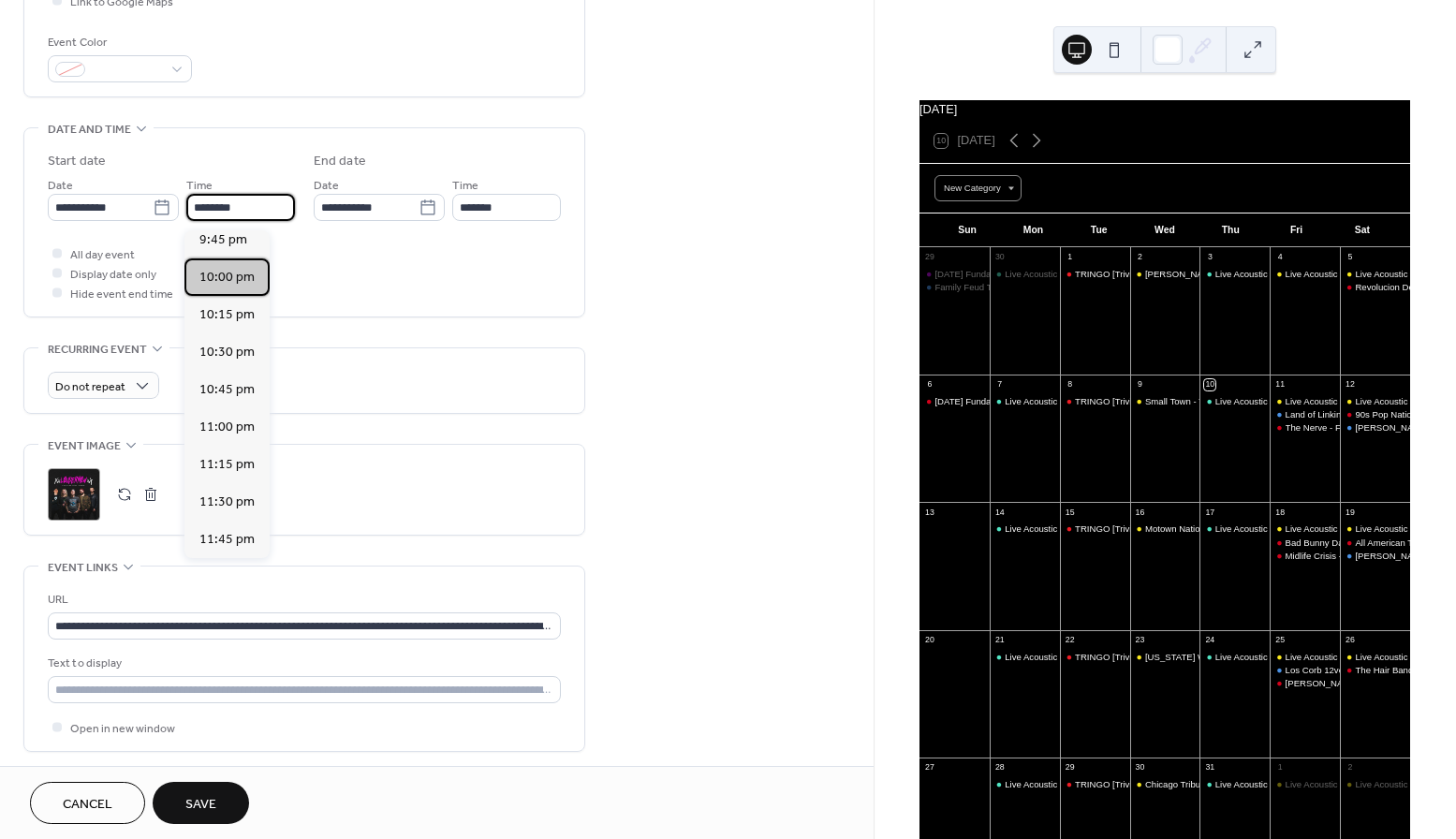 click on "10:00 pm" at bounding box center (227, 277) 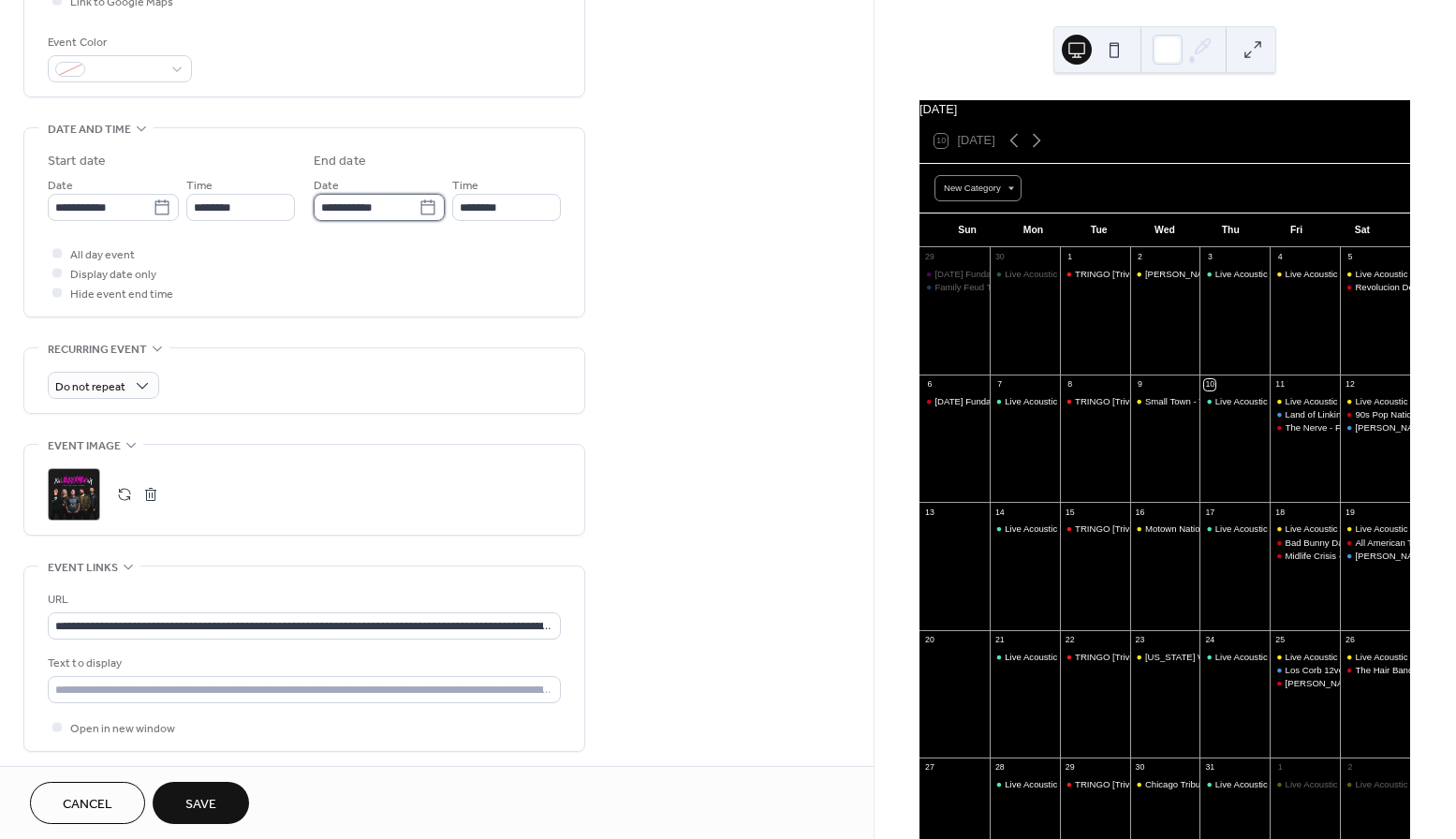 click on "**********" at bounding box center [366, 207] 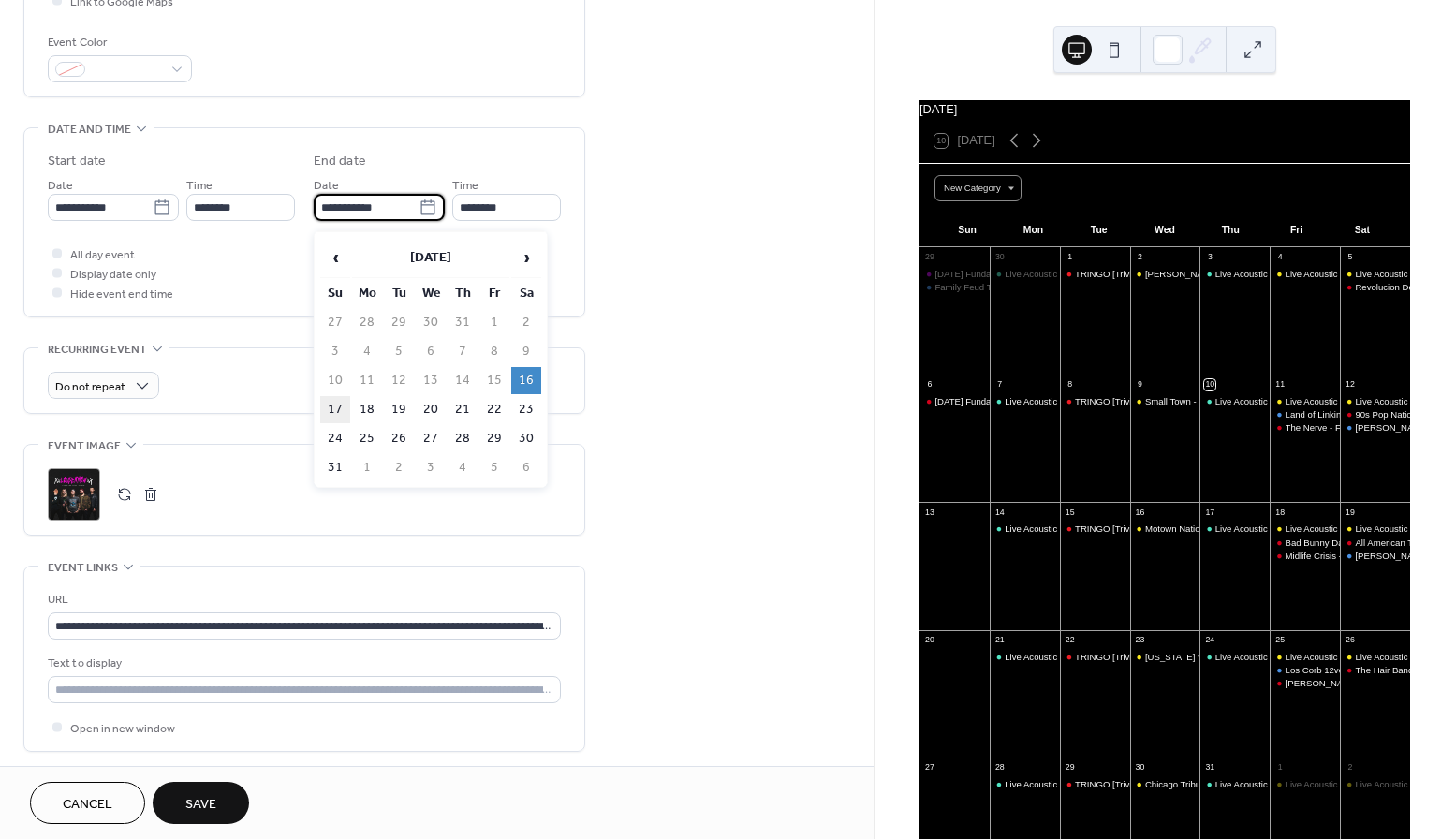 click on "17" at bounding box center [335, 409] 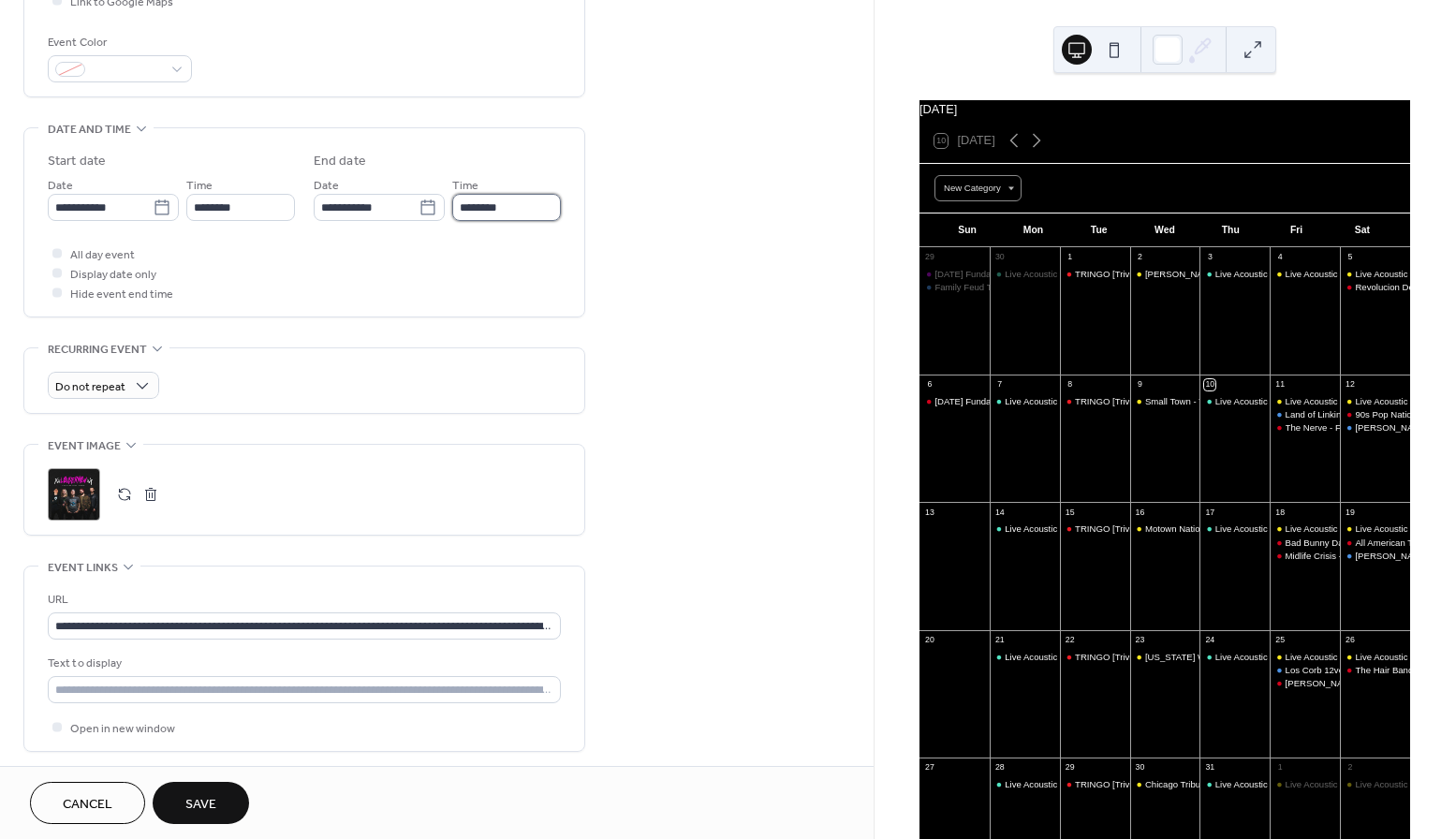 click on "********" at bounding box center [507, 207] 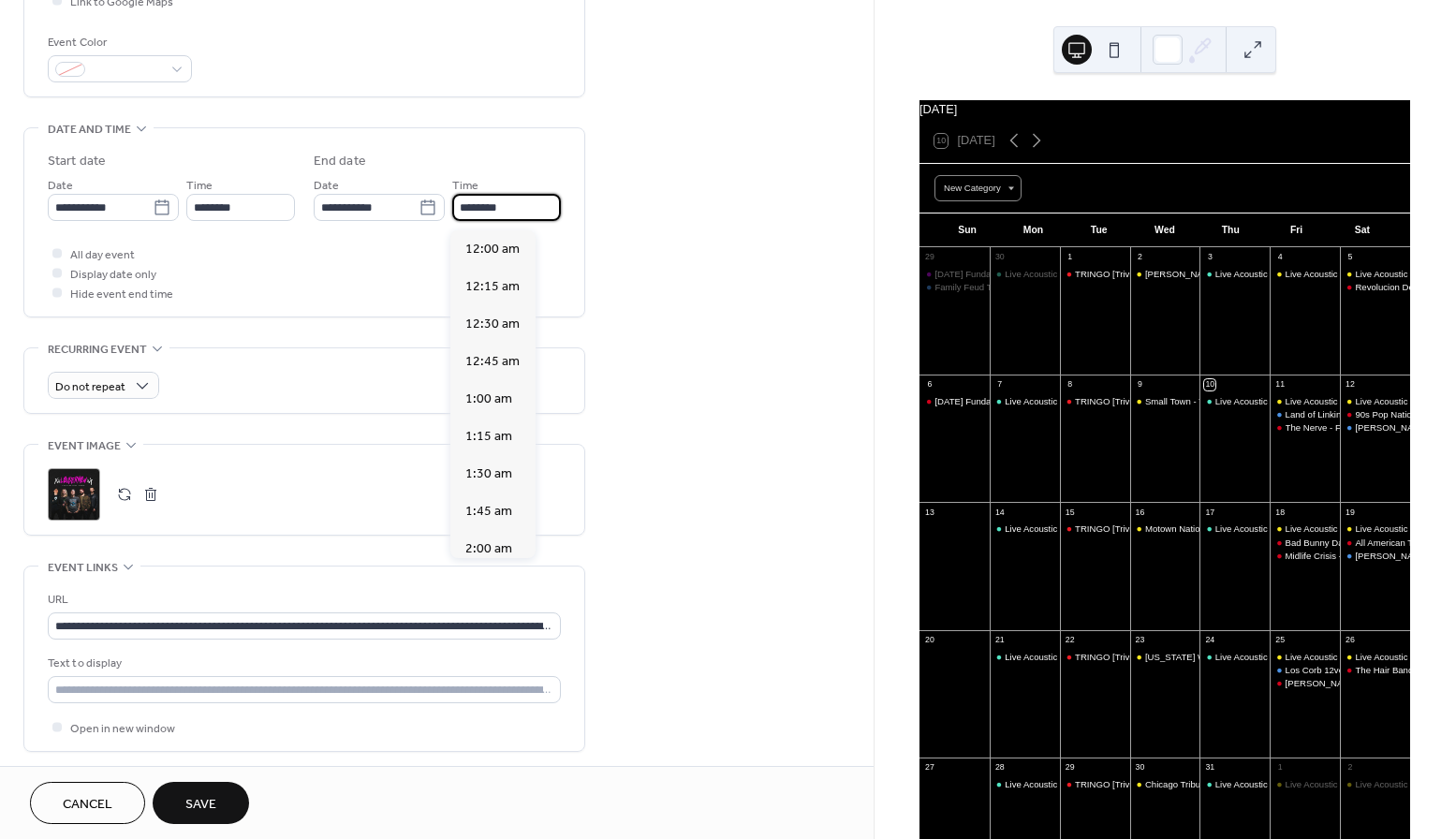 scroll, scrollTop: 0, scrollLeft: 0, axis: both 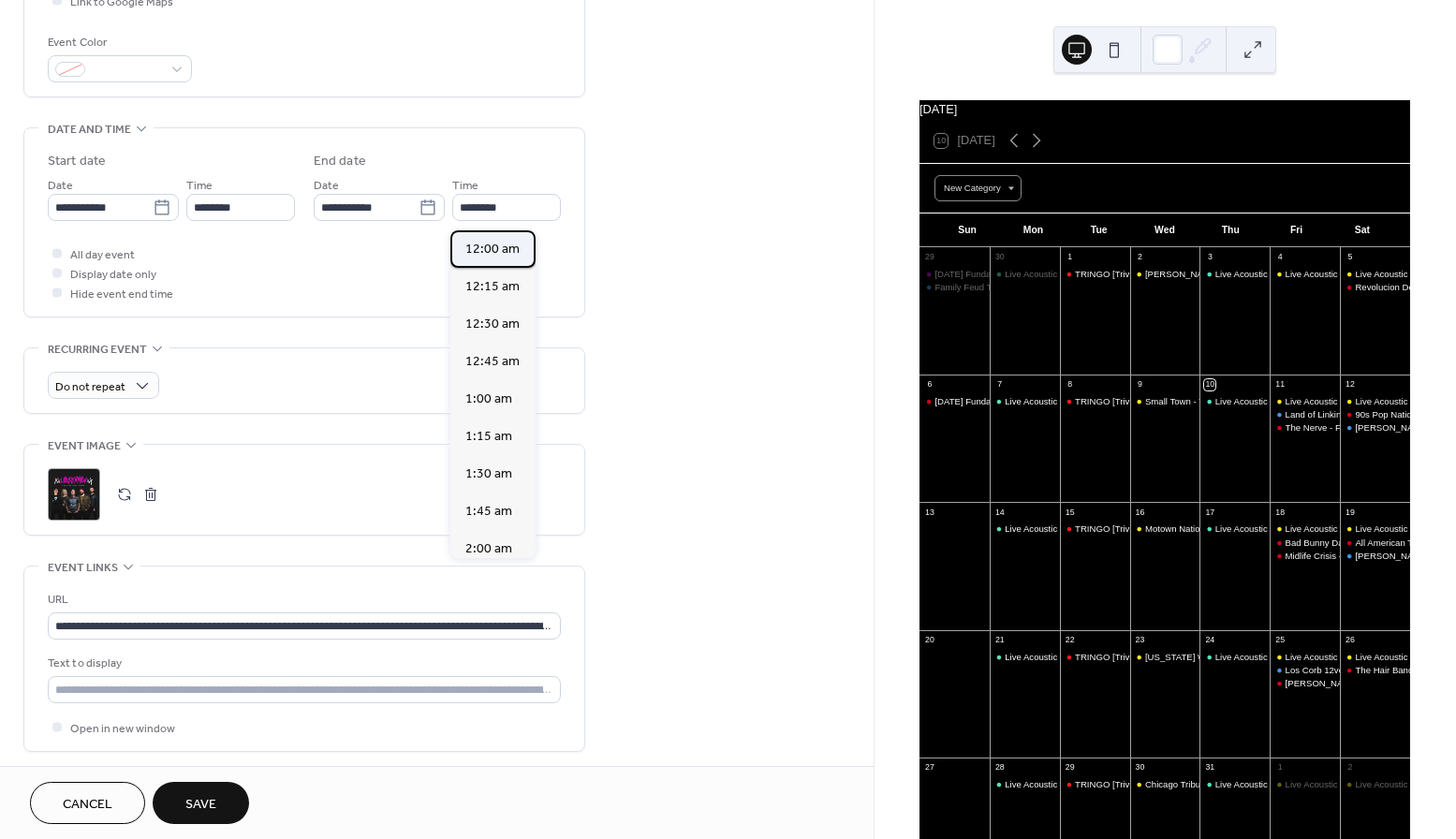 click on "12:00 am" at bounding box center (493, 249) 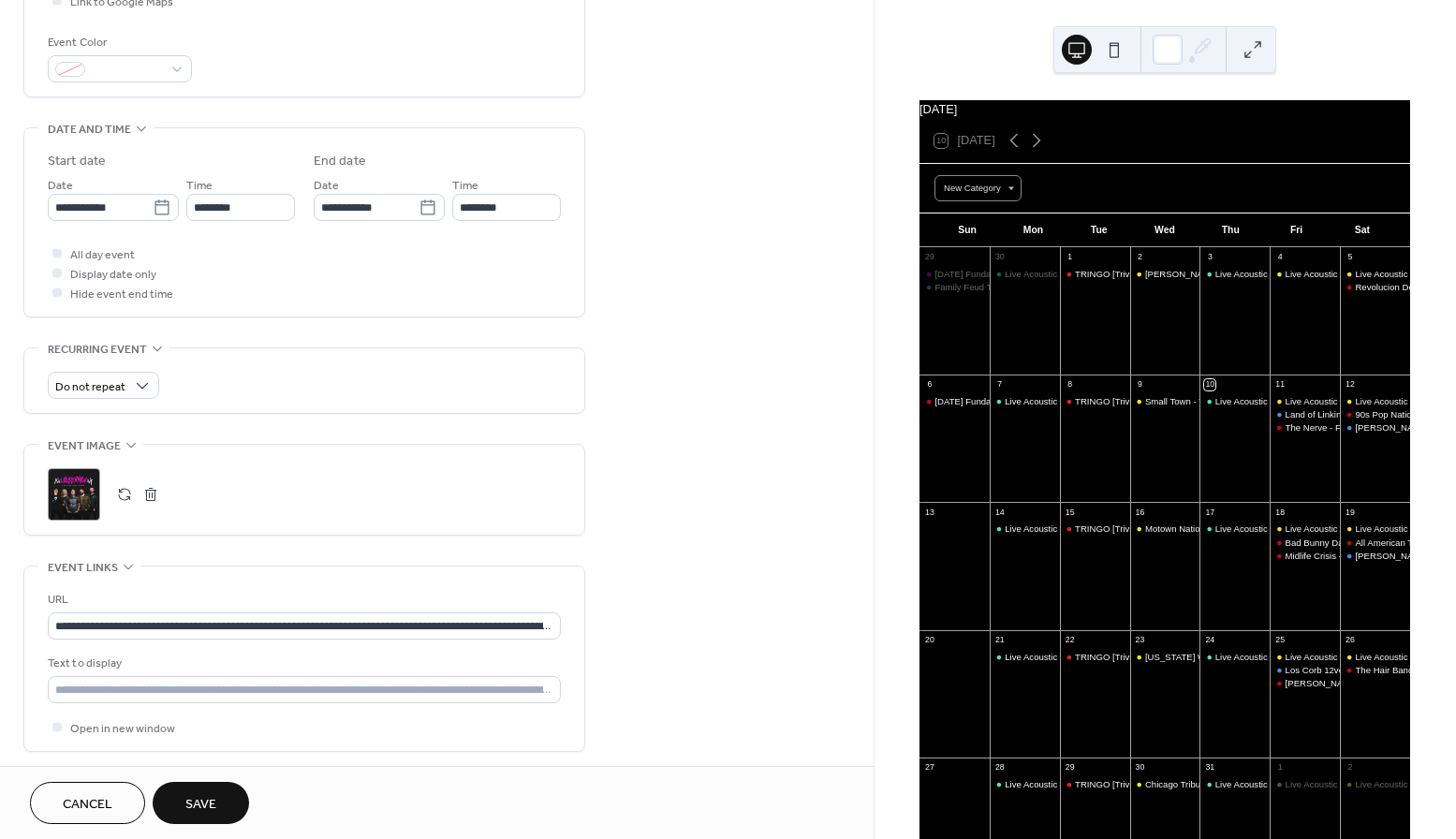click on "**********" at bounding box center (436, 265) 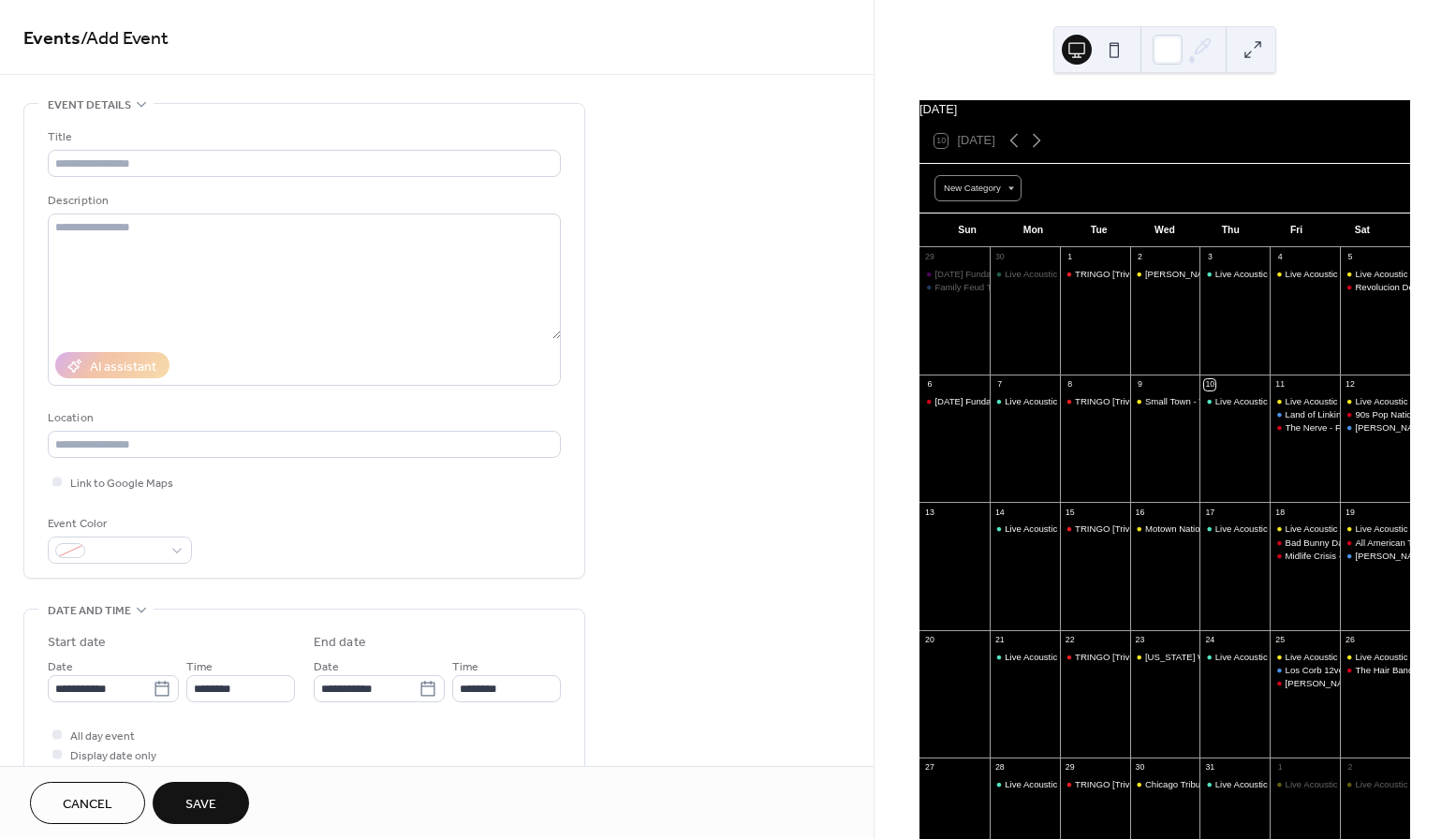 scroll, scrollTop: 0, scrollLeft: 0, axis: both 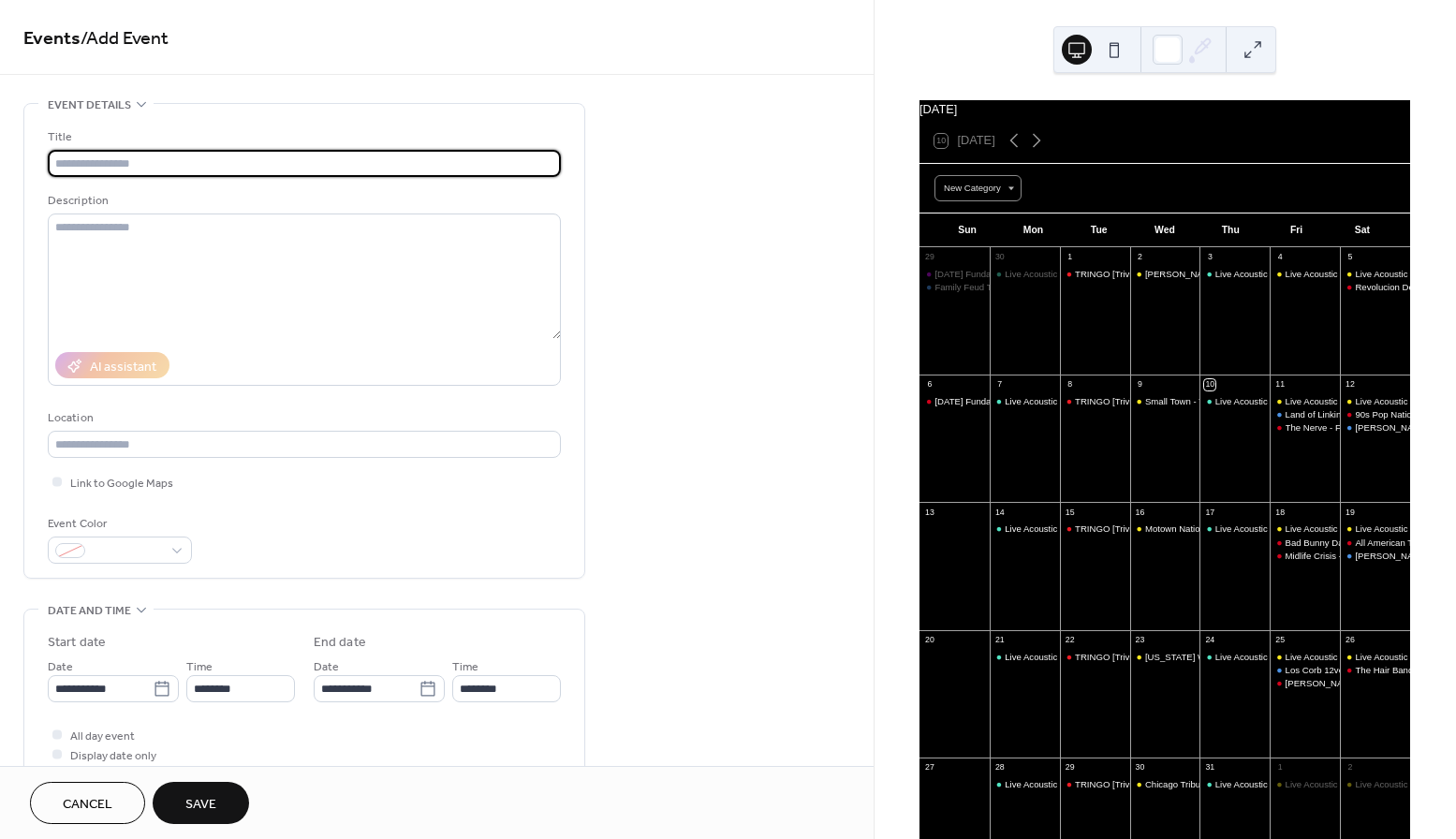 click at bounding box center [304, 163] 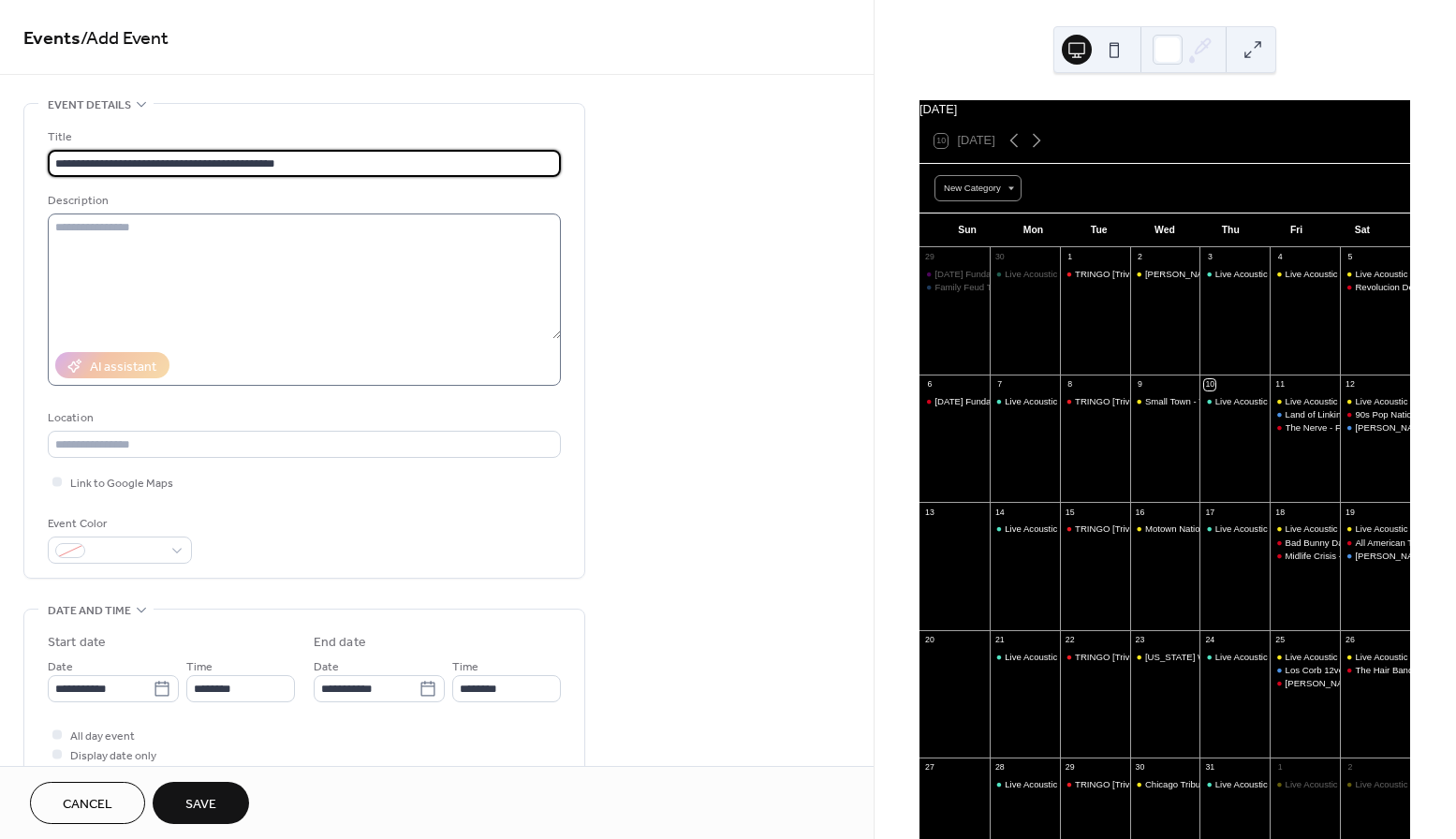 type on "**********" 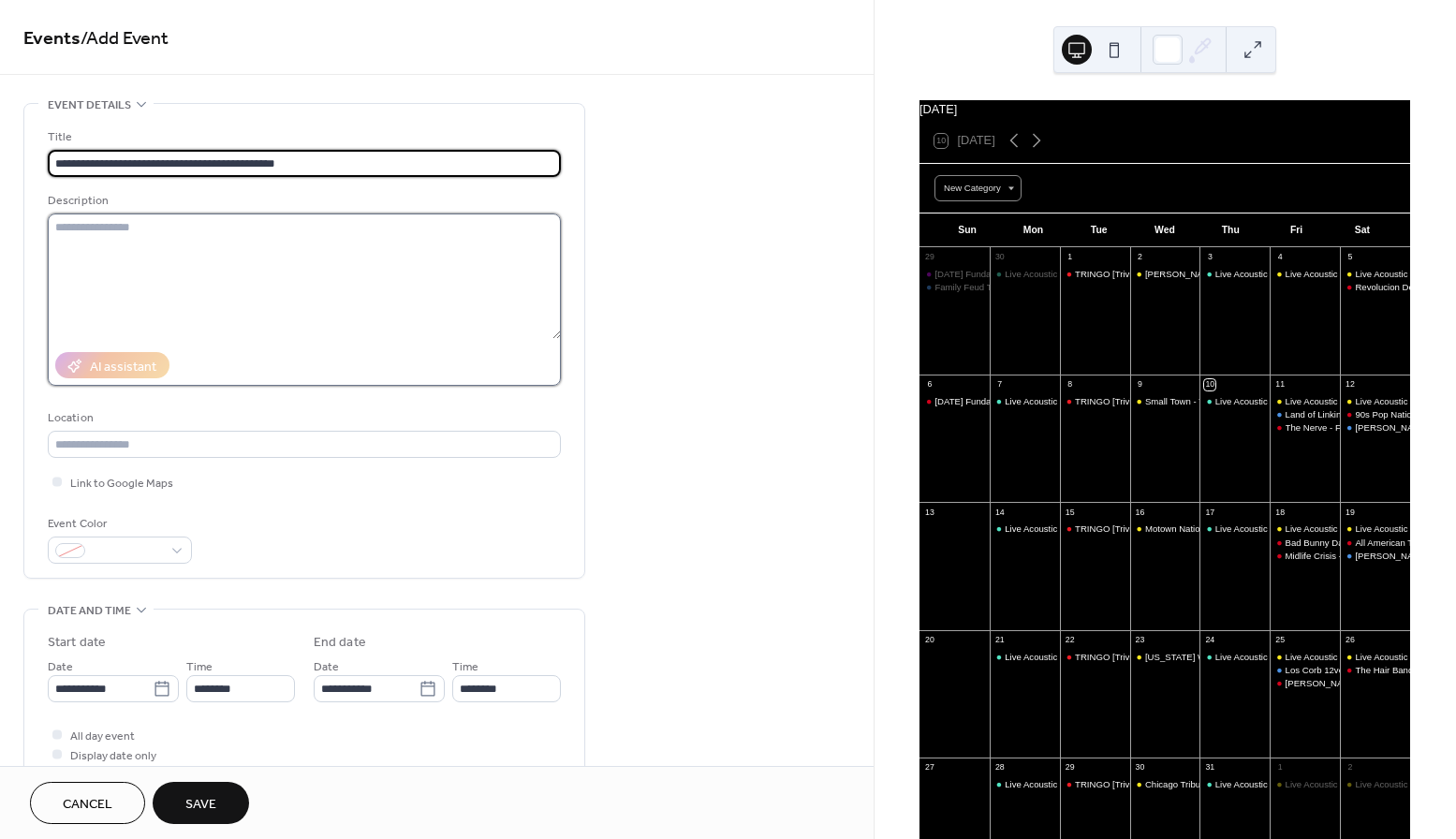 click at bounding box center (304, 276) 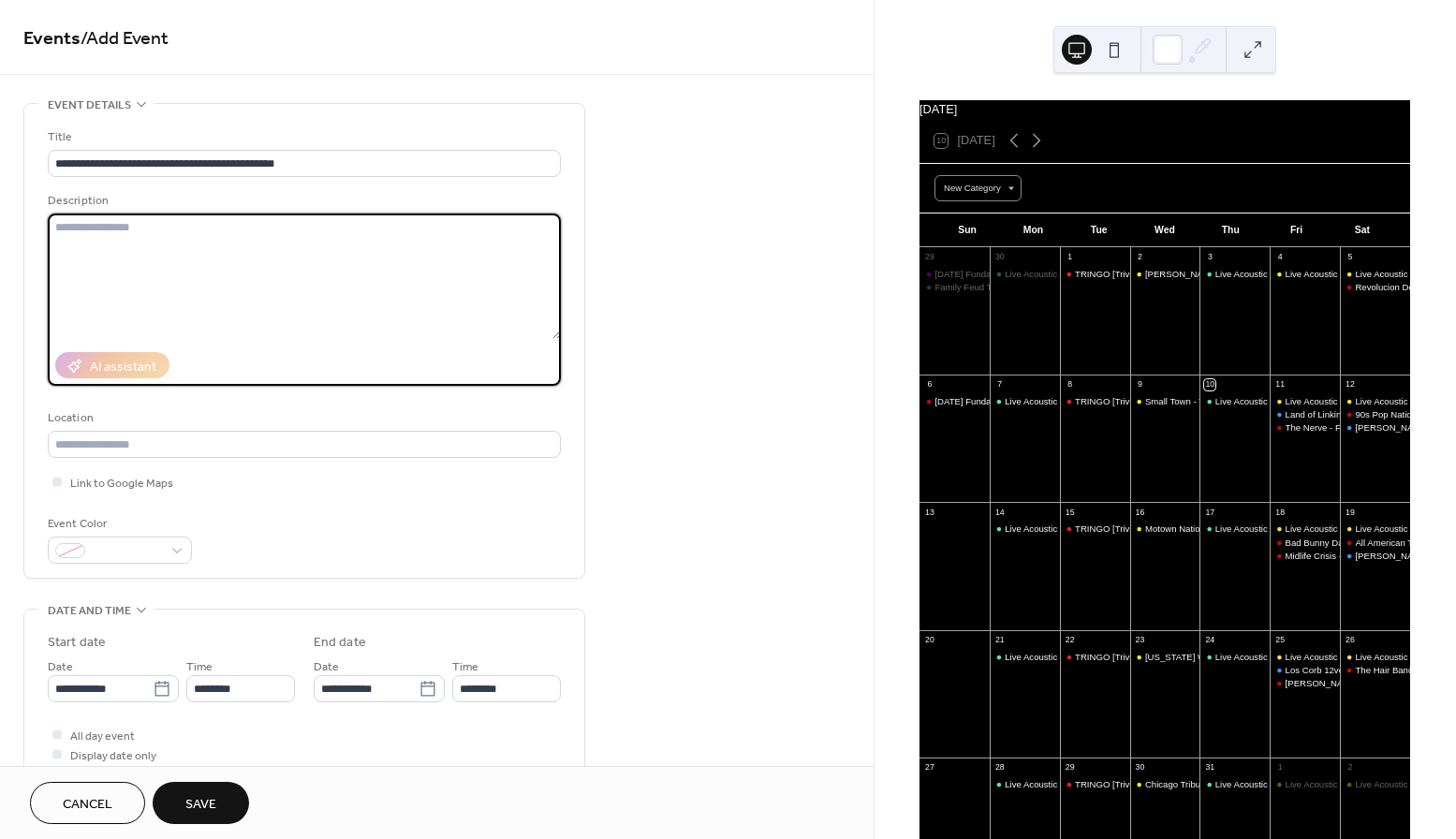 paste on "**********" 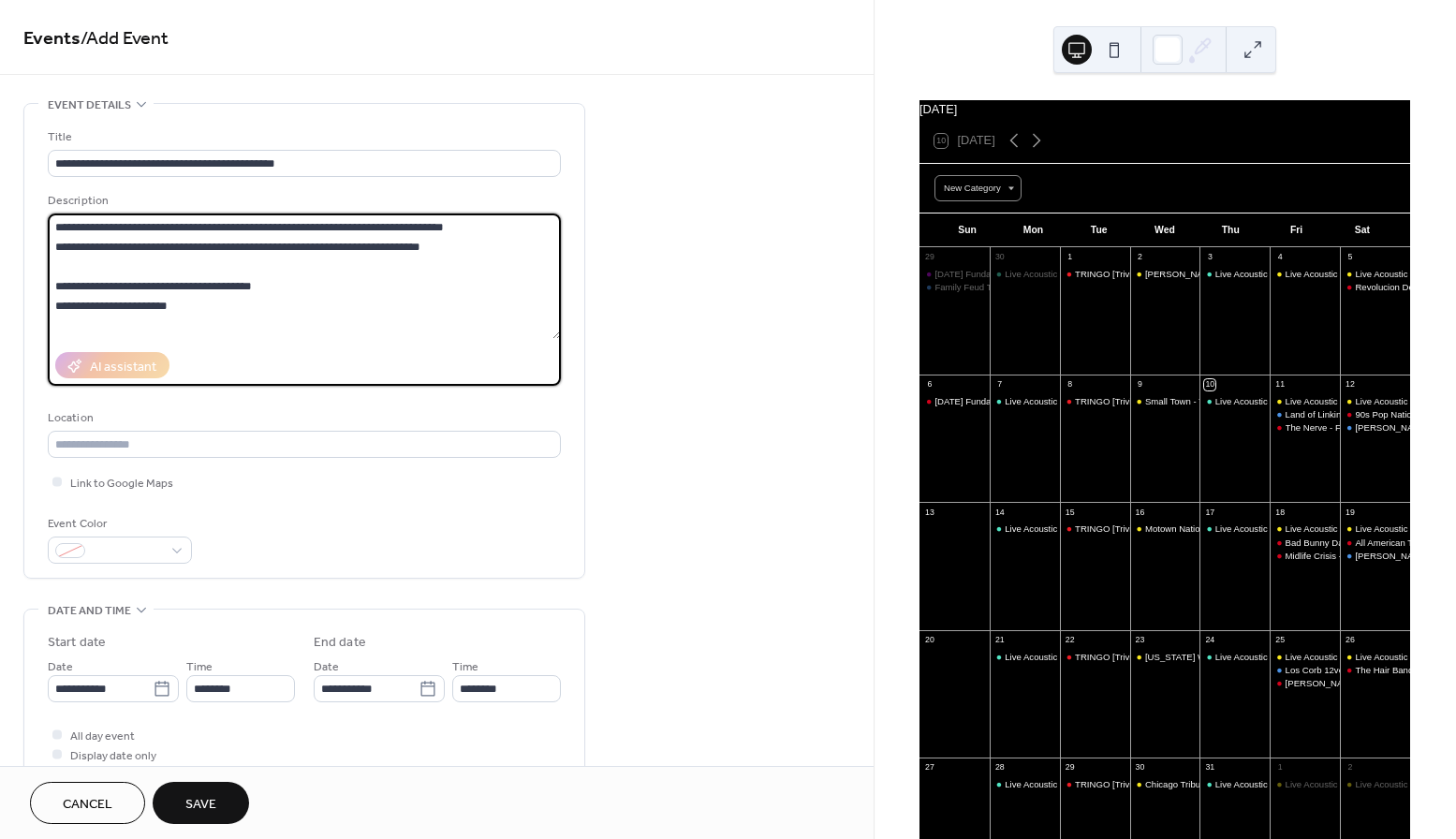 scroll, scrollTop: 767, scrollLeft: 0, axis: vertical 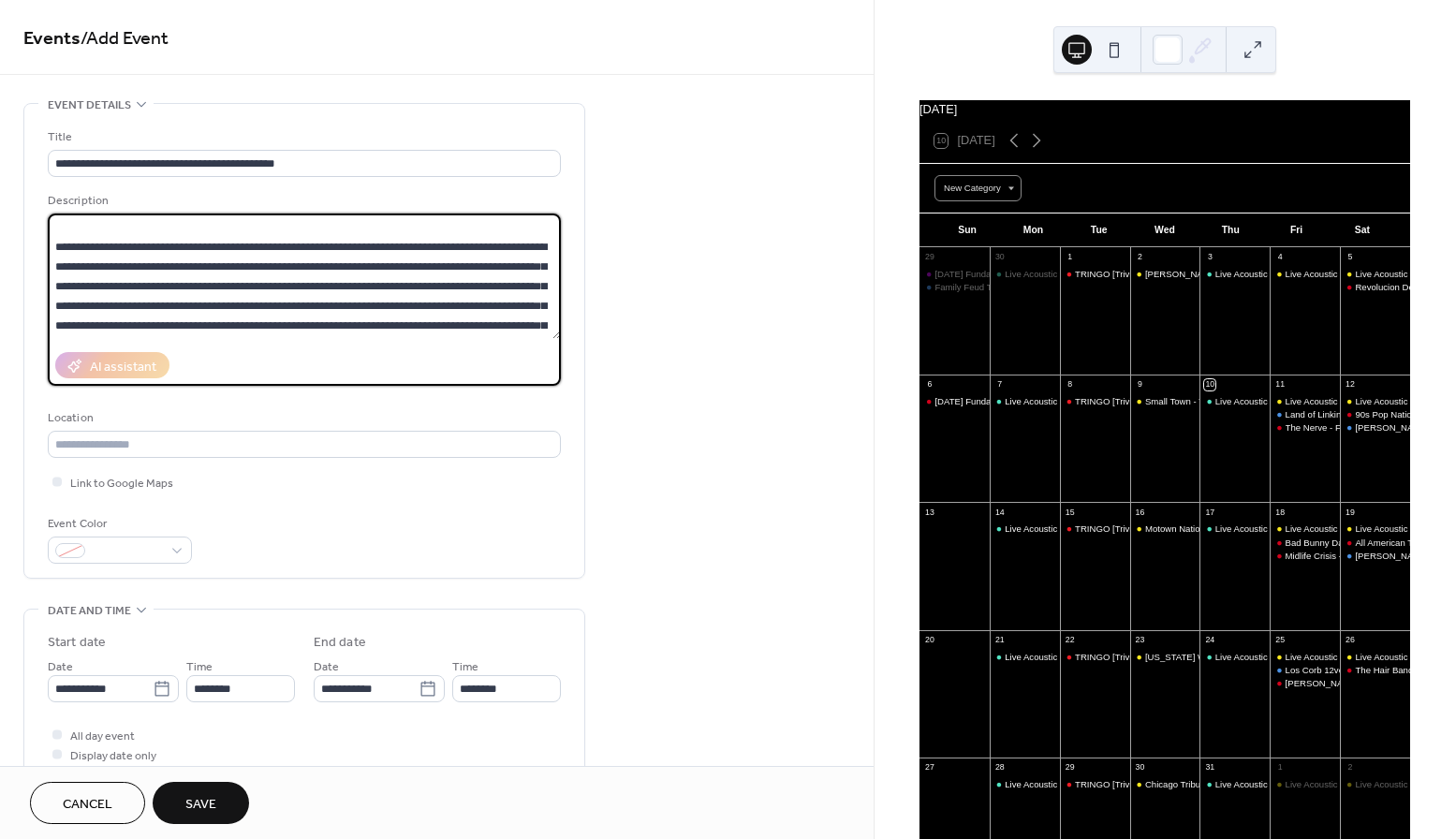 drag, startPoint x: 363, startPoint y: 299, endPoint x: 44, endPoint y: 252, distance: 322.4438 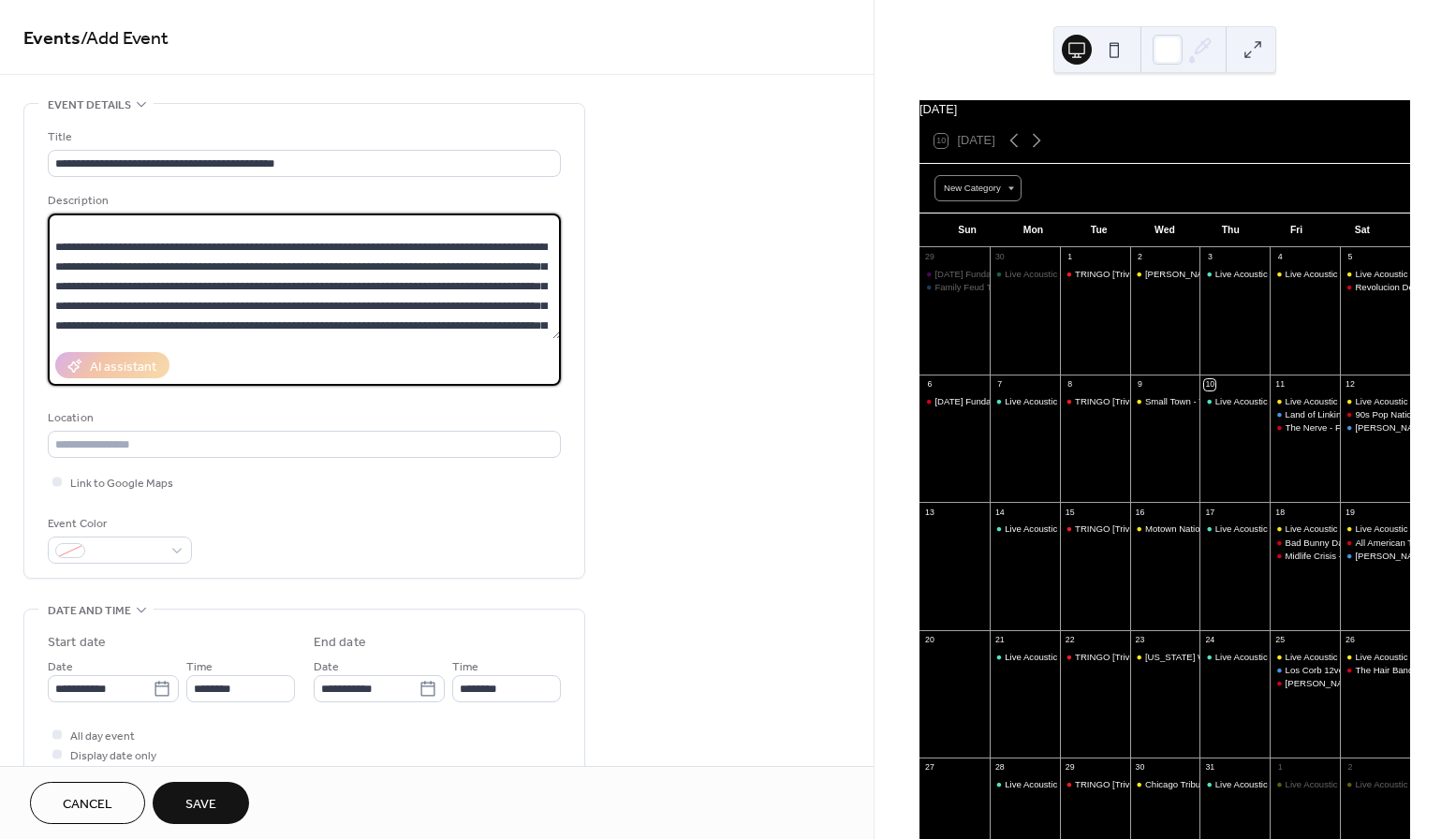 click on "**********" at bounding box center (304, 341) 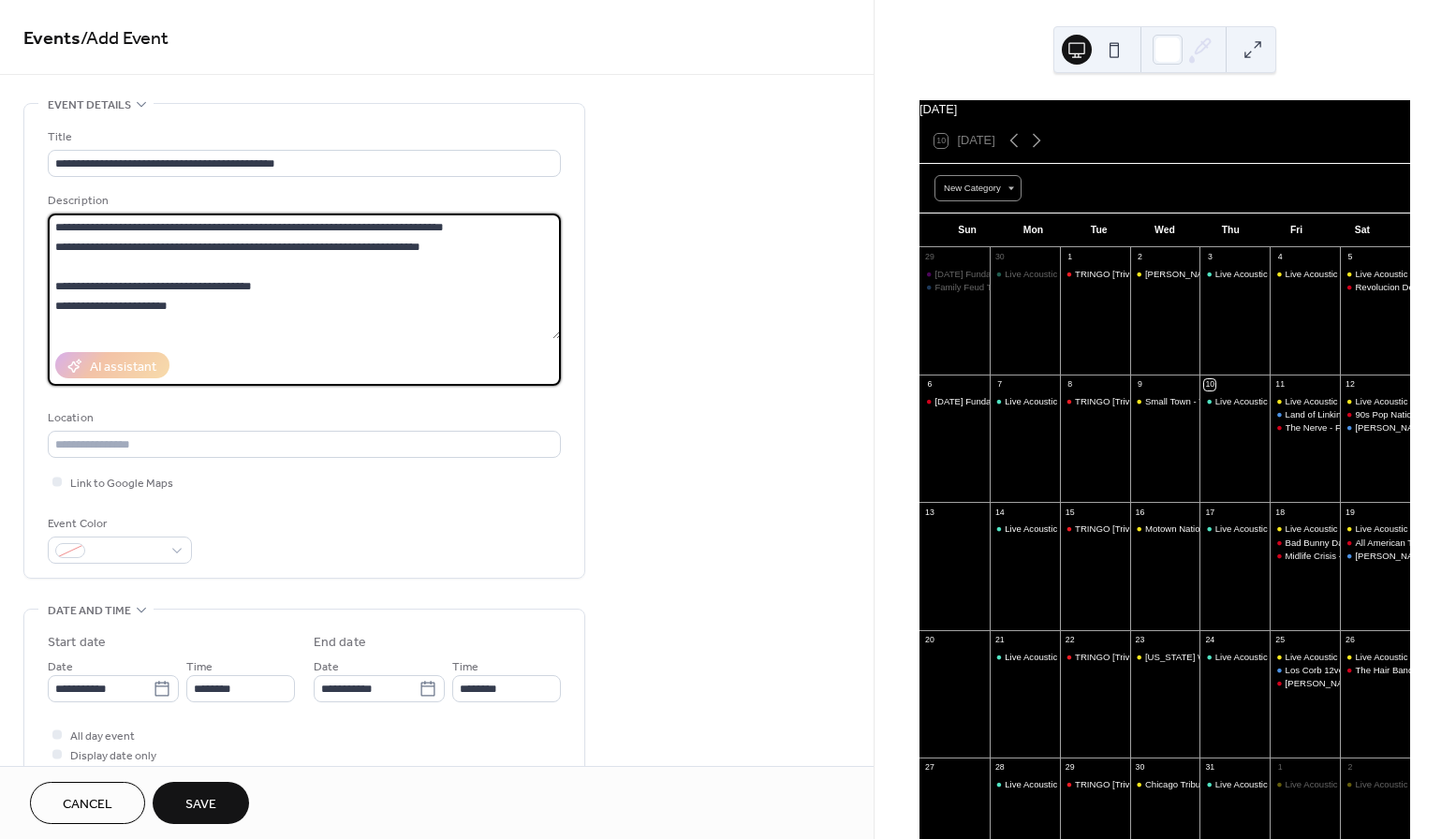 scroll, scrollTop: 0, scrollLeft: 0, axis: both 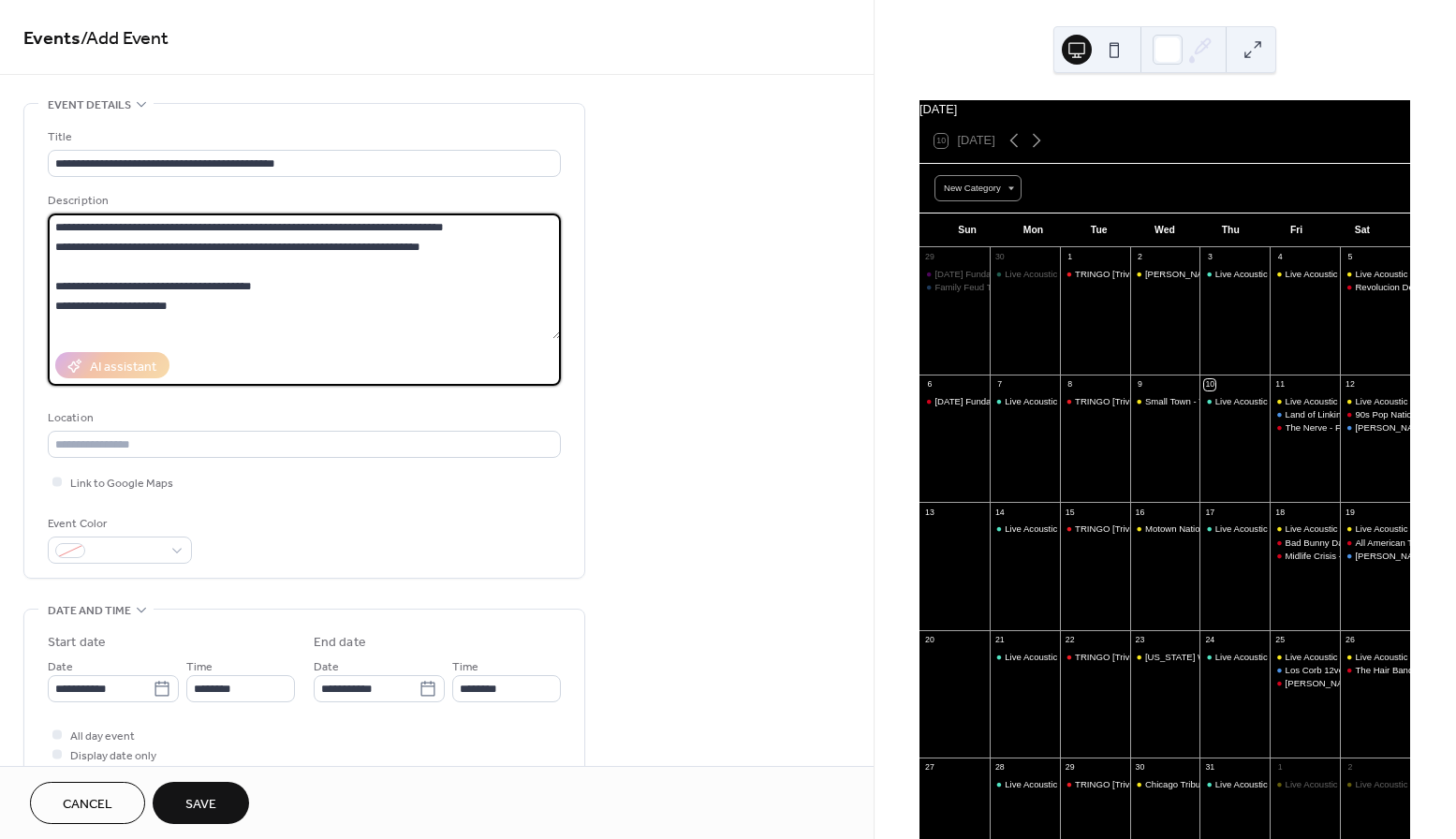 click at bounding box center (304, 276) 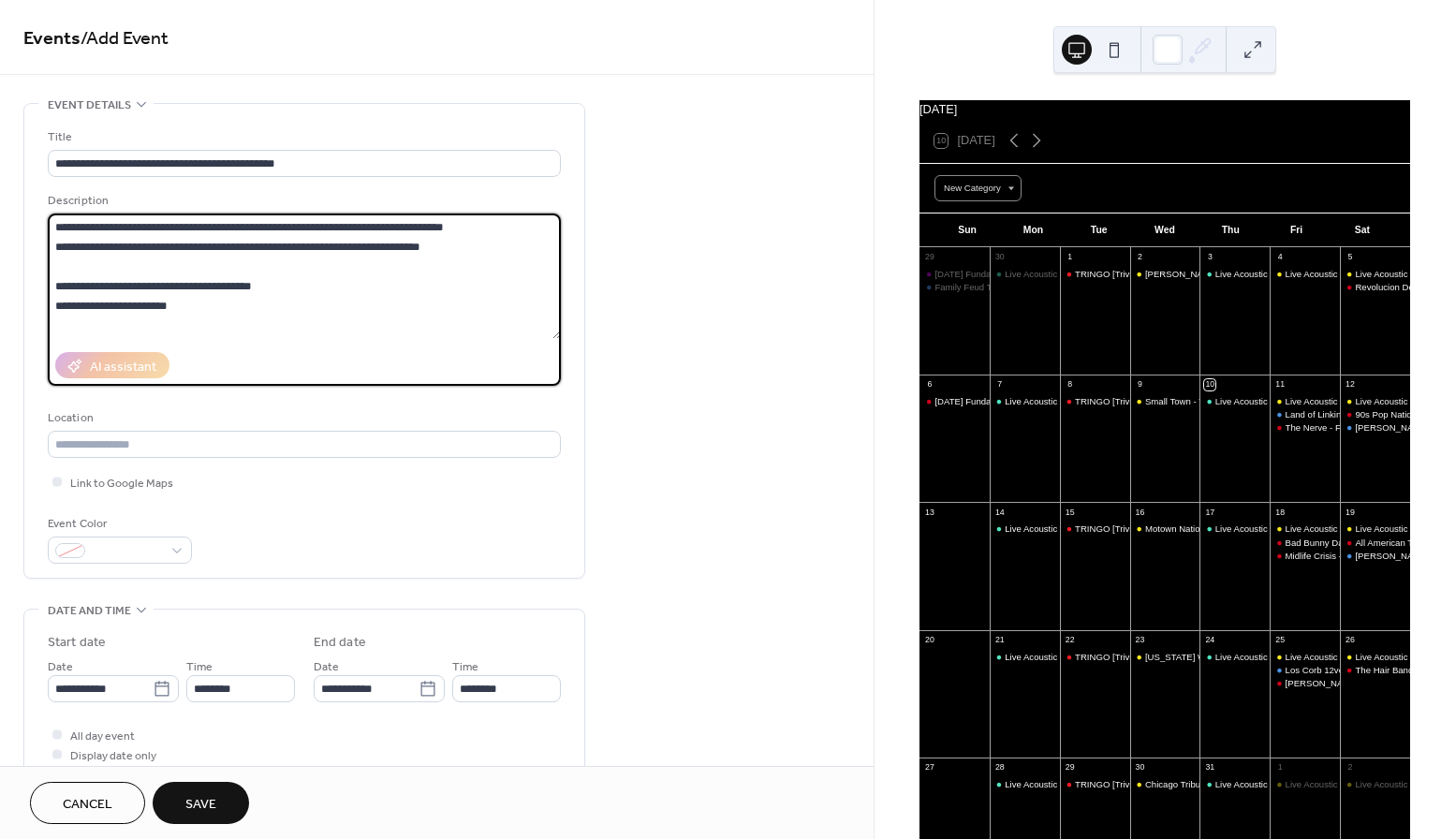drag, startPoint x: 399, startPoint y: 244, endPoint x: 58, endPoint y: 243, distance: 341.00147 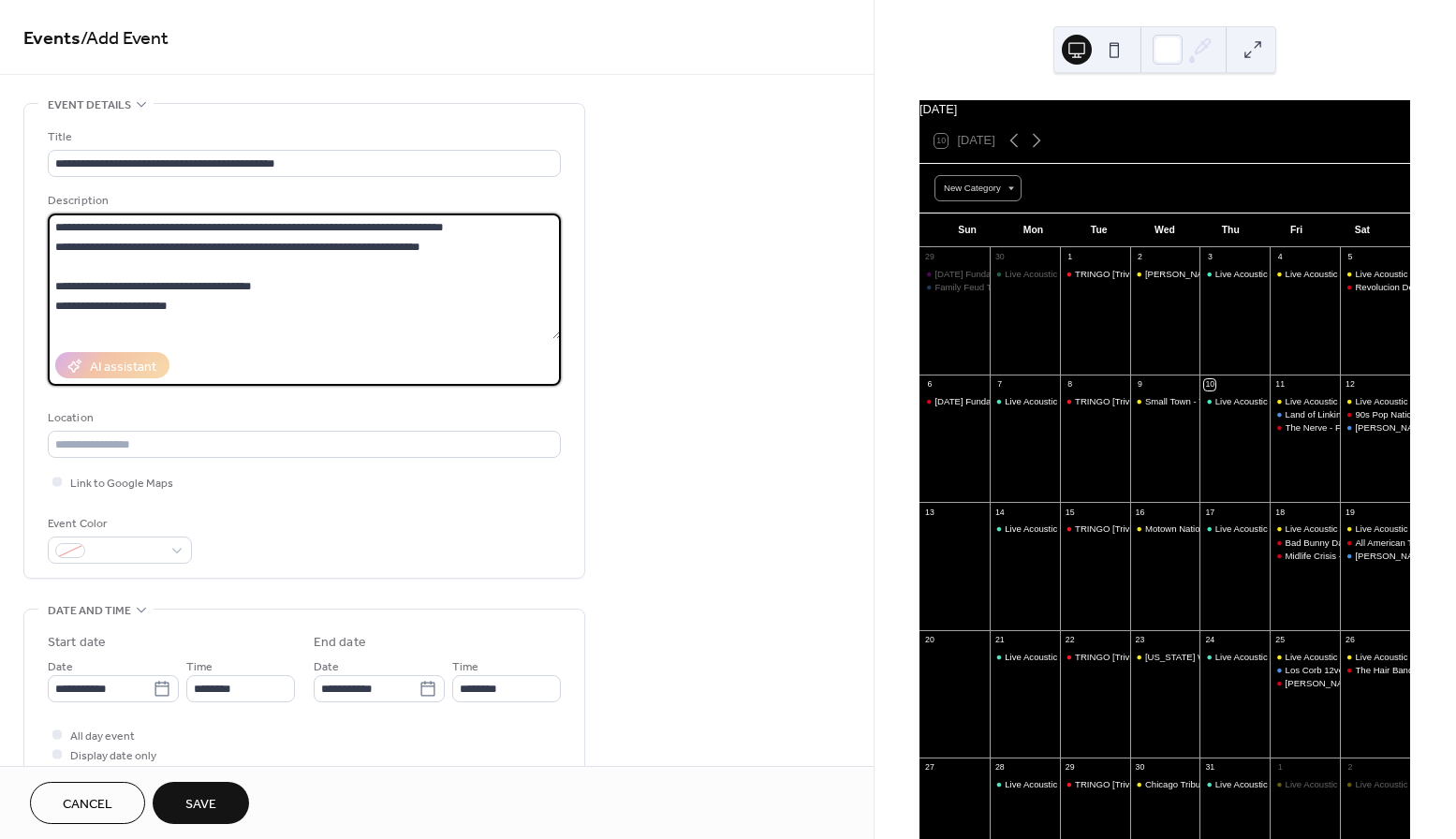 click at bounding box center (304, 276) 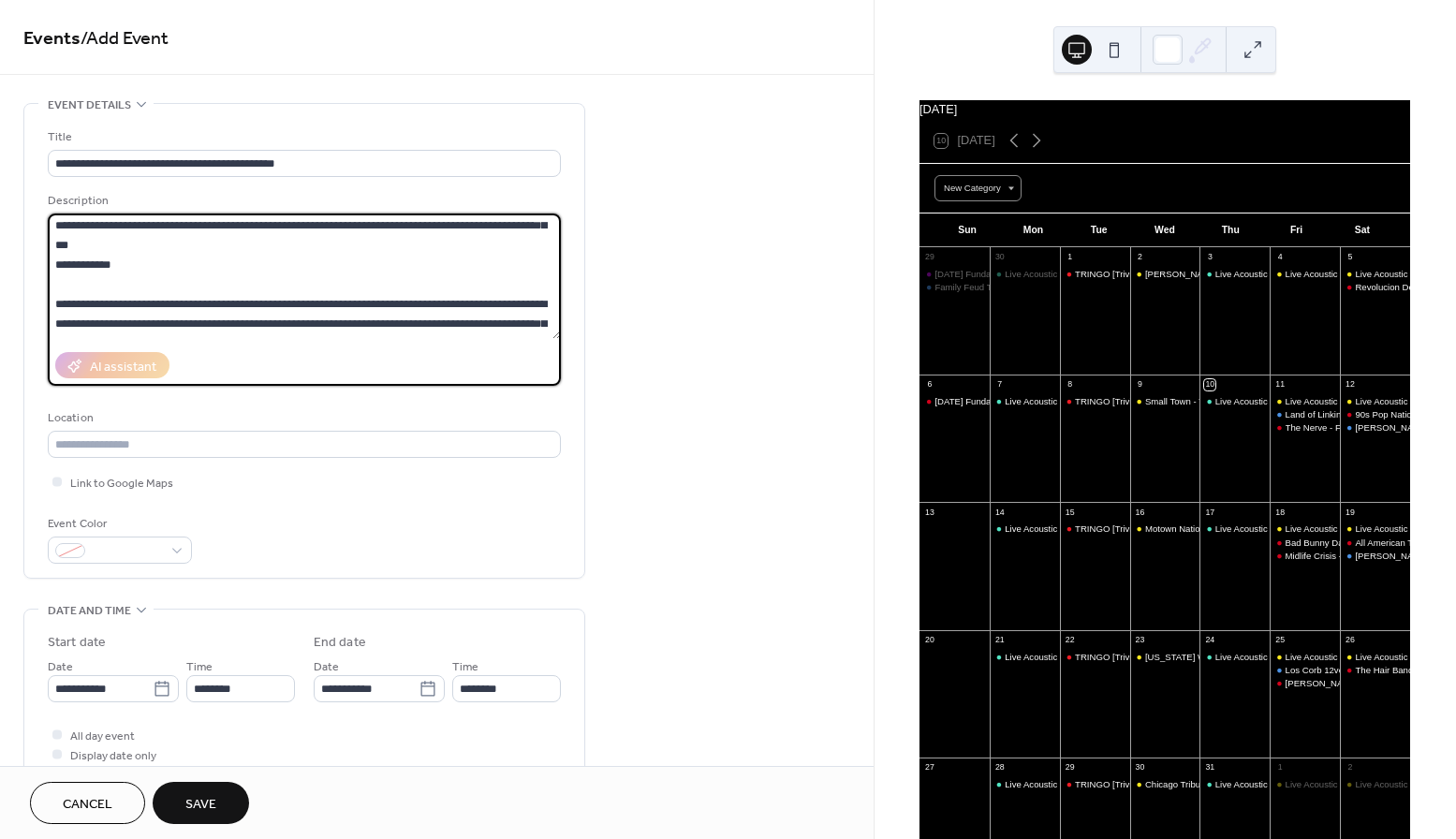 scroll, scrollTop: 688, scrollLeft: 0, axis: vertical 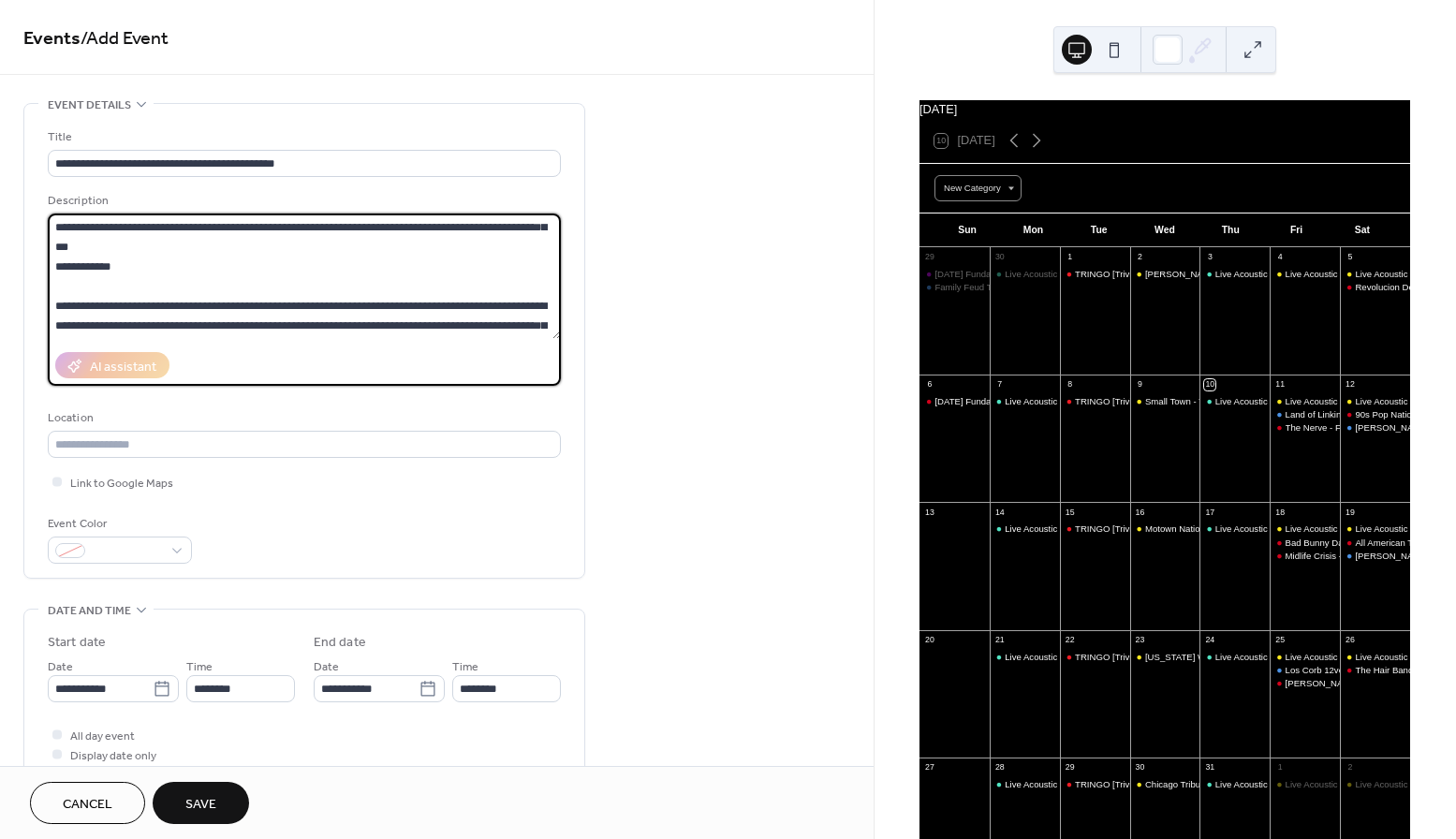 drag, startPoint x: 394, startPoint y: 324, endPoint x: -2, endPoint y: 304, distance: 396.50473 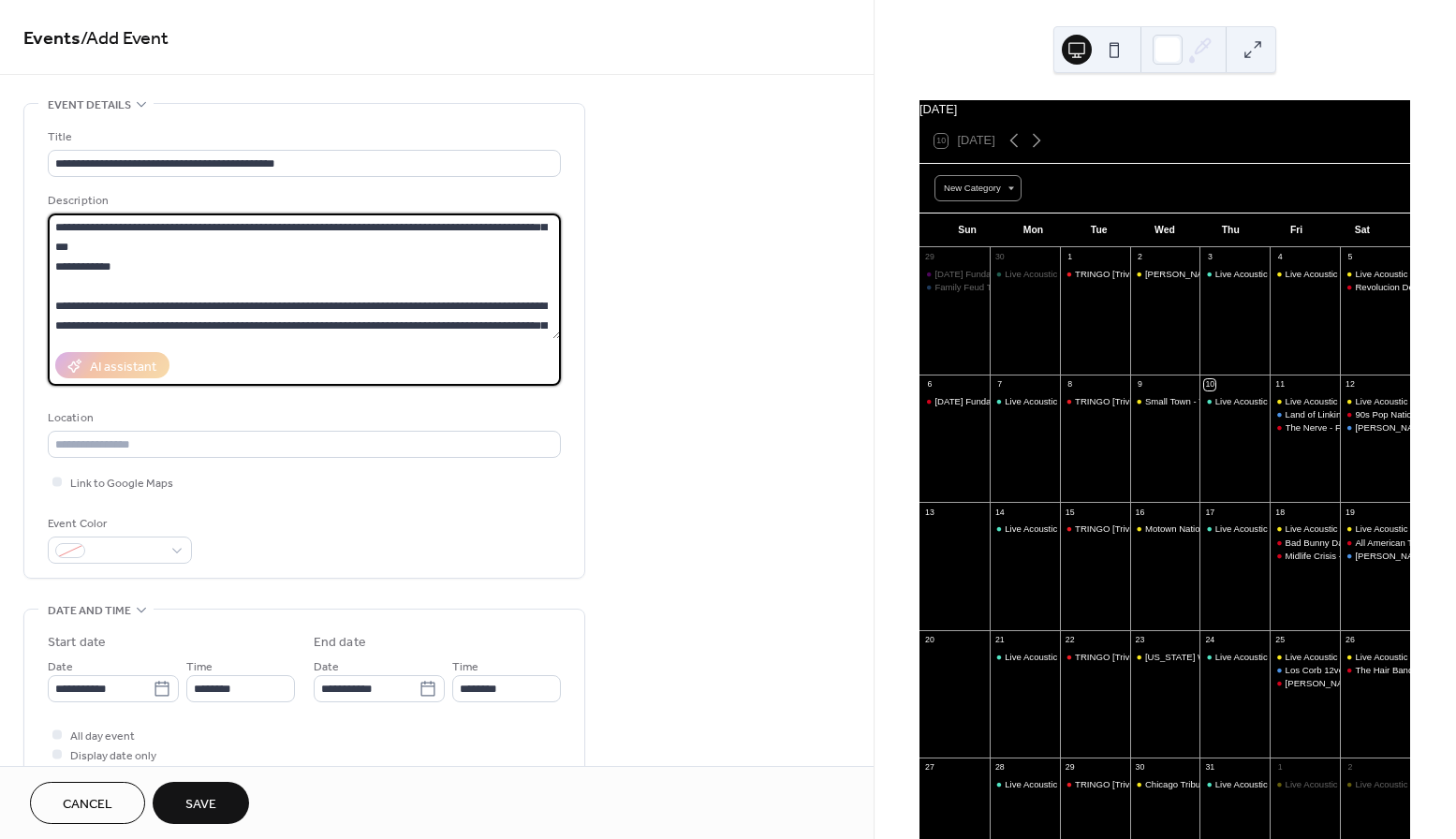 click on "**********" at bounding box center (728, 420) 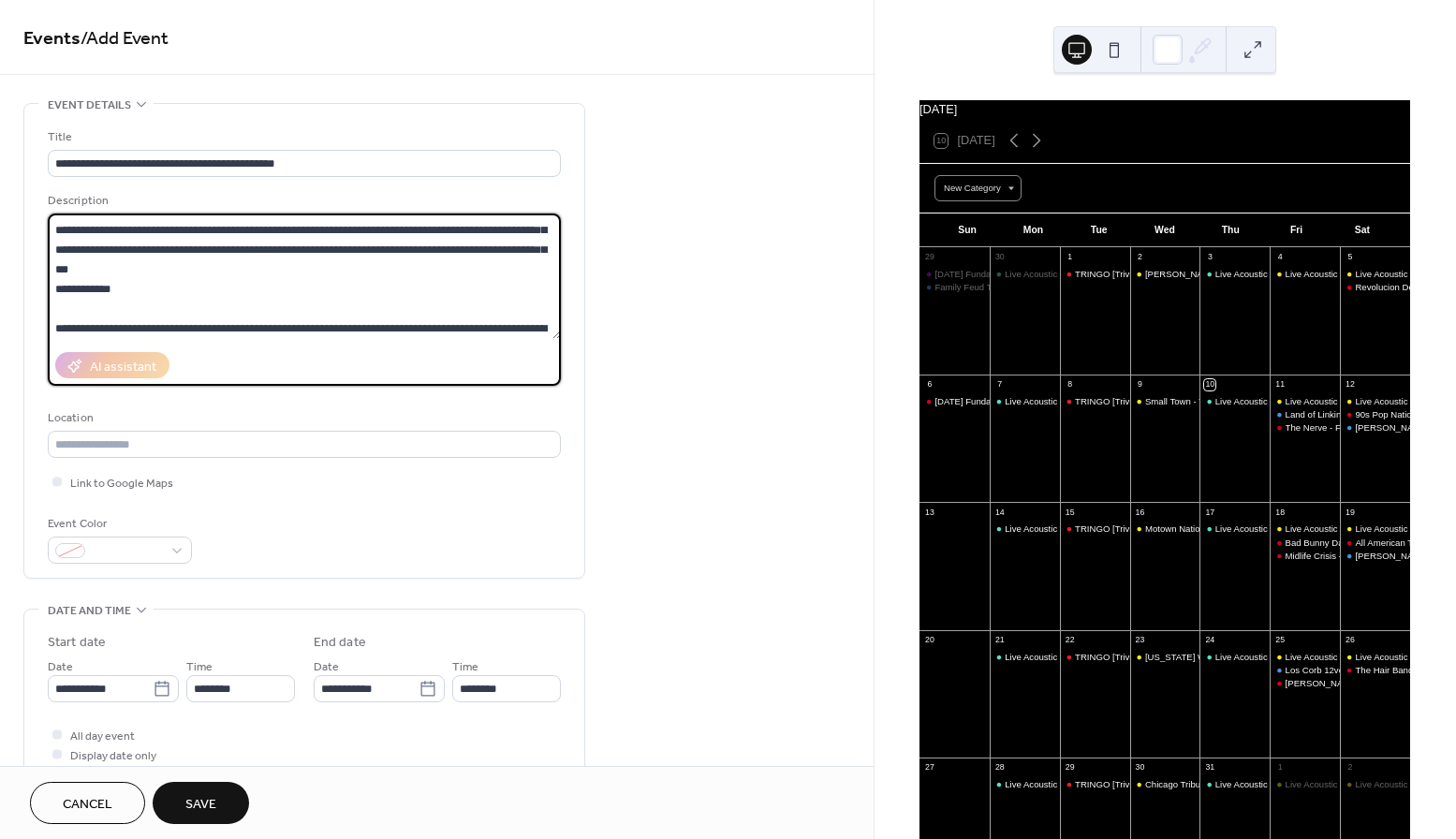 scroll, scrollTop: 649, scrollLeft: 0, axis: vertical 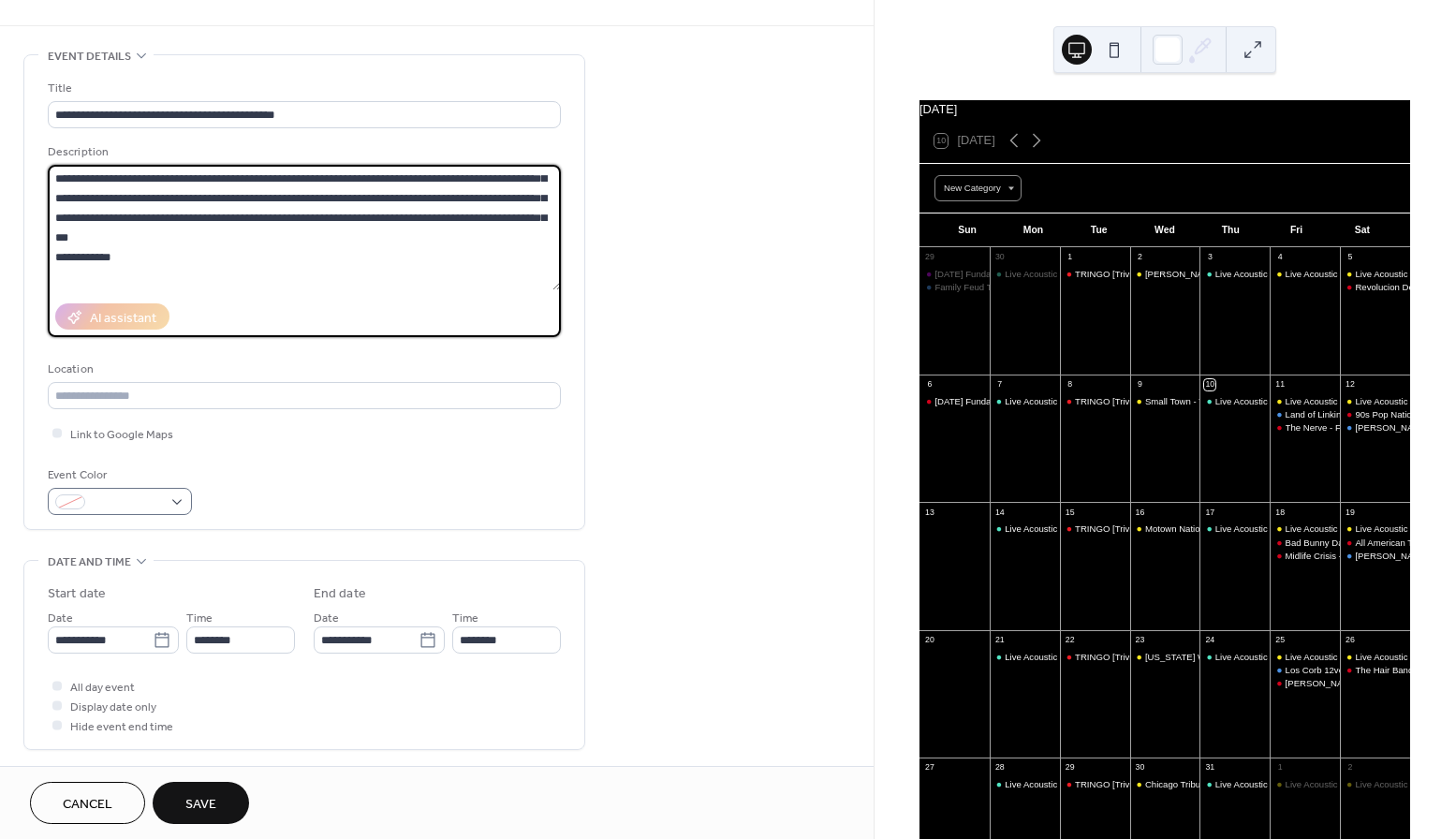 type on "**********" 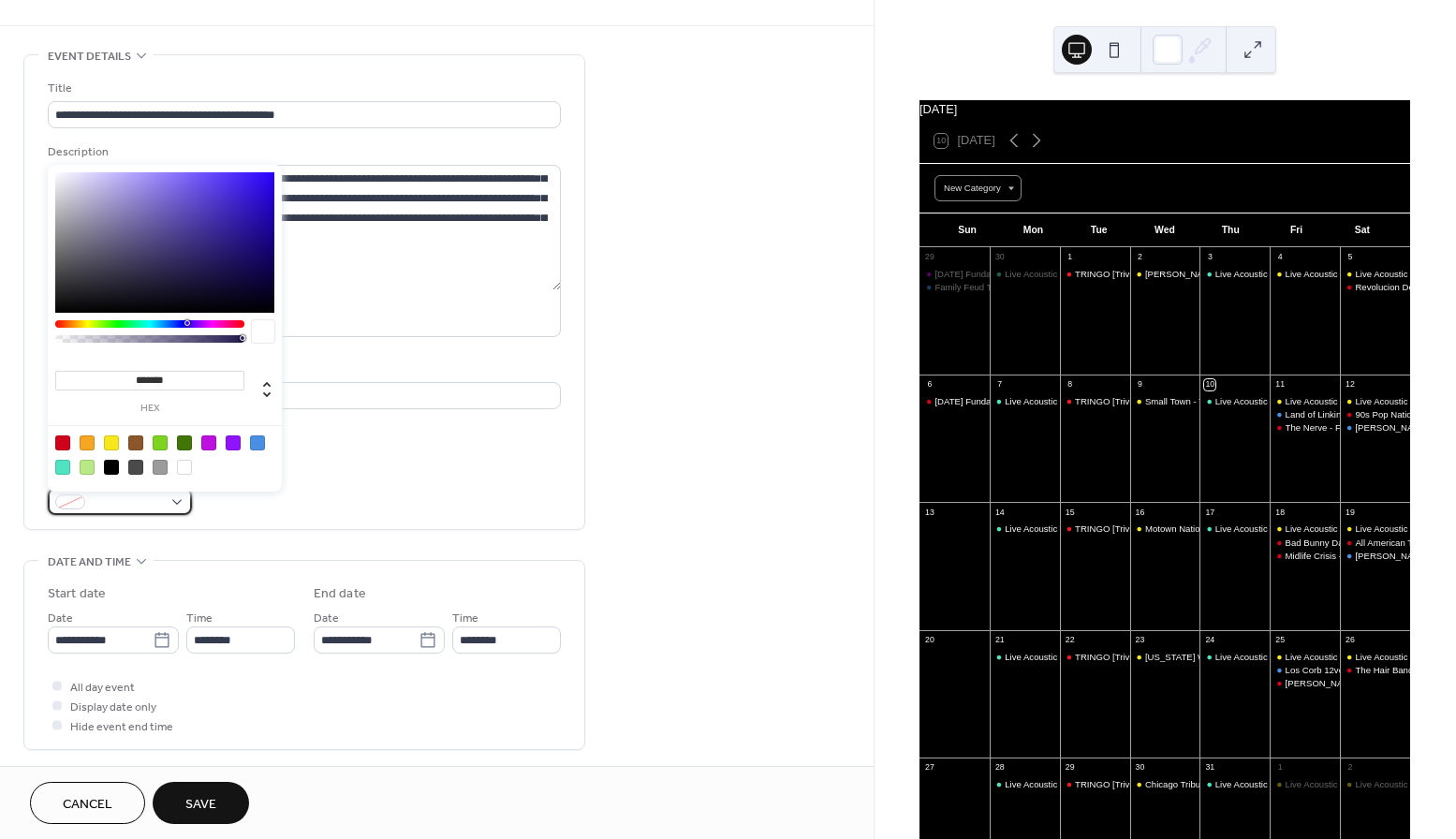 click at bounding box center [127, 503] 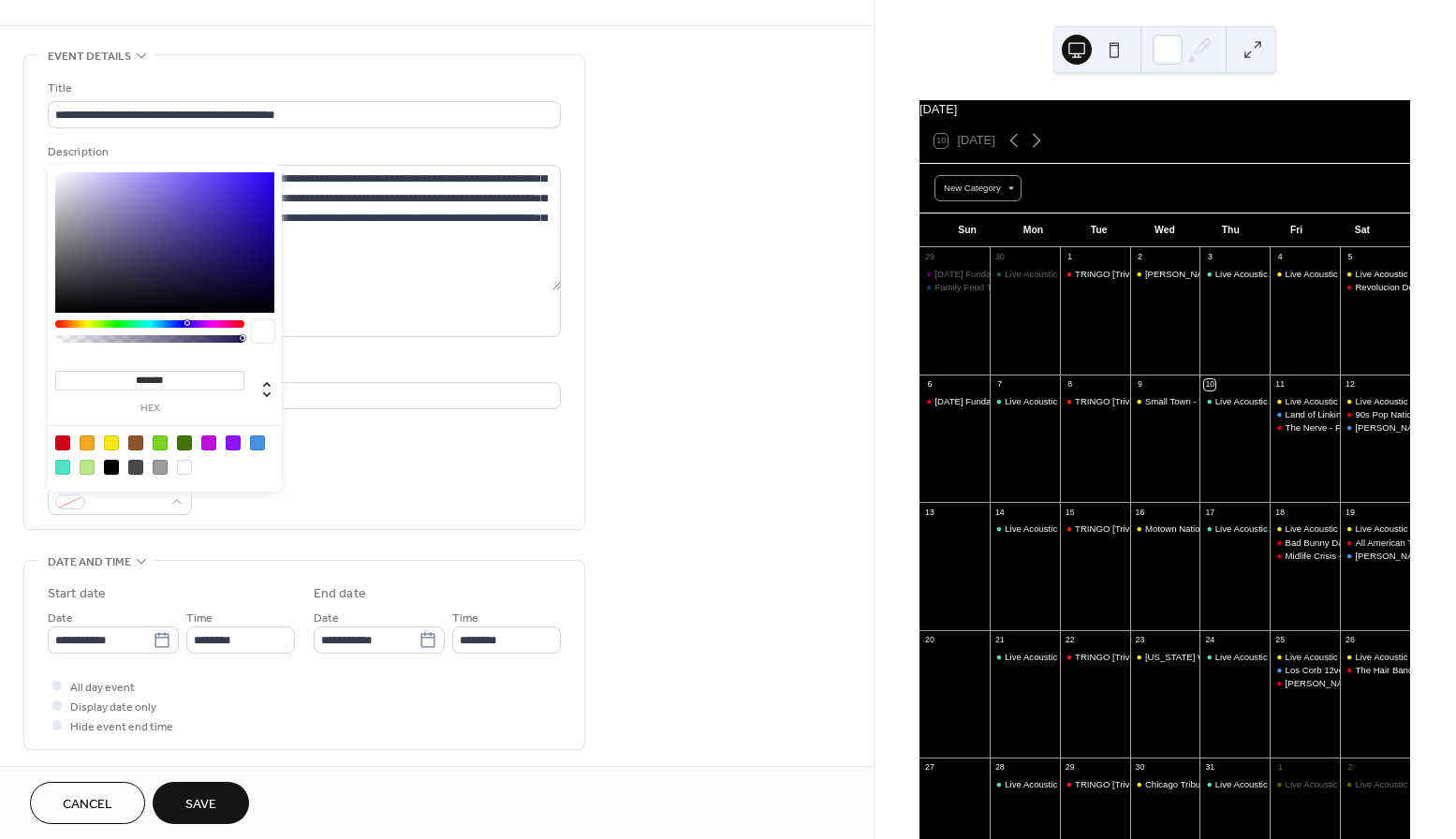 click at bounding box center [63, 443] 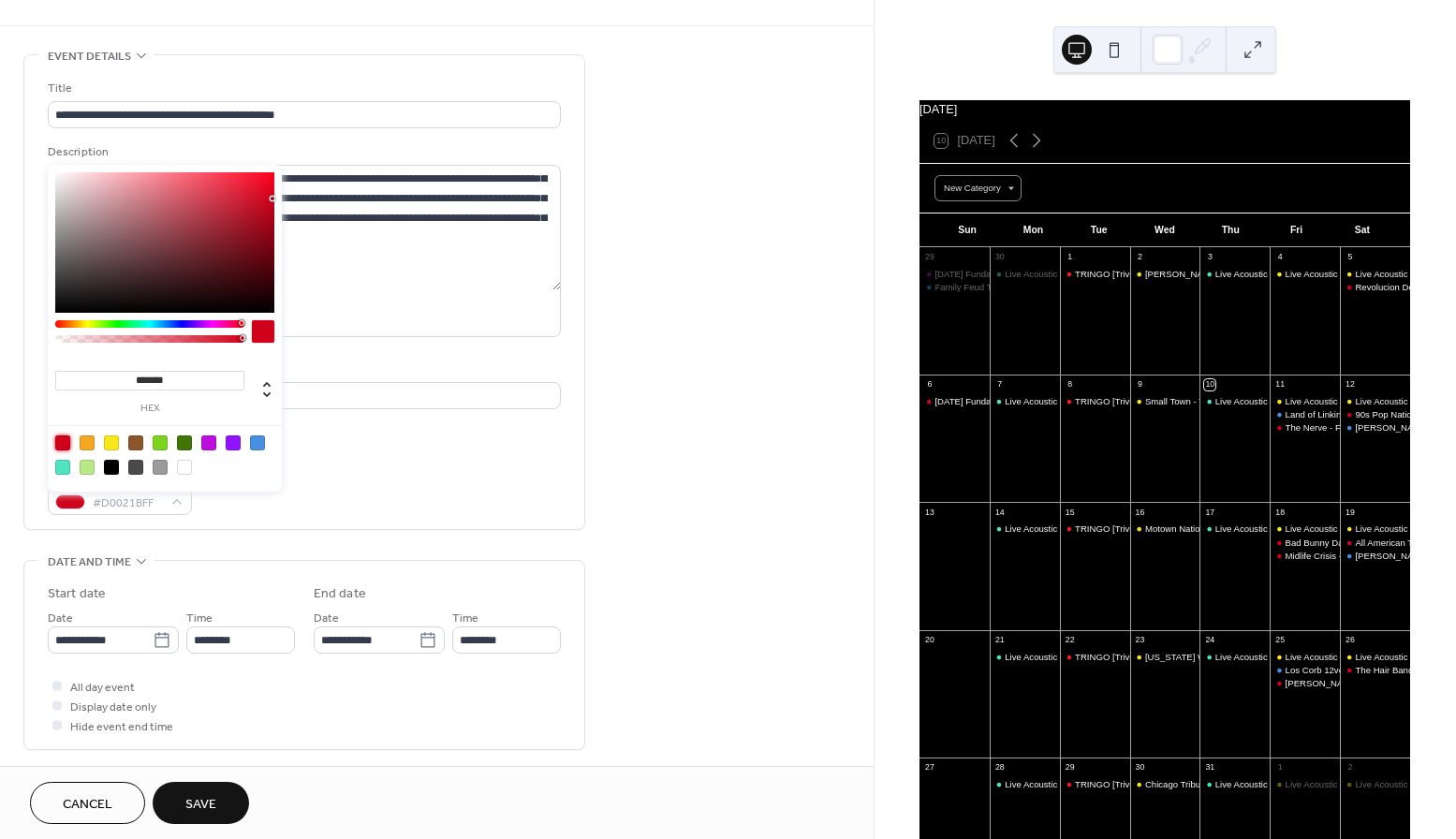 click on "Event Color #D0021BFF" at bounding box center [304, 490] 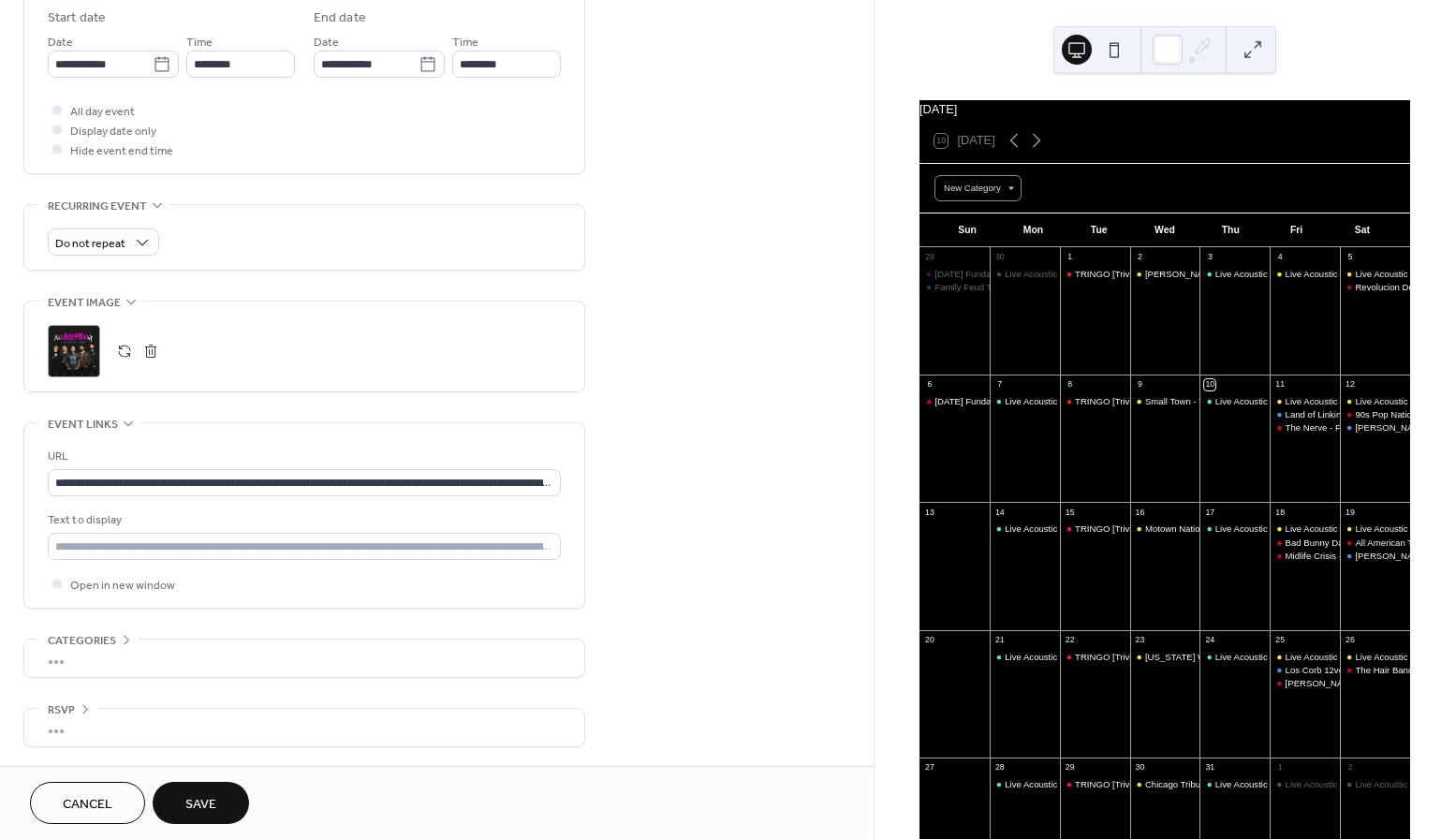 scroll, scrollTop: 634, scrollLeft: 0, axis: vertical 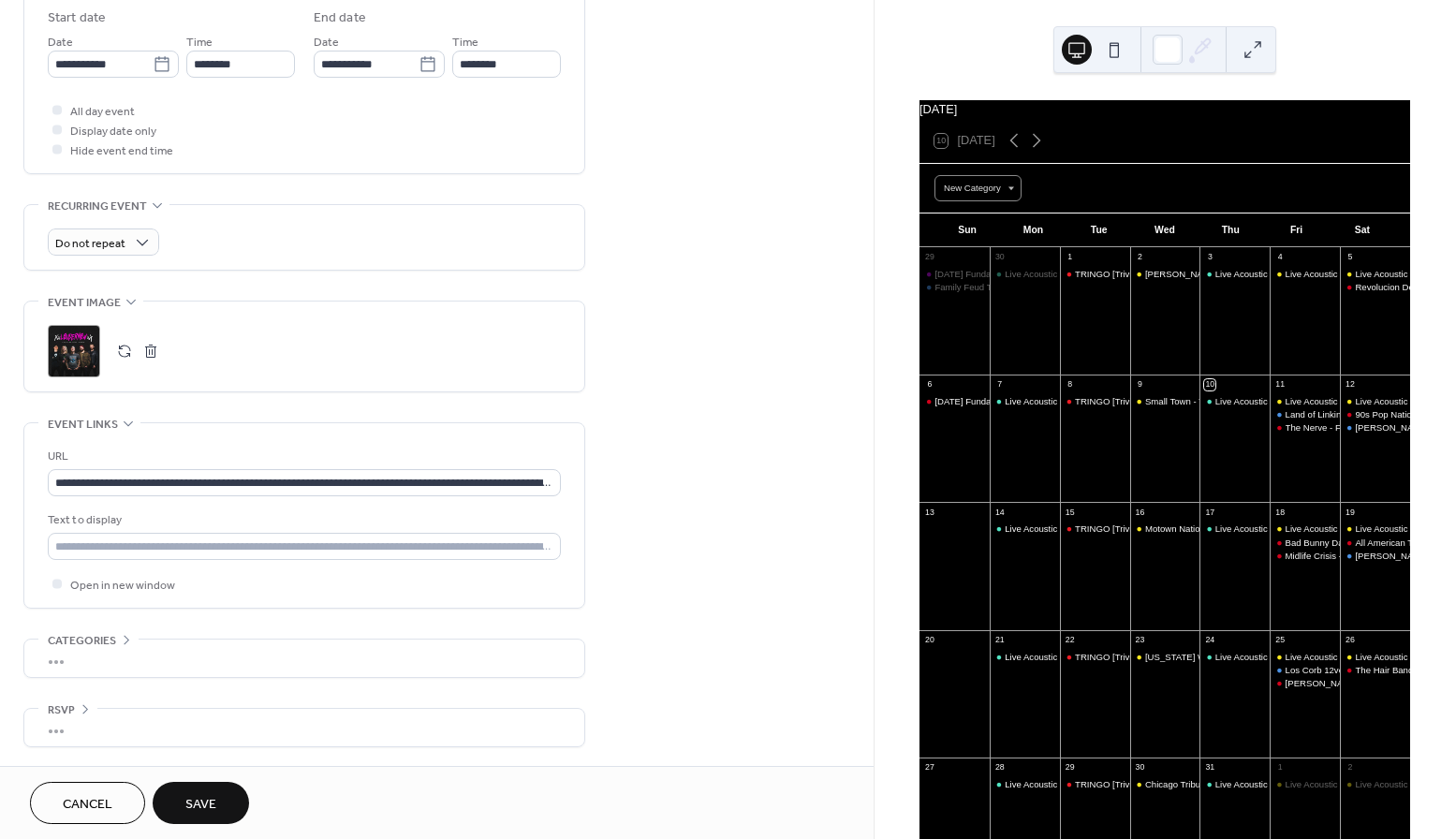 click on "Save" at bounding box center [200, 804] 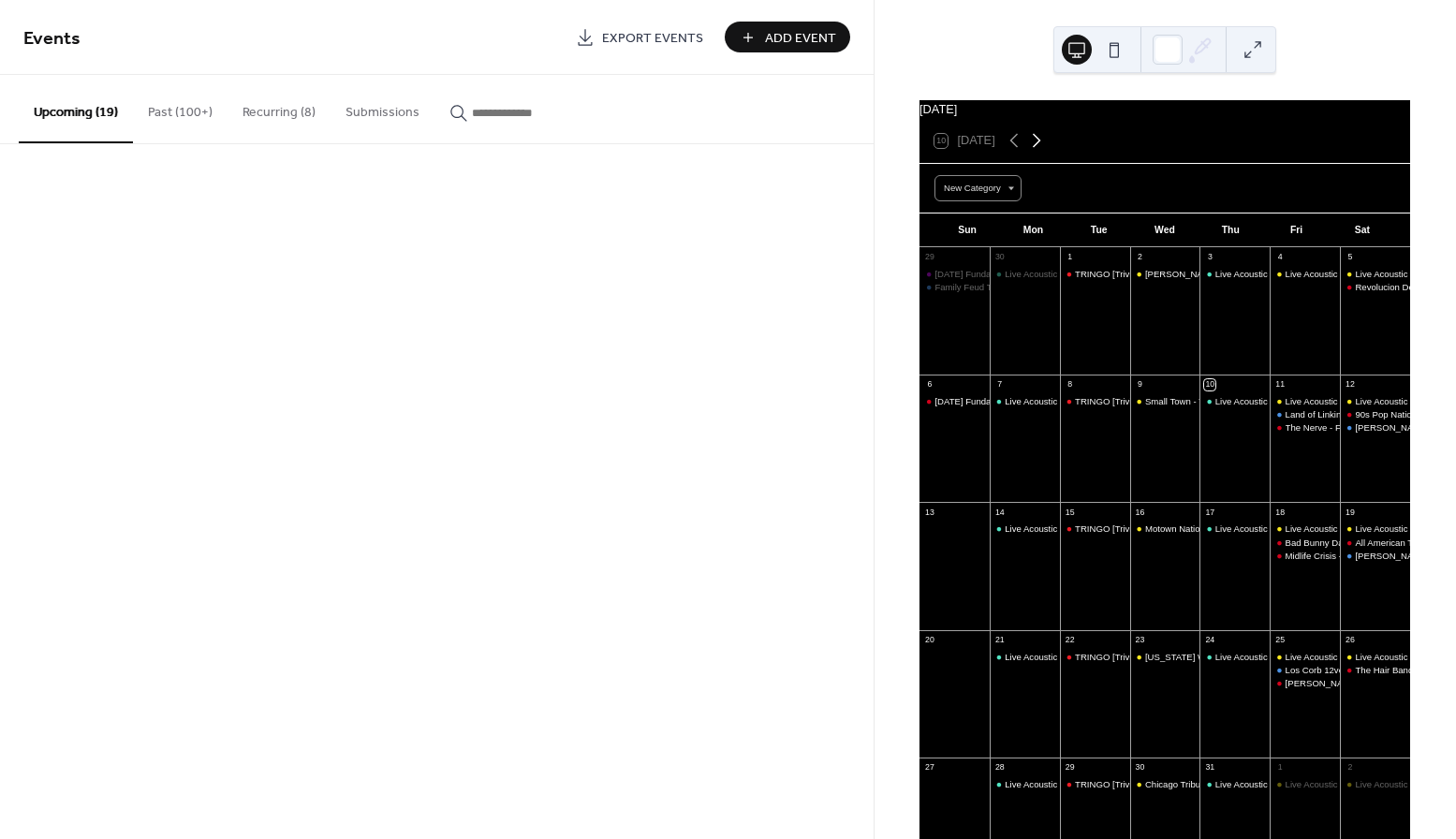 click 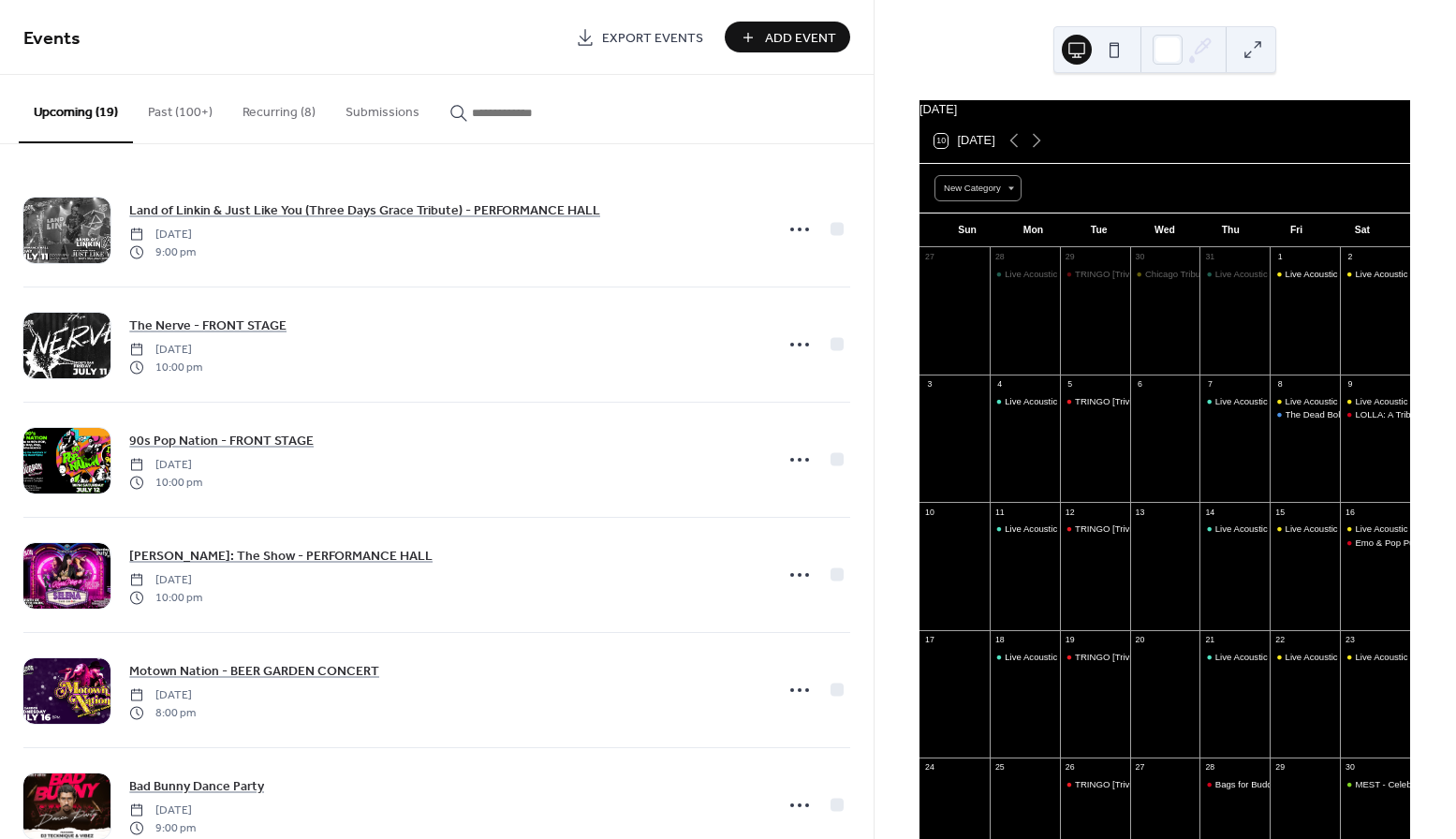 click on "Add Event" at bounding box center (801, 38) 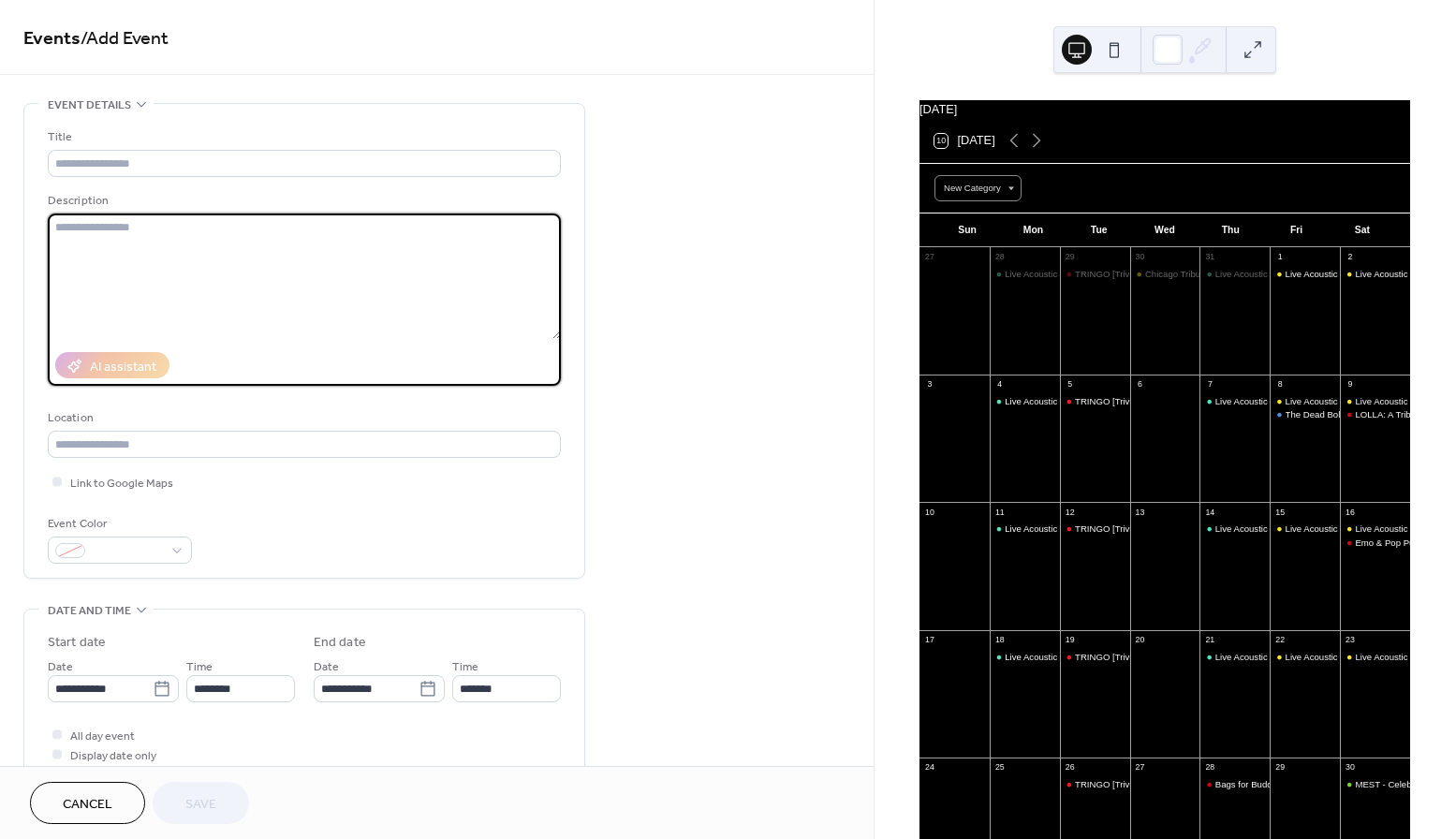 click at bounding box center [304, 276] 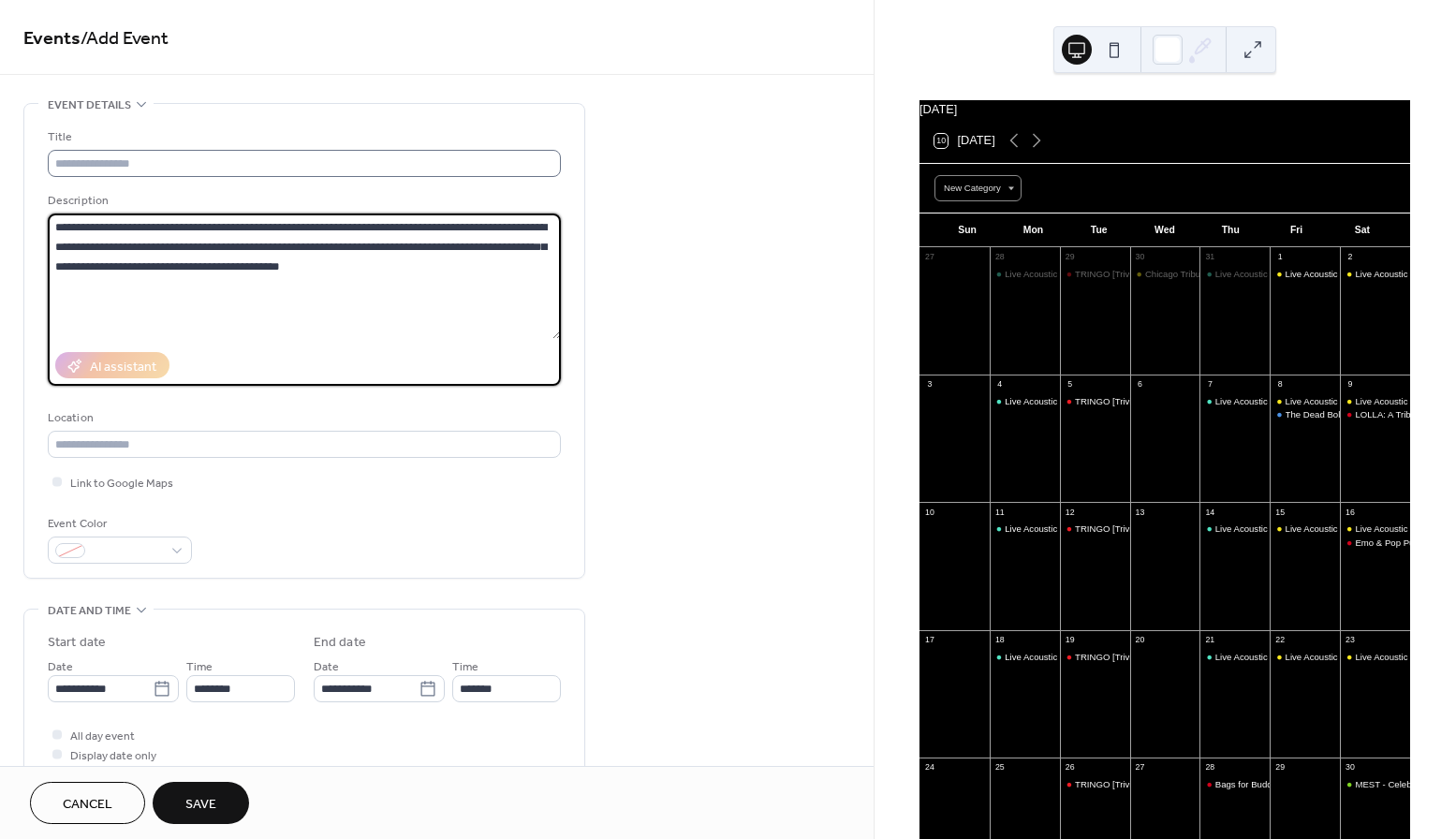 type on "**********" 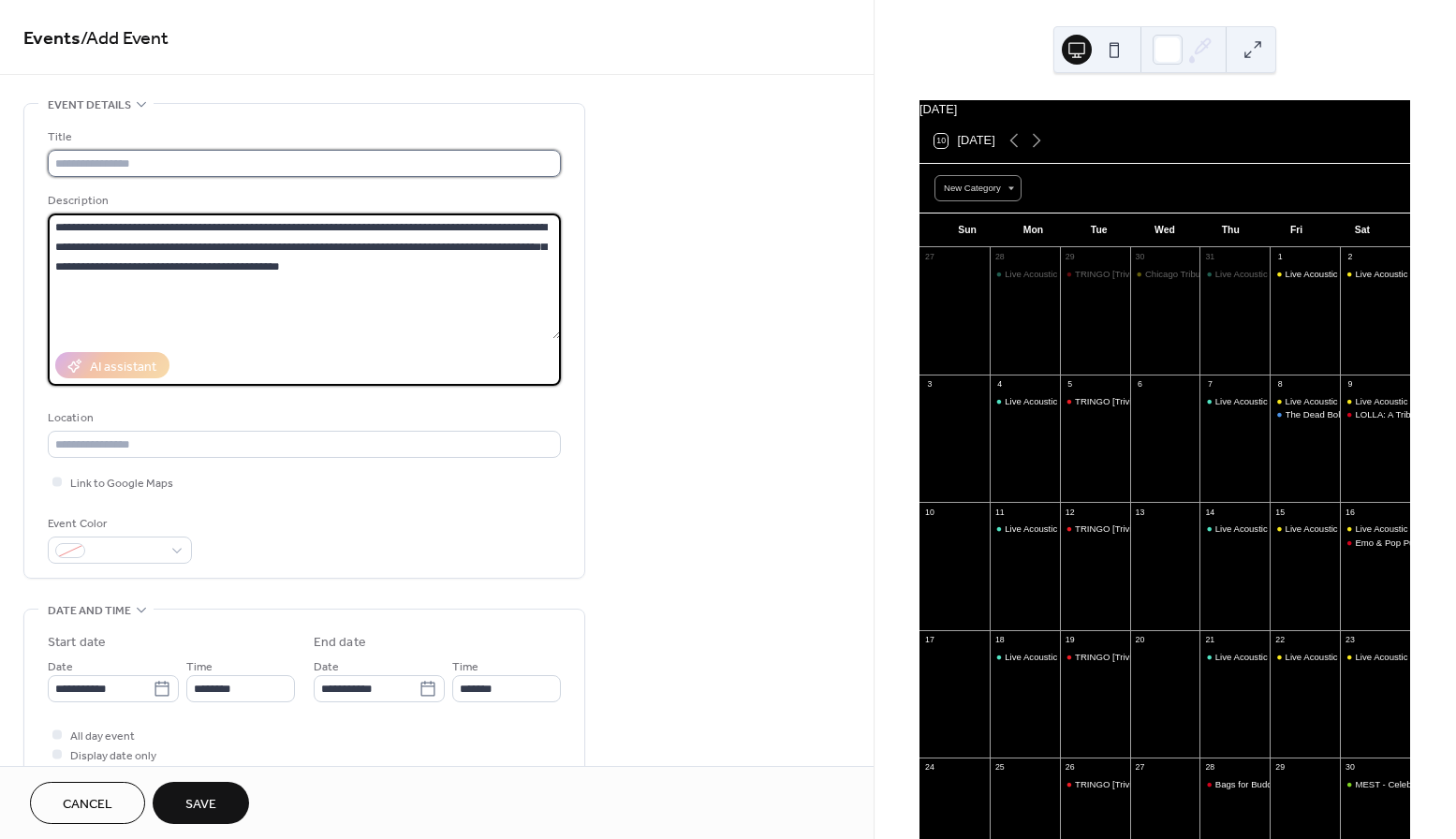 click at bounding box center [304, 163] 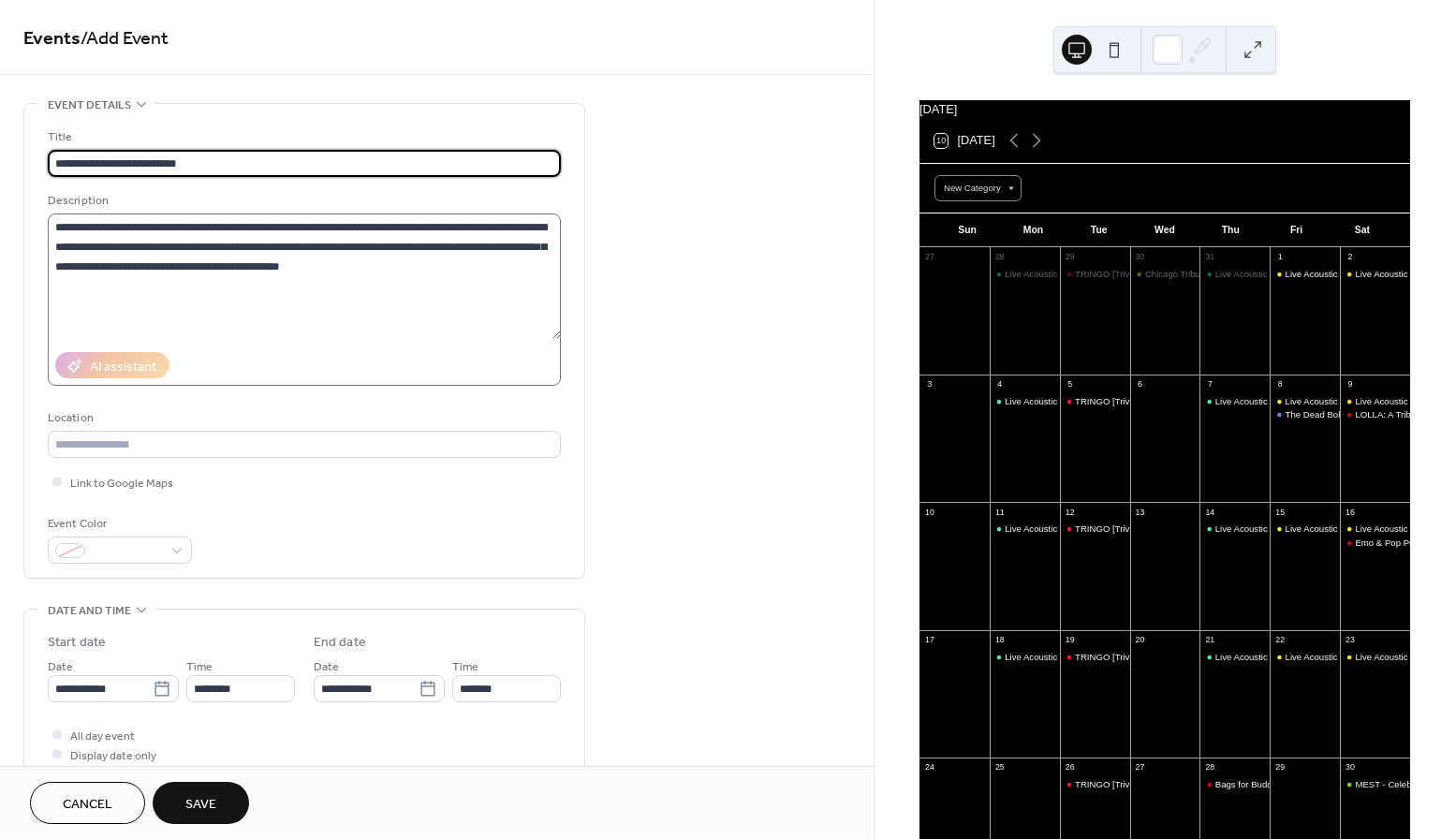 type on "**********" 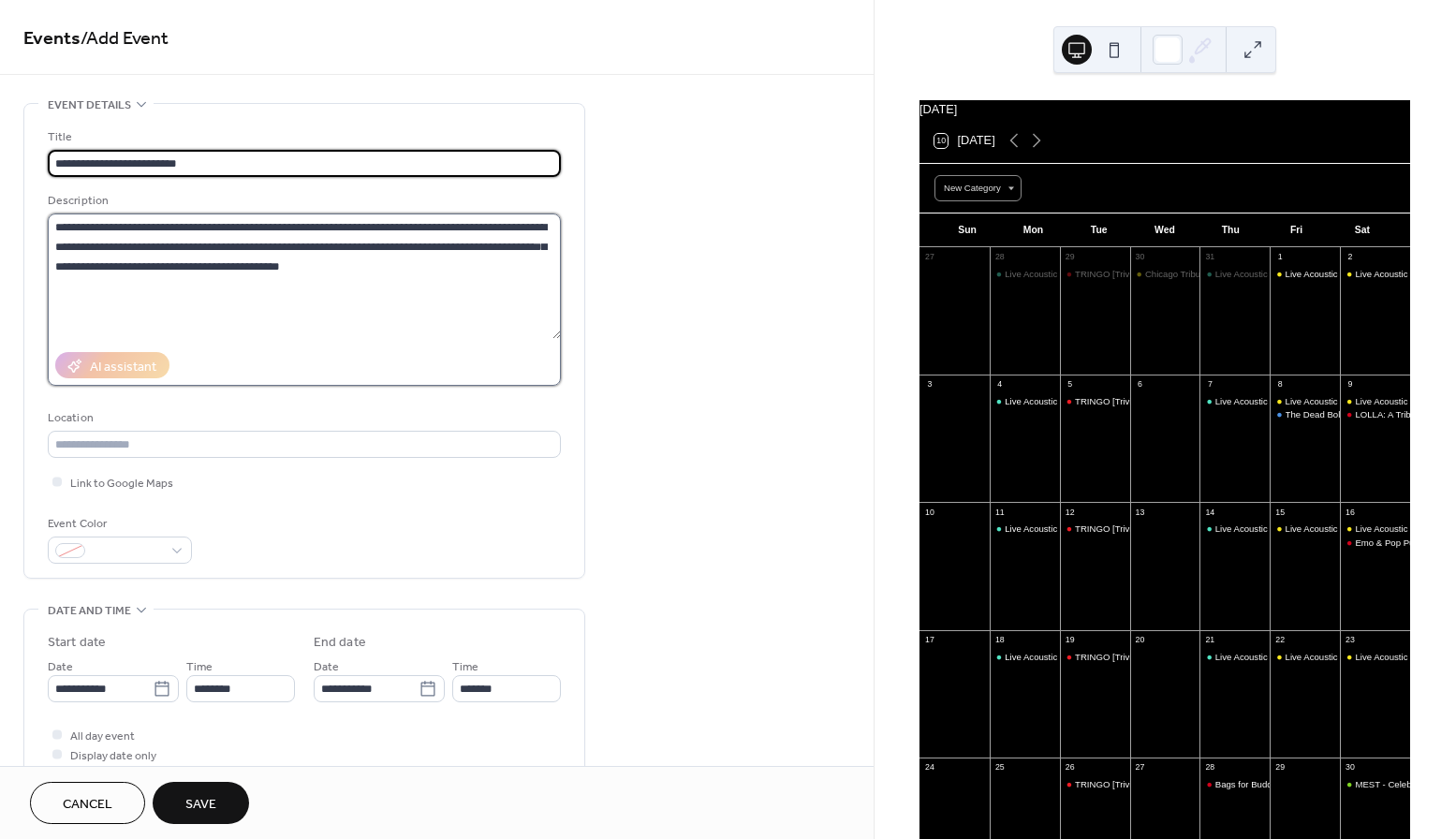 click on "**********" at bounding box center [304, 276] 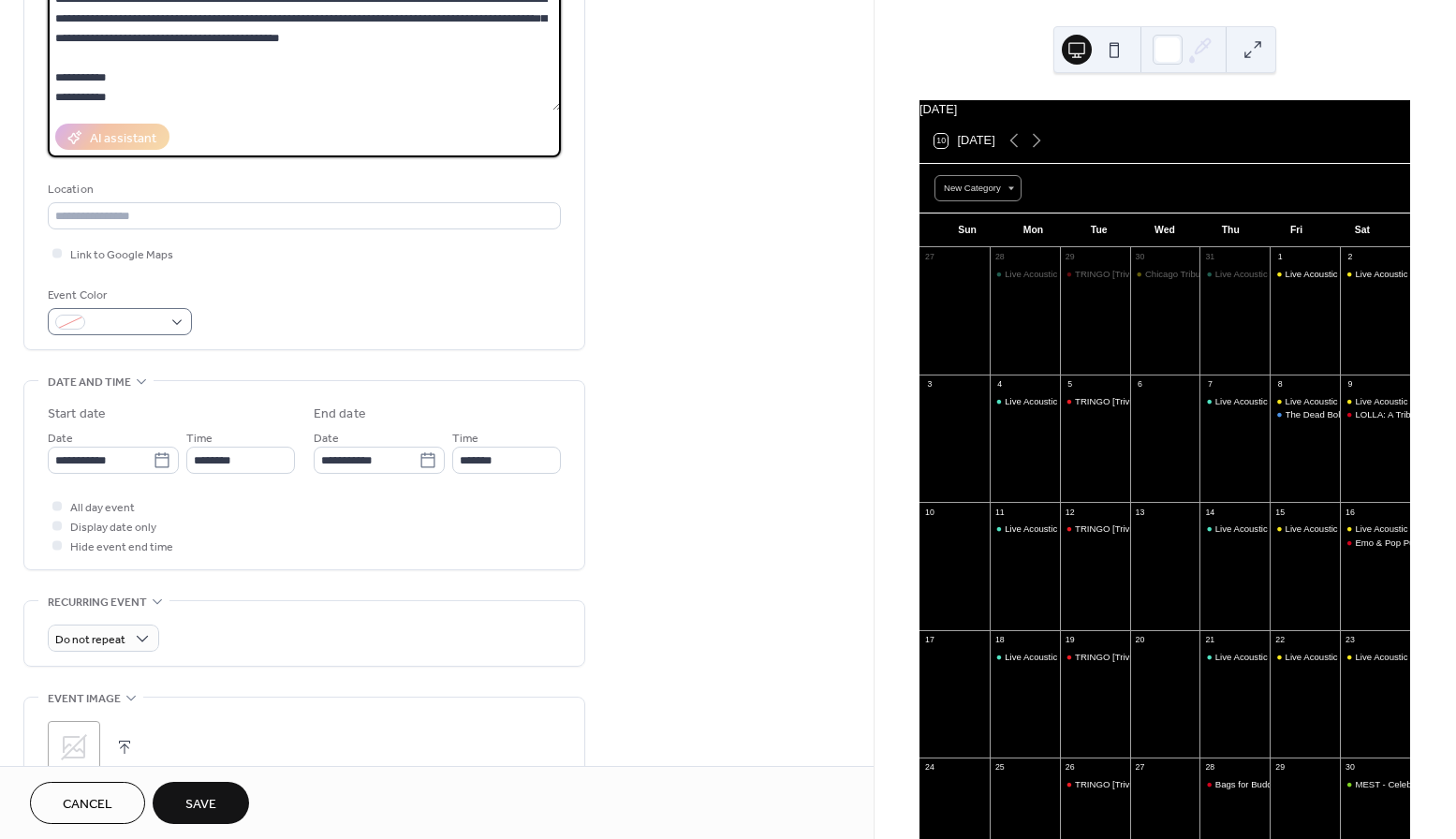 scroll, scrollTop: 272, scrollLeft: 0, axis: vertical 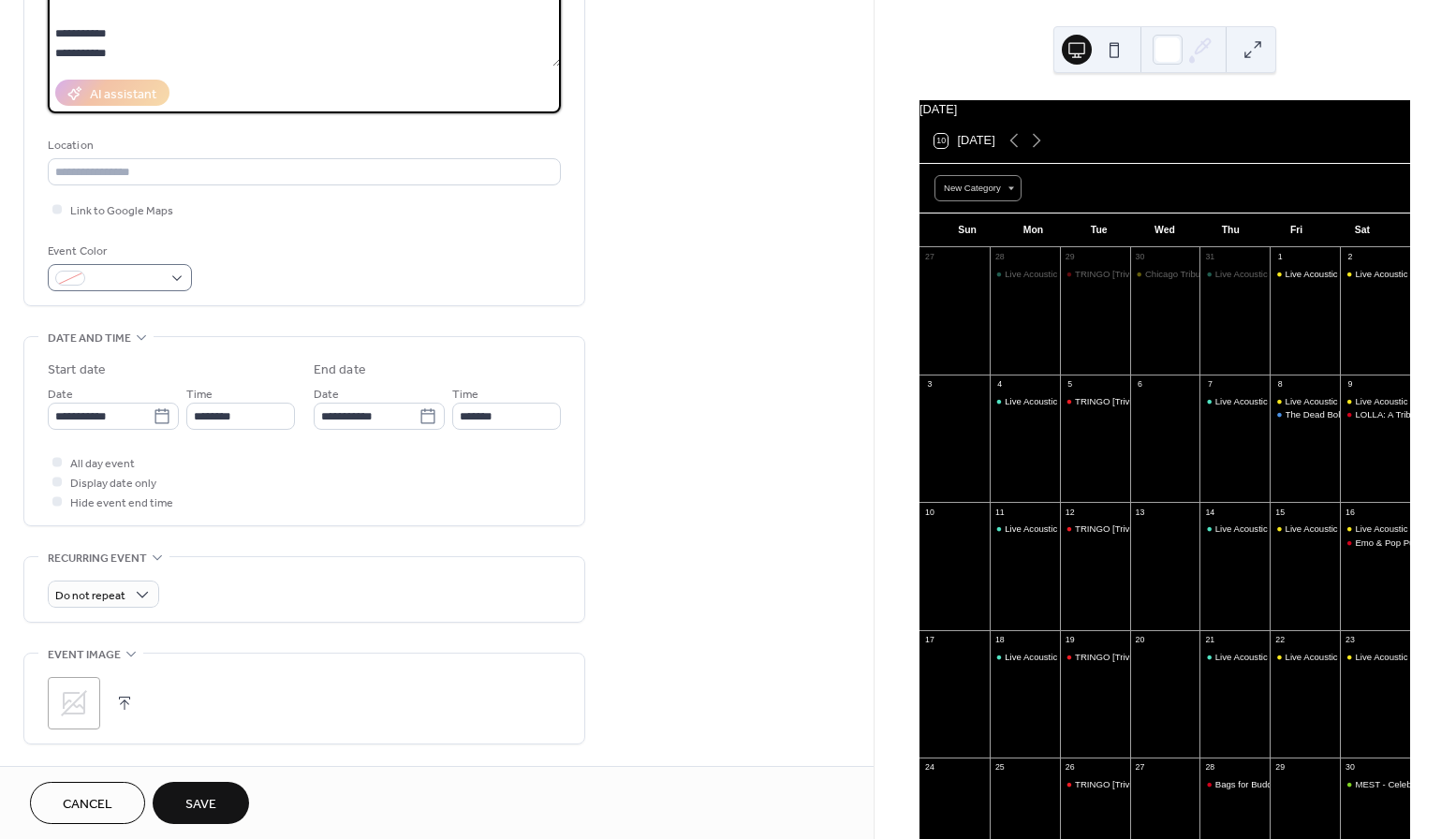 type on "**********" 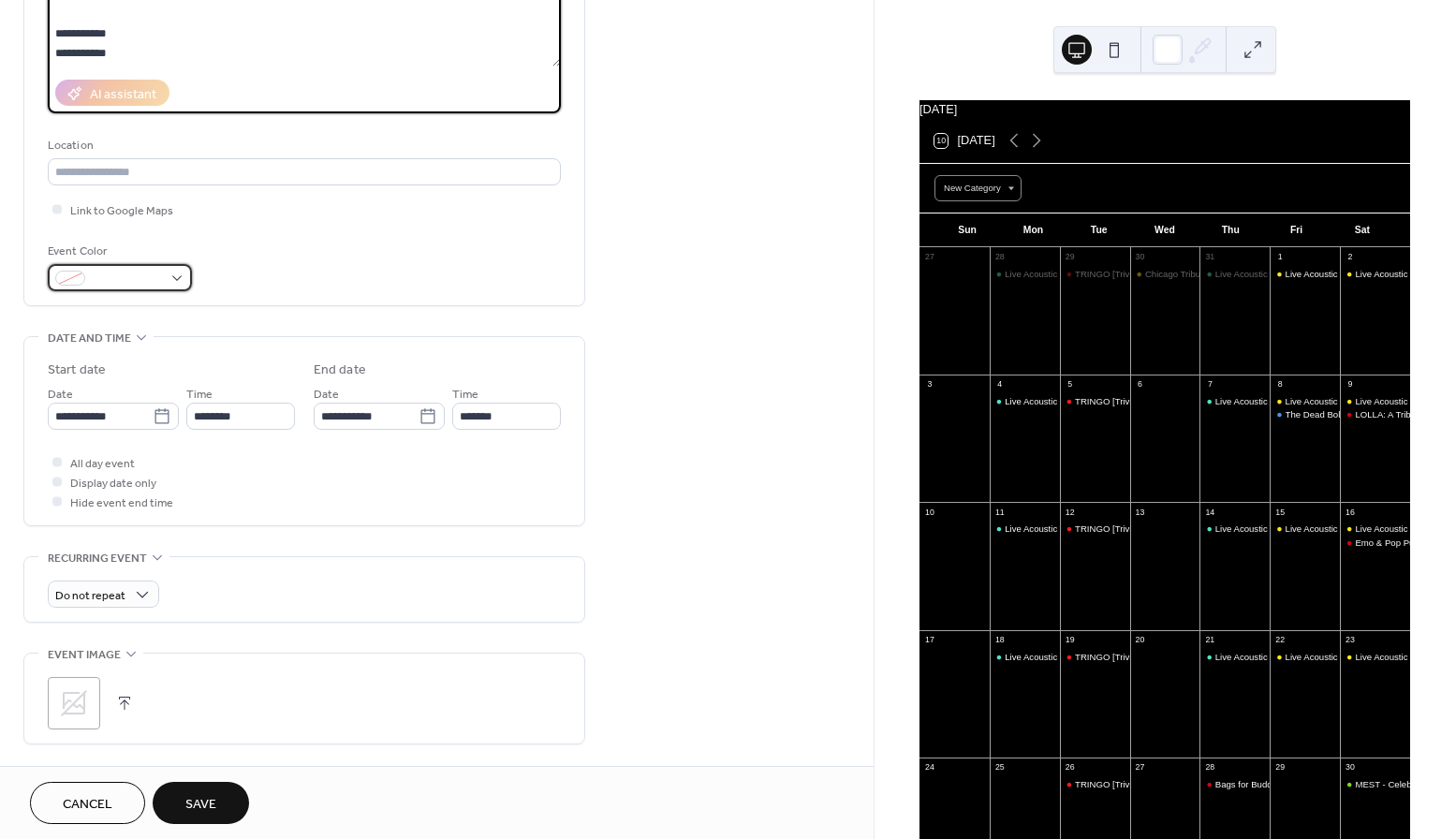click at bounding box center (127, 279) 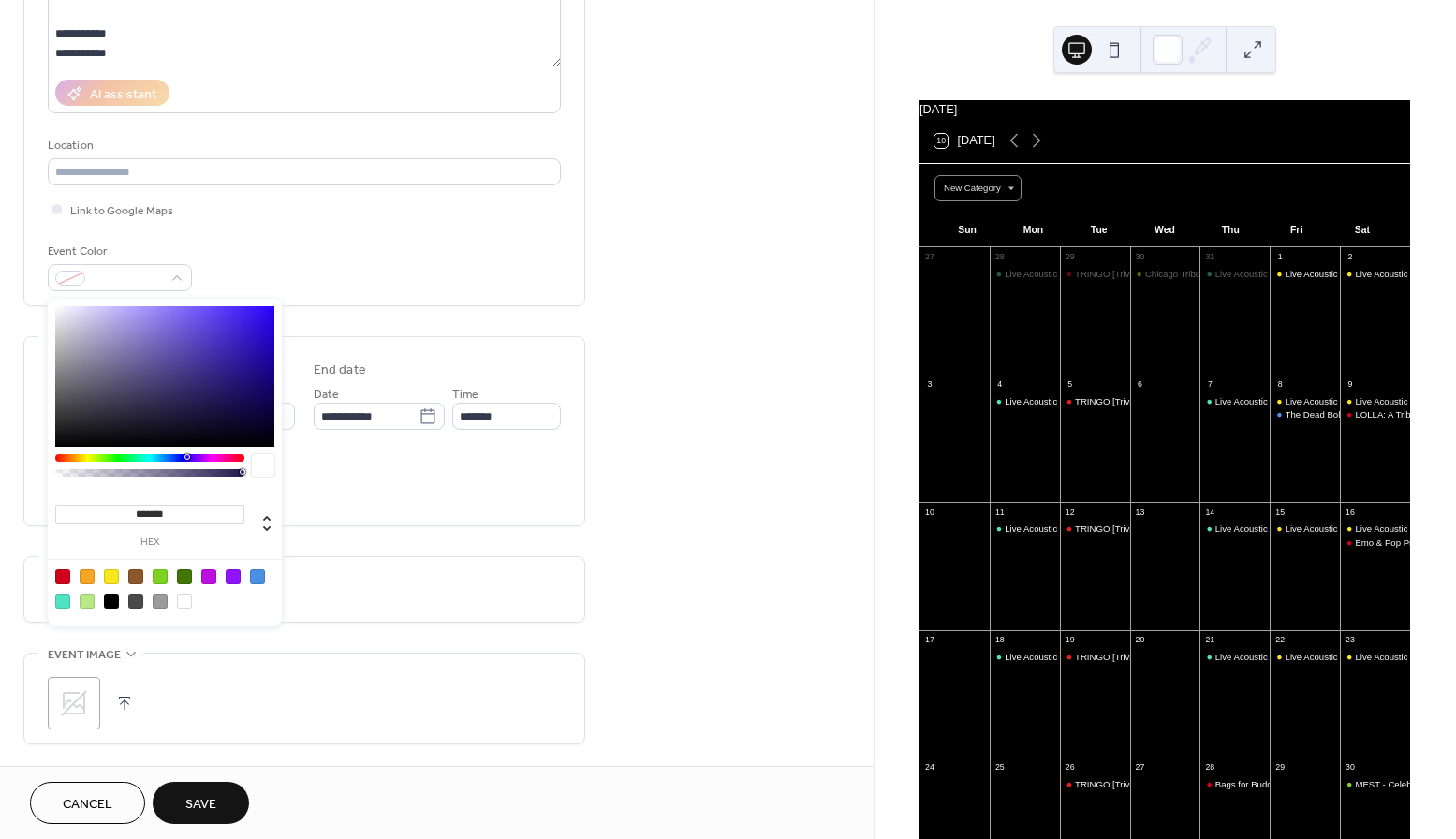 click at bounding box center (63, 577) 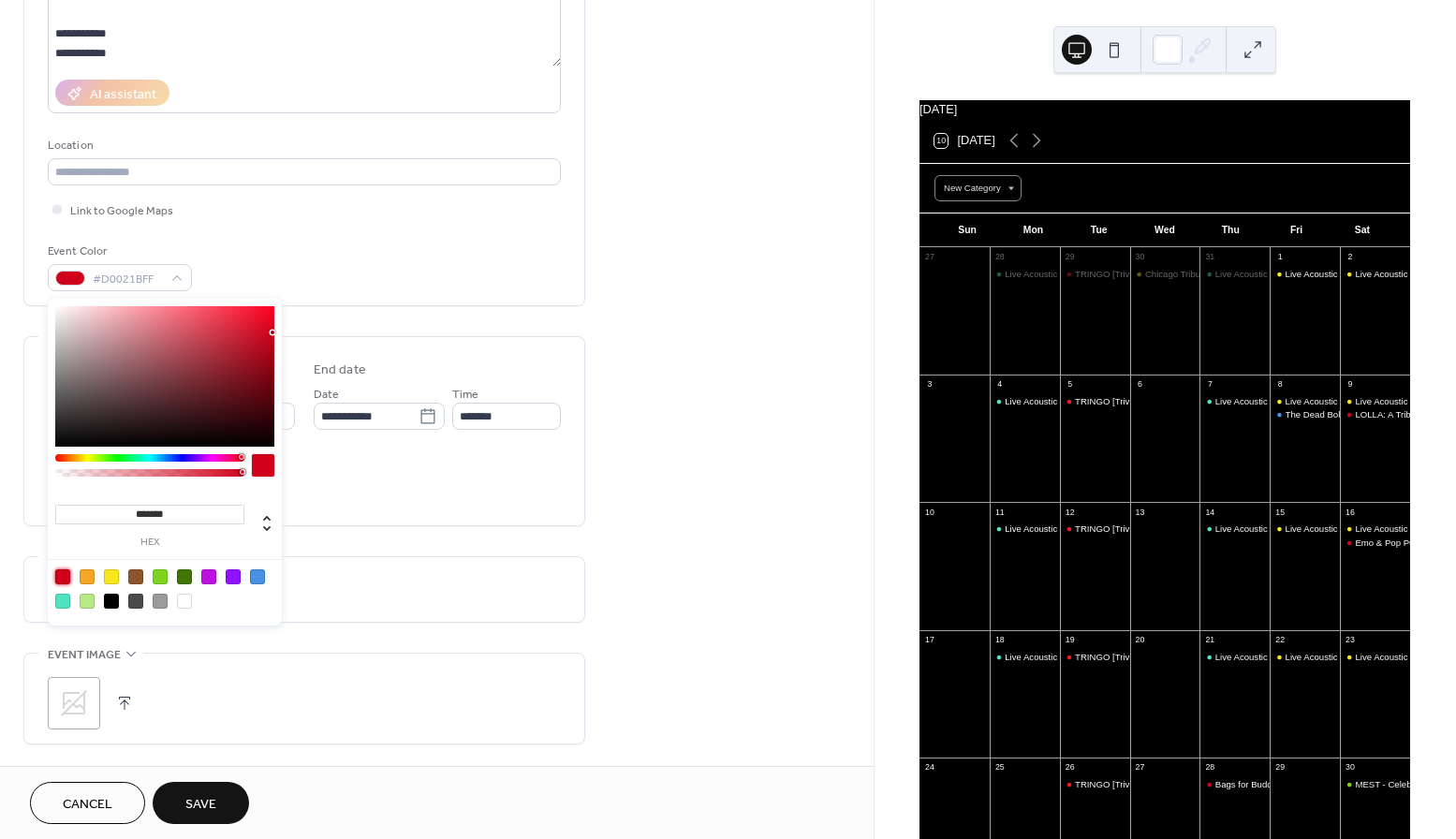 click on "Do not repeat" at bounding box center (304, 589) 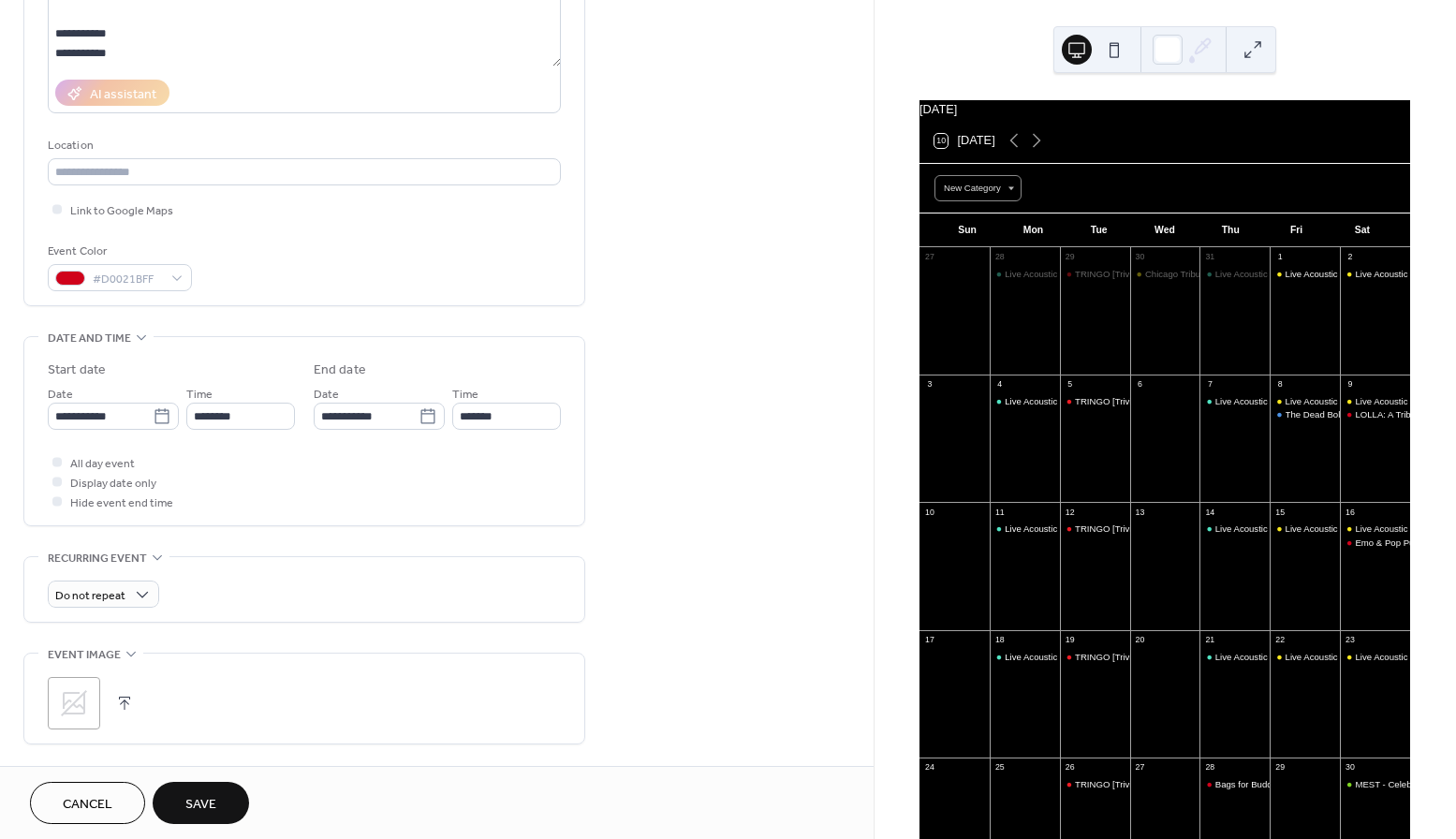 scroll, scrollTop: 380, scrollLeft: 0, axis: vertical 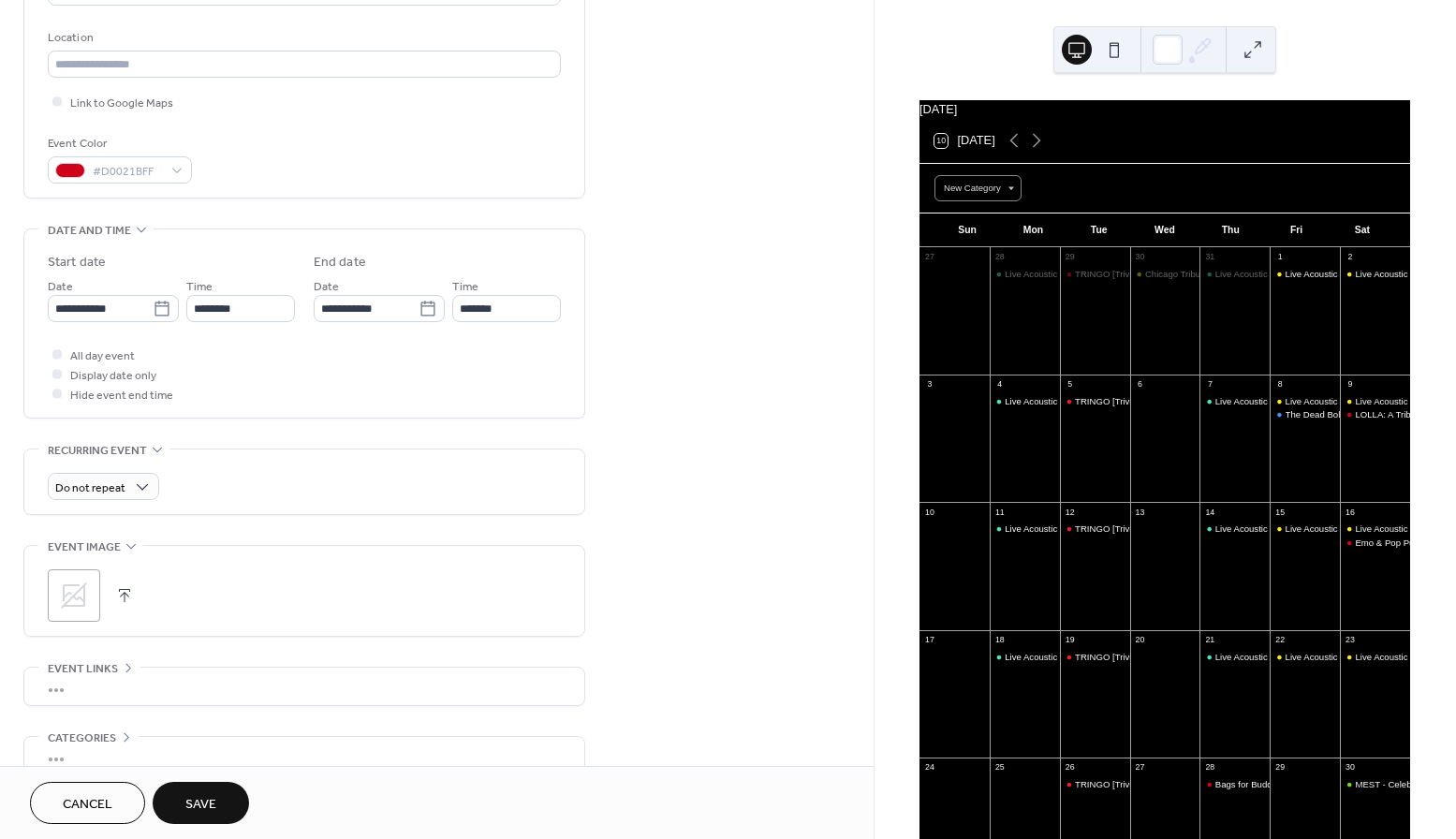 click at bounding box center (125, 596) 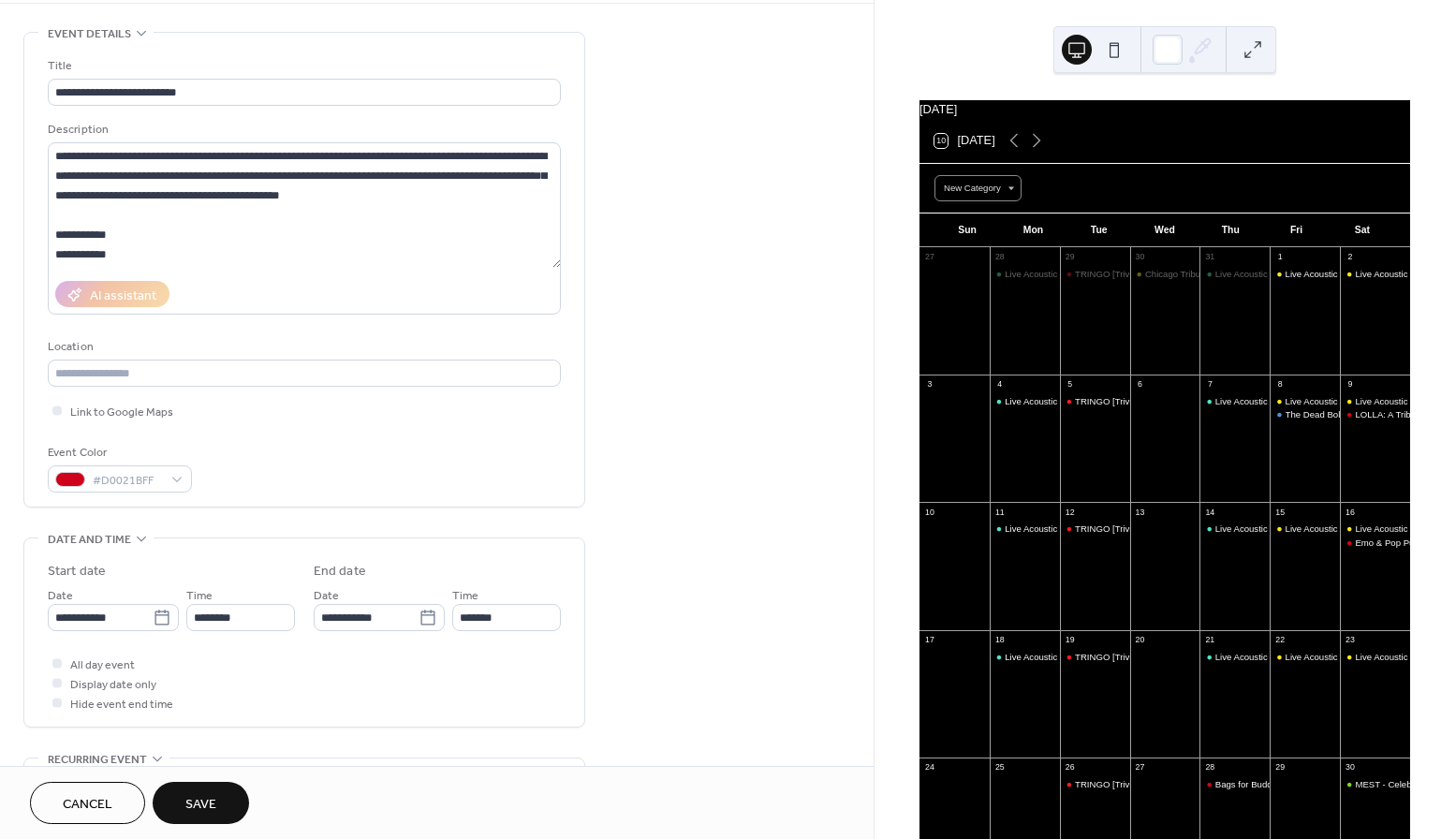 scroll, scrollTop: 52, scrollLeft: 0, axis: vertical 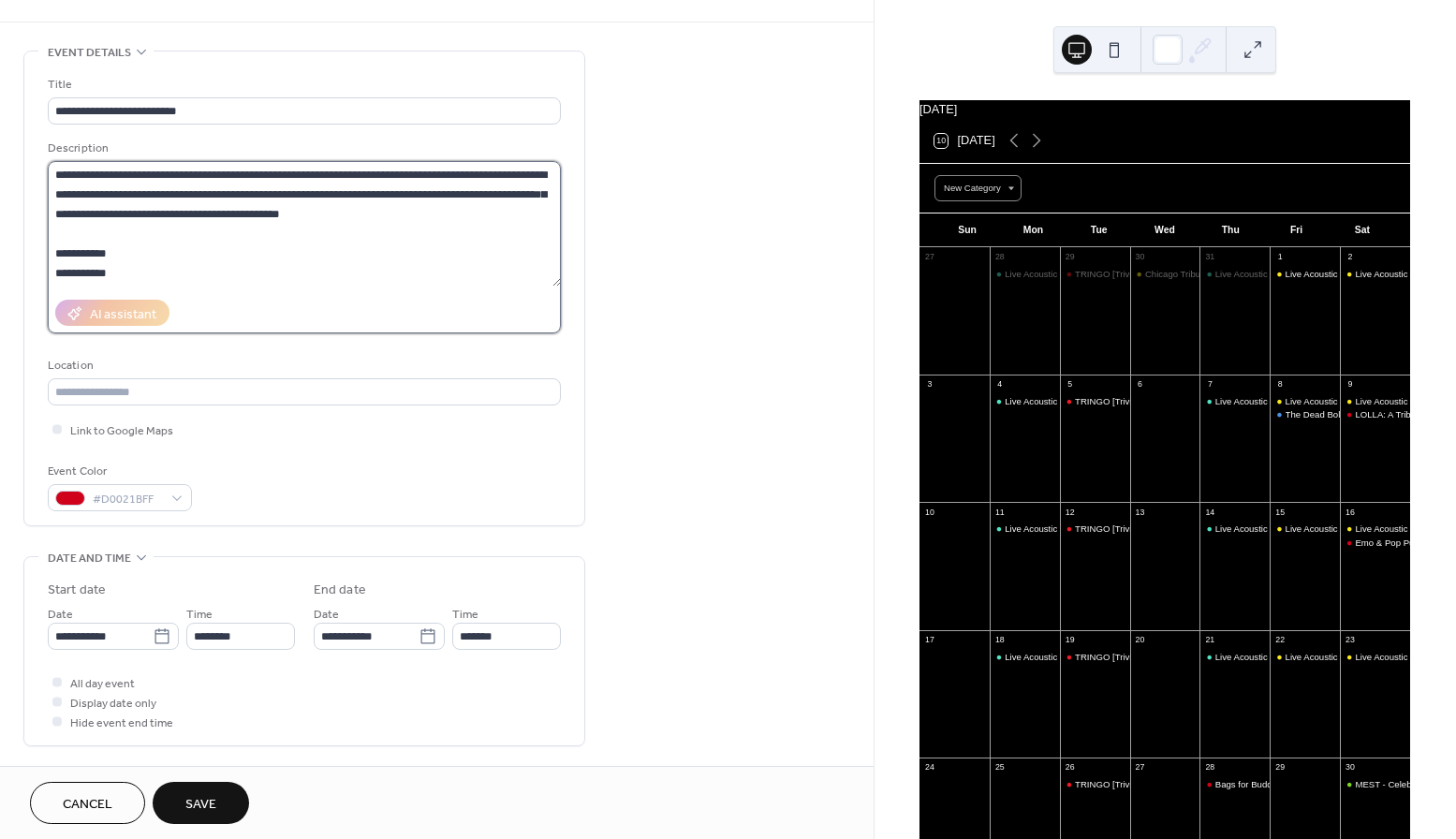 click on "**********" at bounding box center [304, 224] 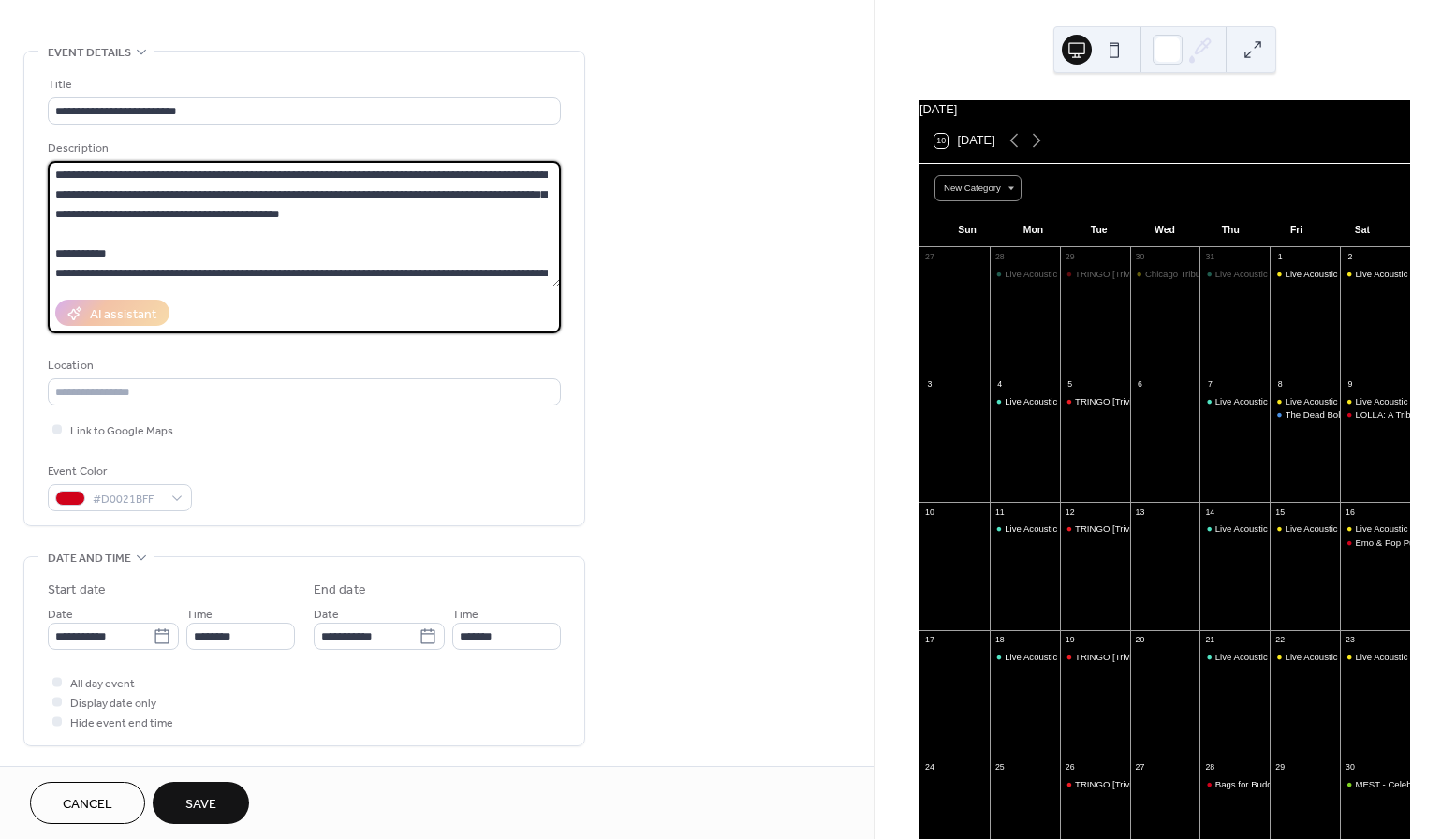 type on "**********" 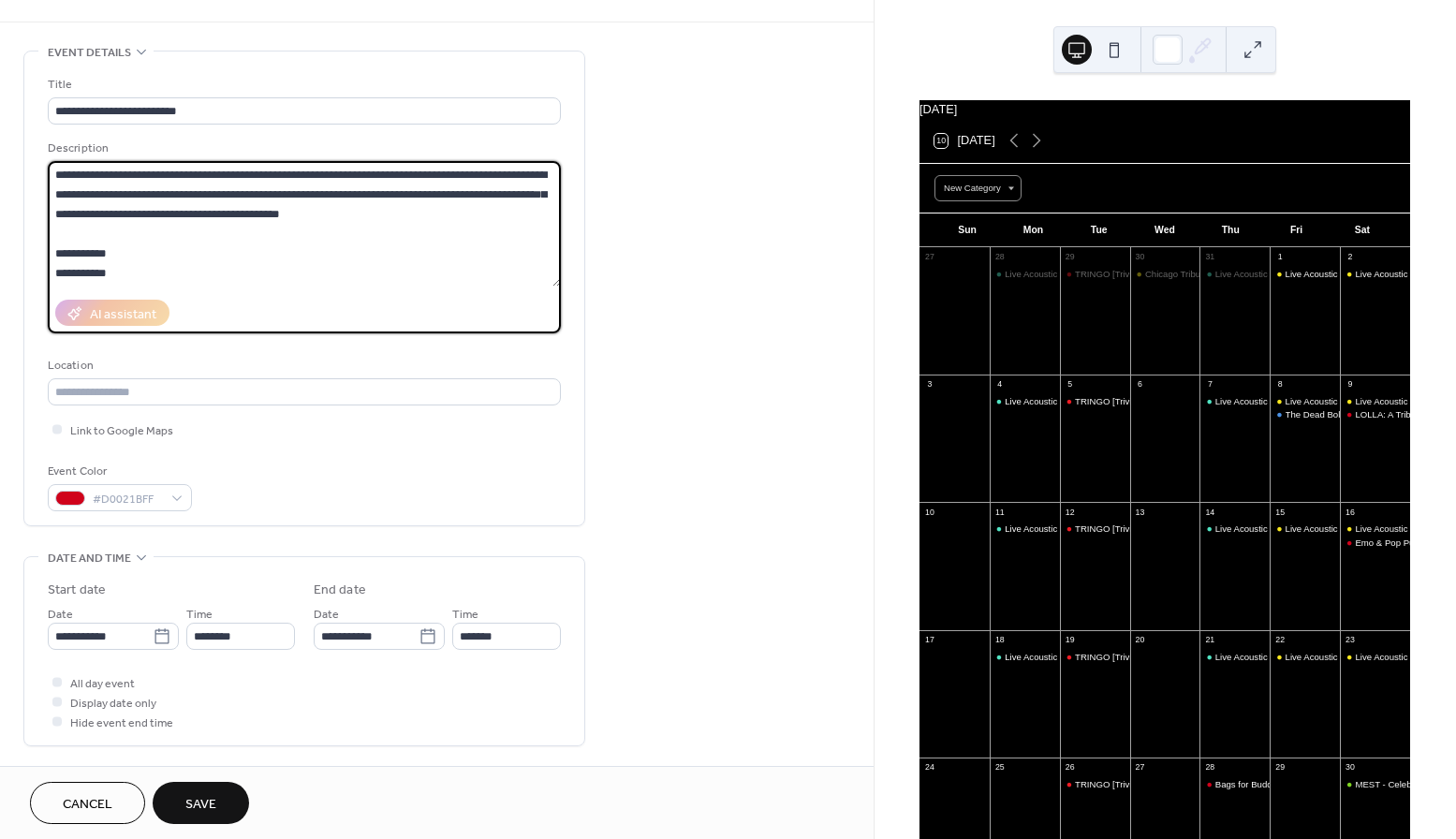 scroll, scrollTop: 53, scrollLeft: 0, axis: vertical 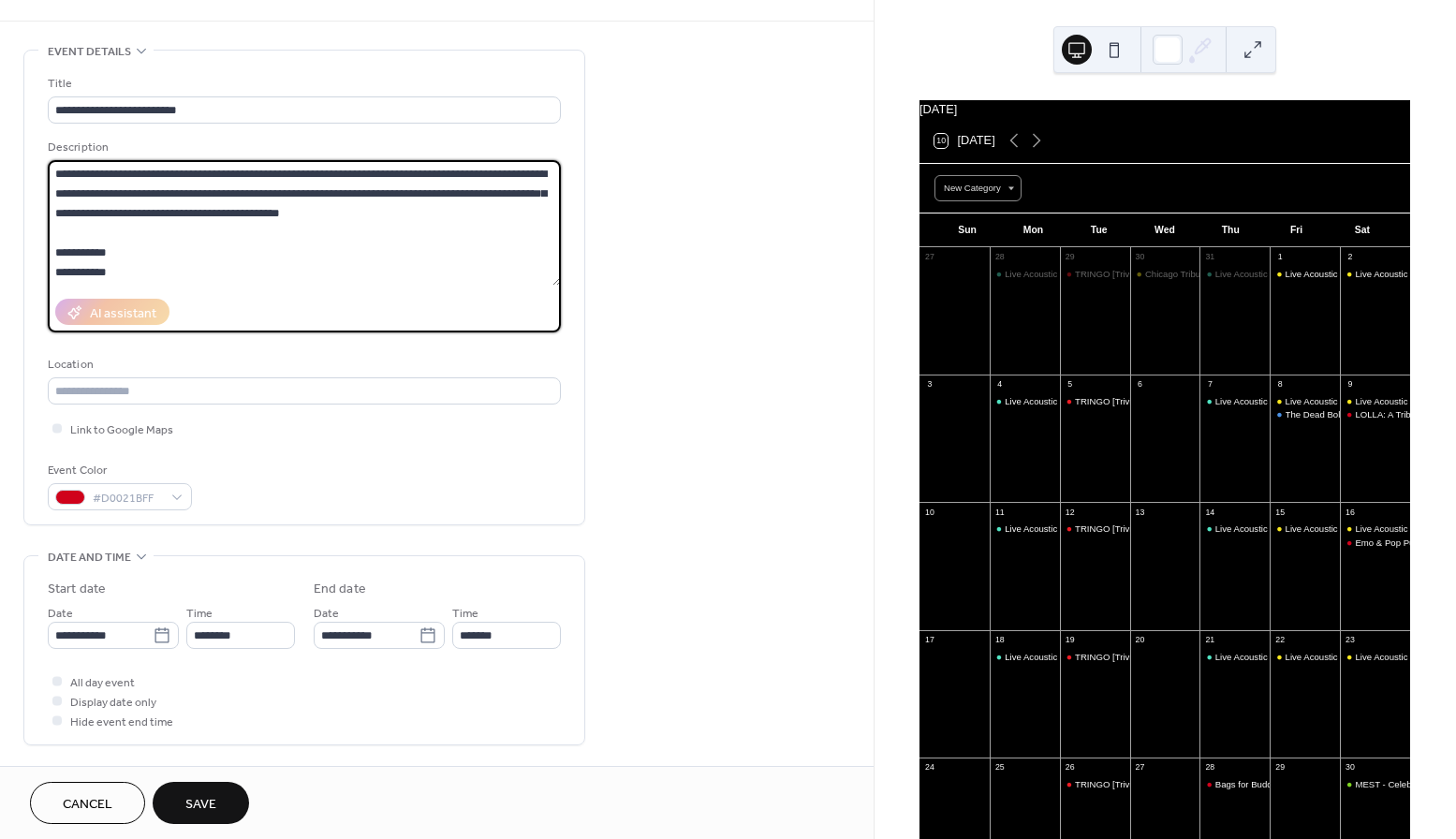 click on "**********" at bounding box center (113, 626) 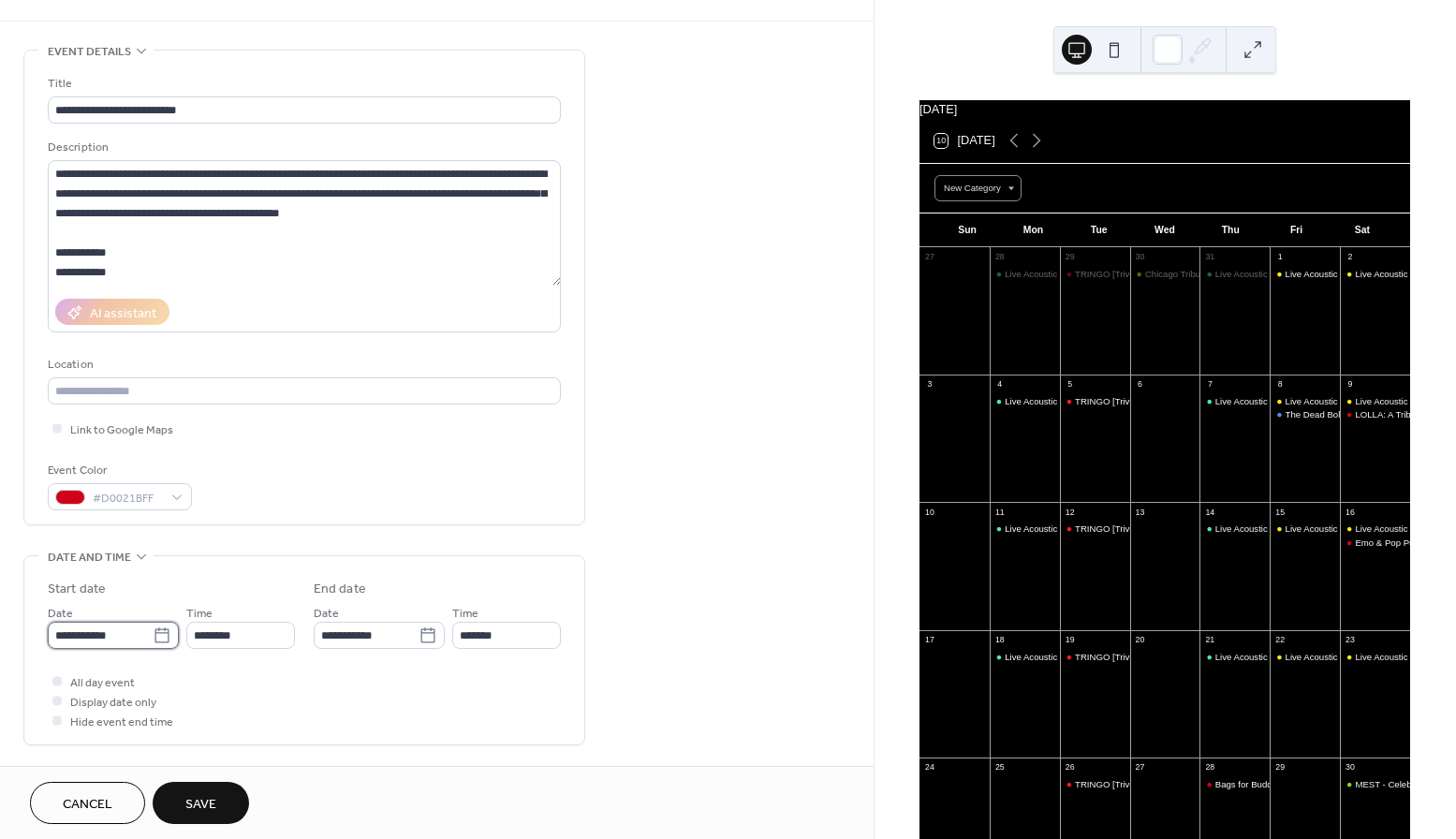 click on "**********" at bounding box center [100, 635] 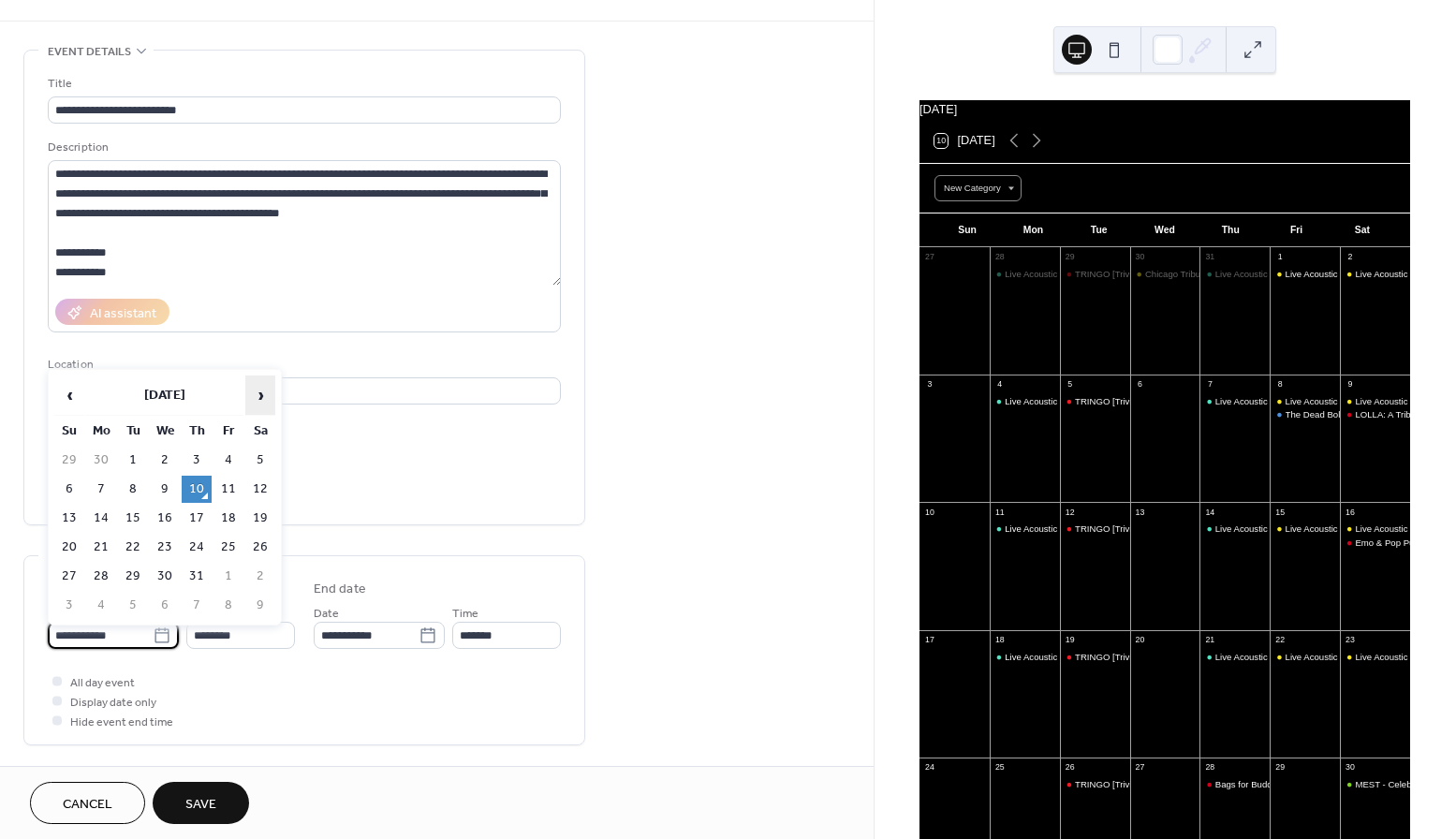 click on "›" at bounding box center (260, 395) 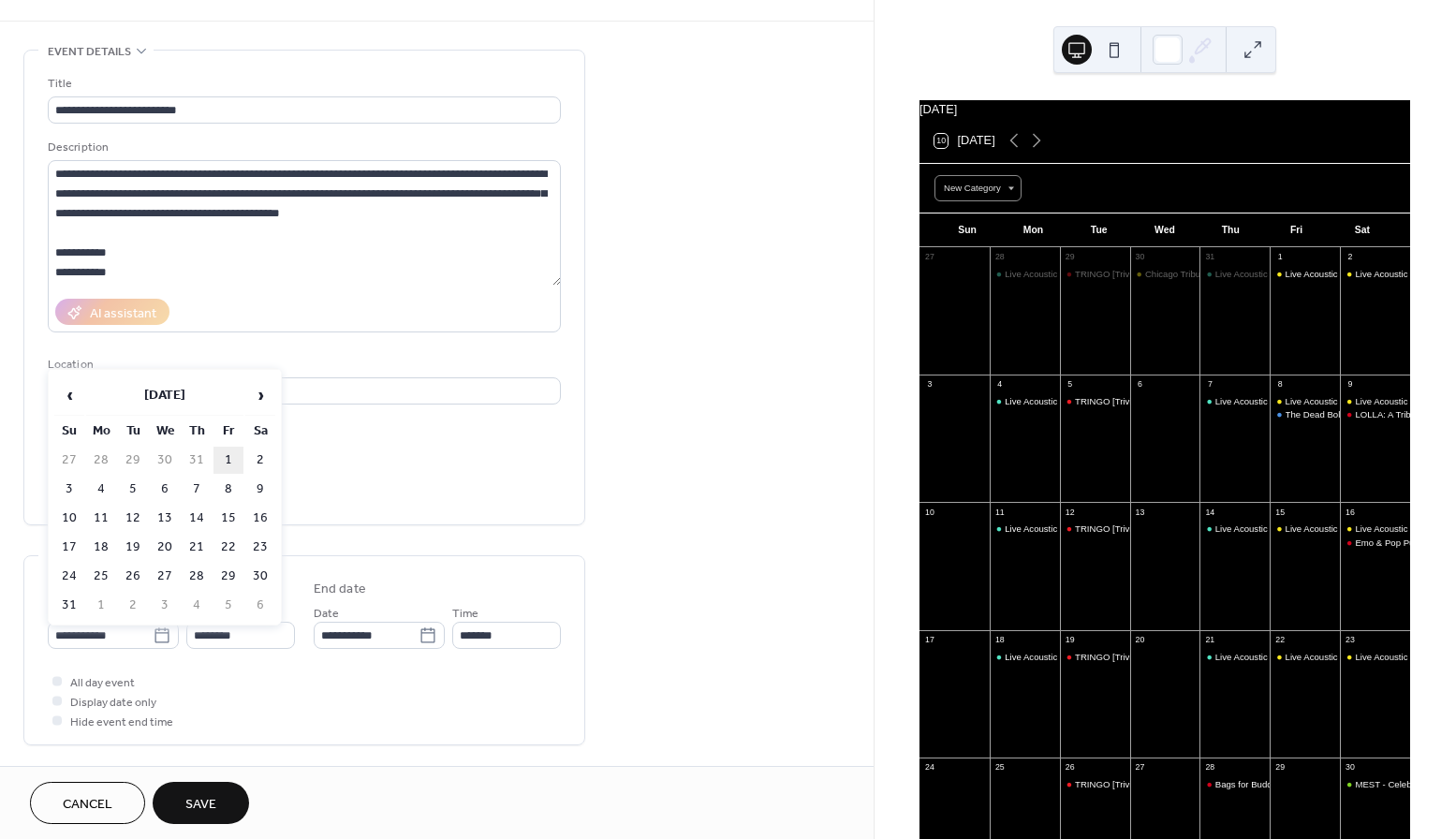 click on "1" at bounding box center [228, 460] 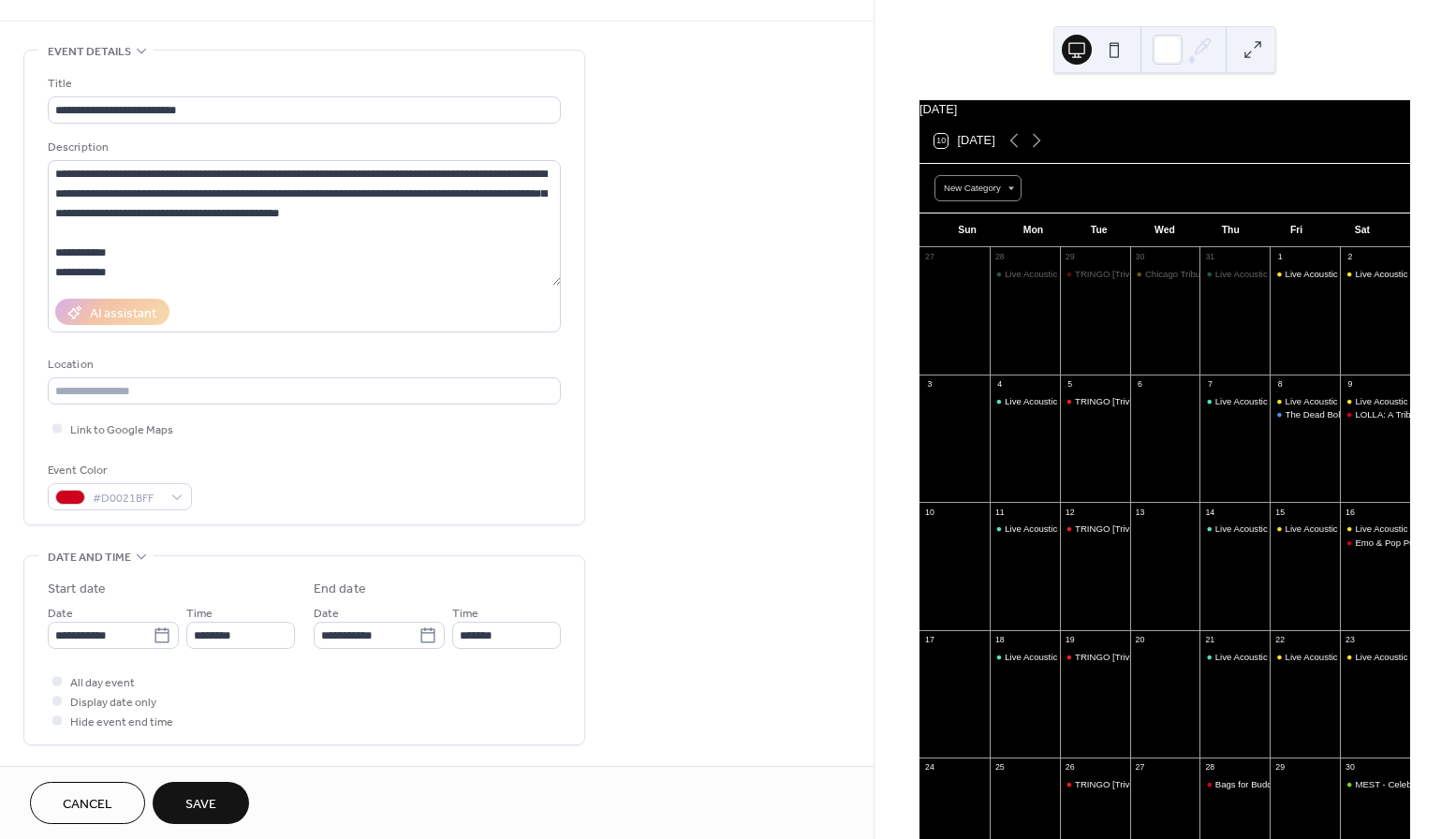 type on "**********" 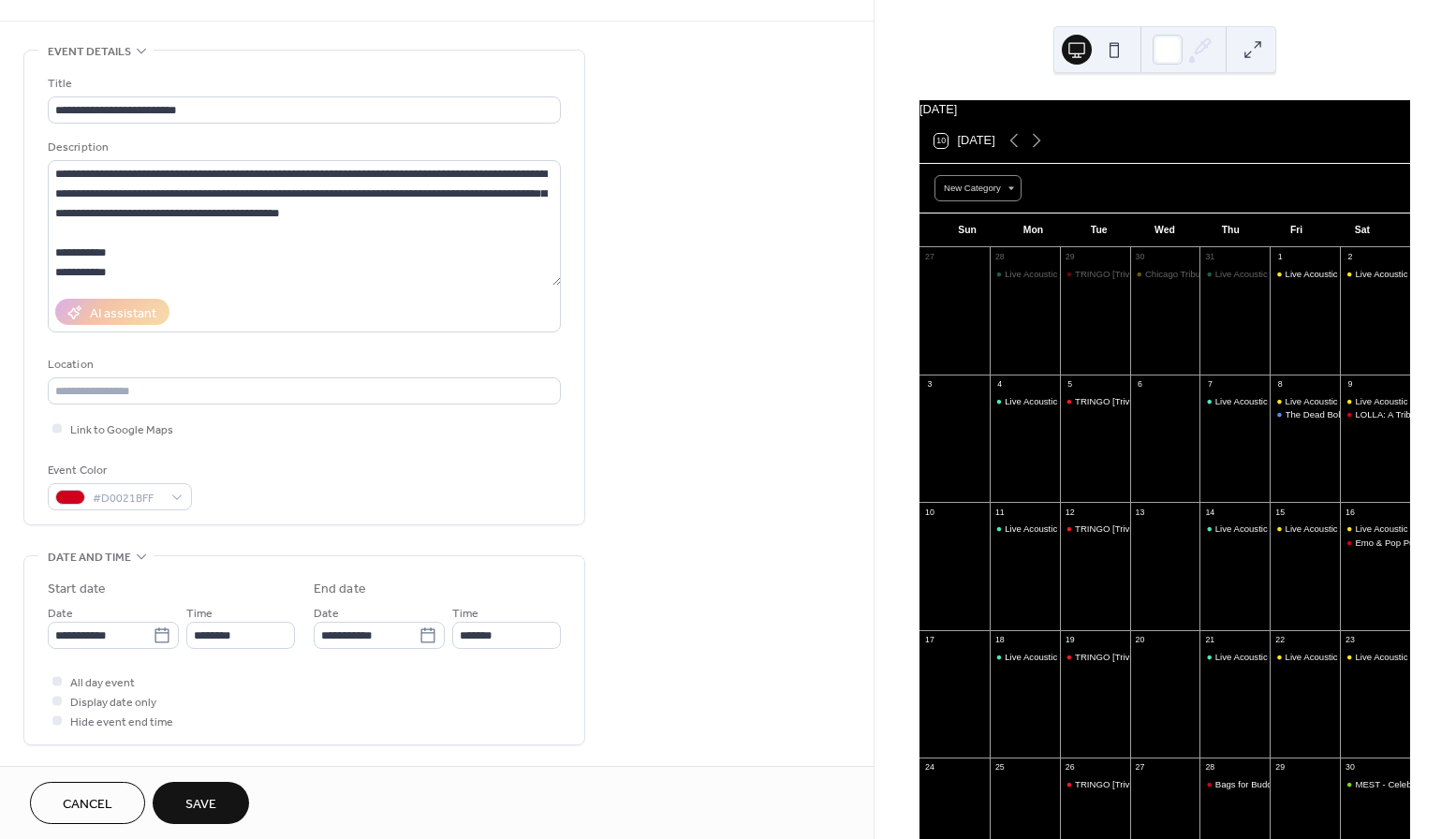 type on "**********" 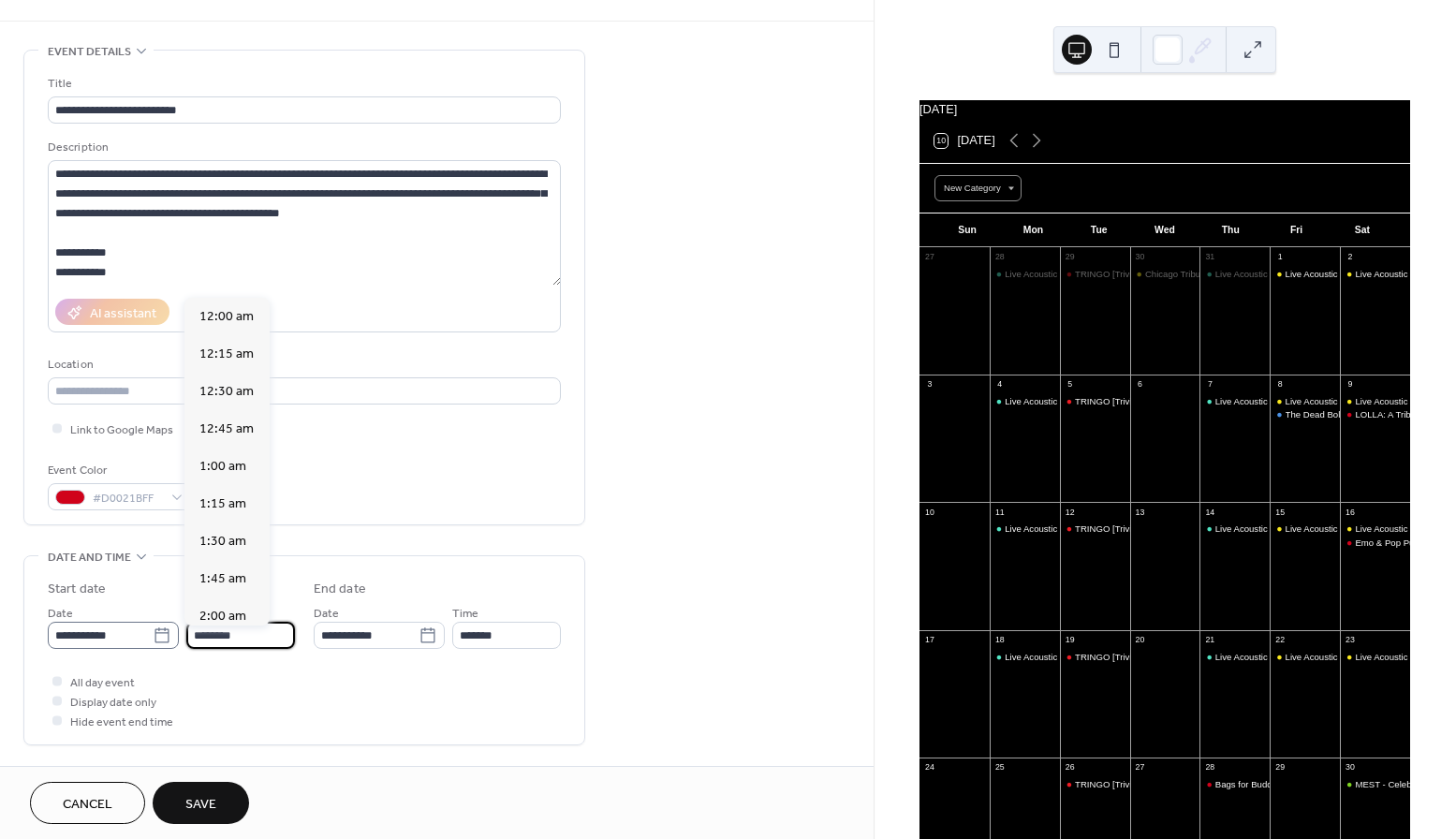 drag, startPoint x: 203, startPoint y: 636, endPoint x: 164, endPoint y: 631, distance: 39.319207 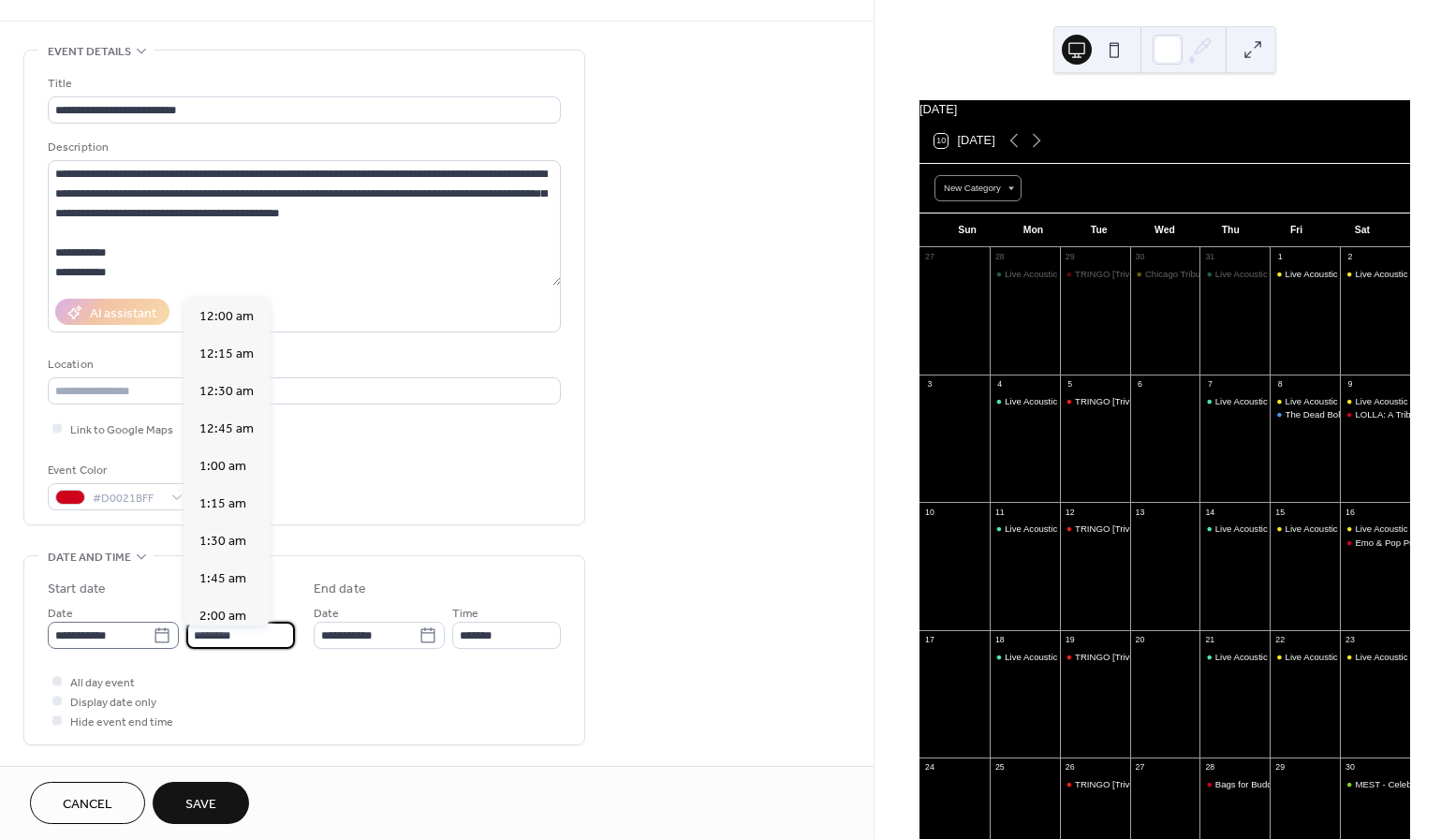 click on "**********" at bounding box center [171, 626] 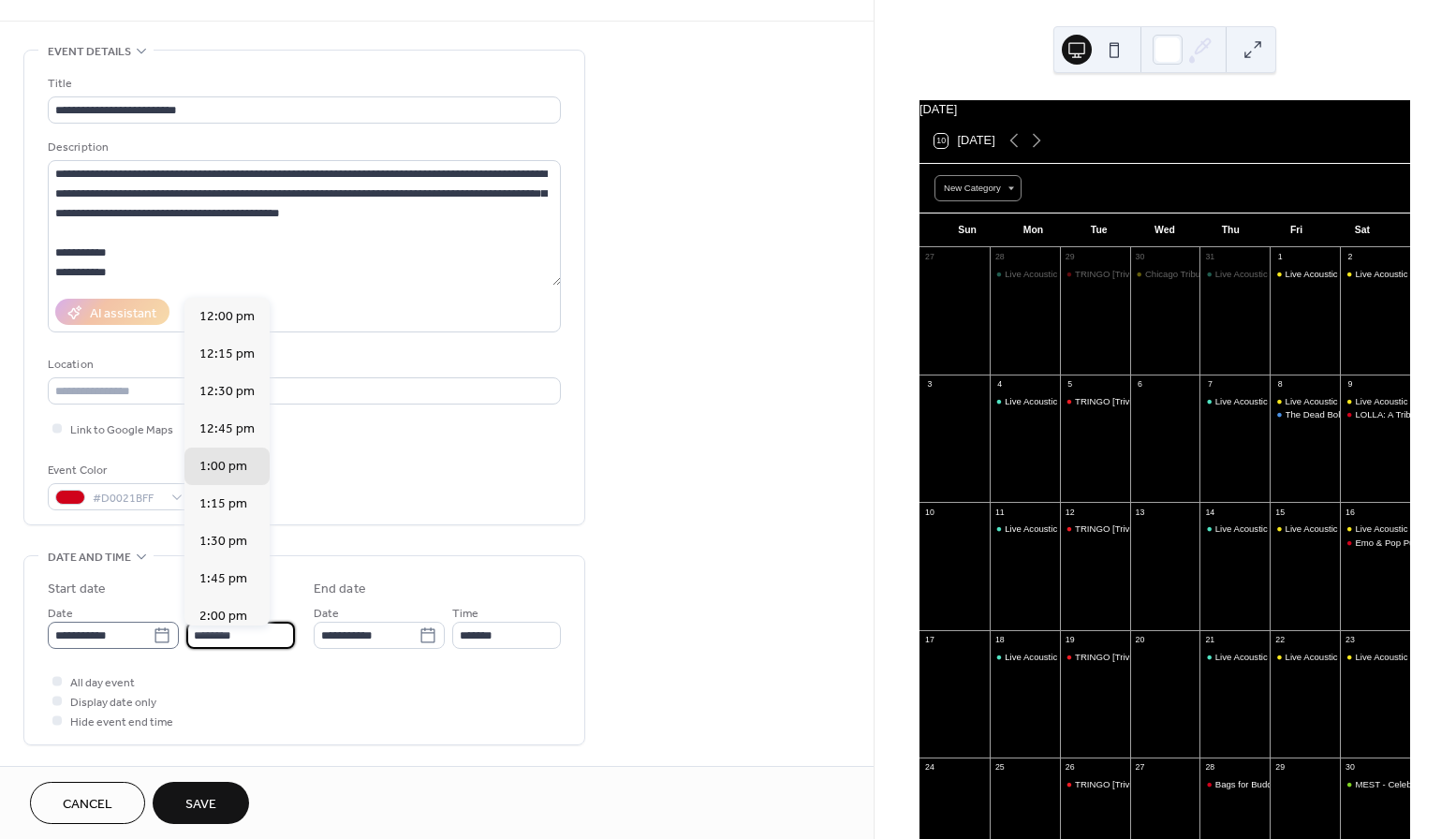 scroll, scrollTop: 3268, scrollLeft: 0, axis: vertical 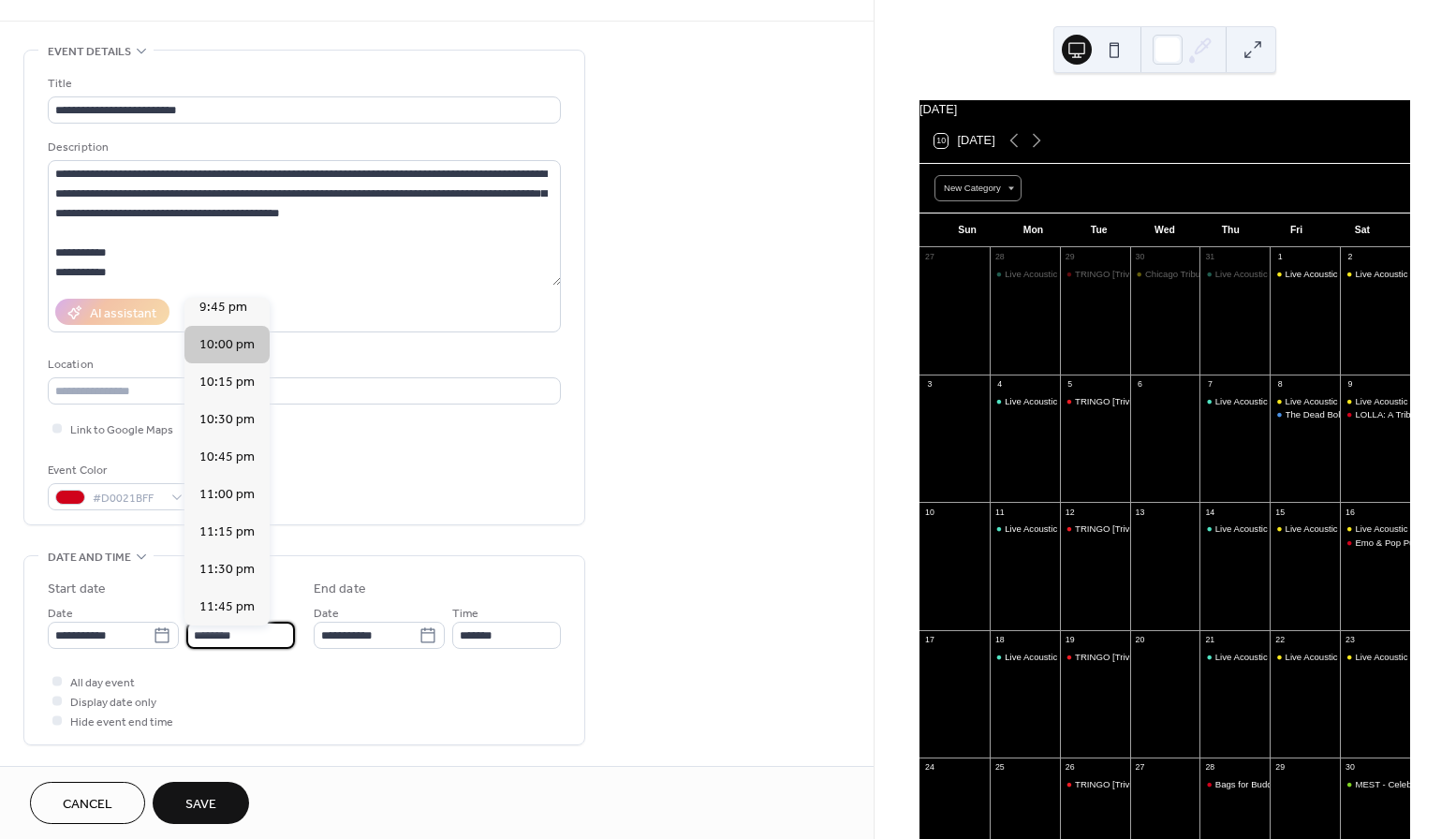 type on "********" 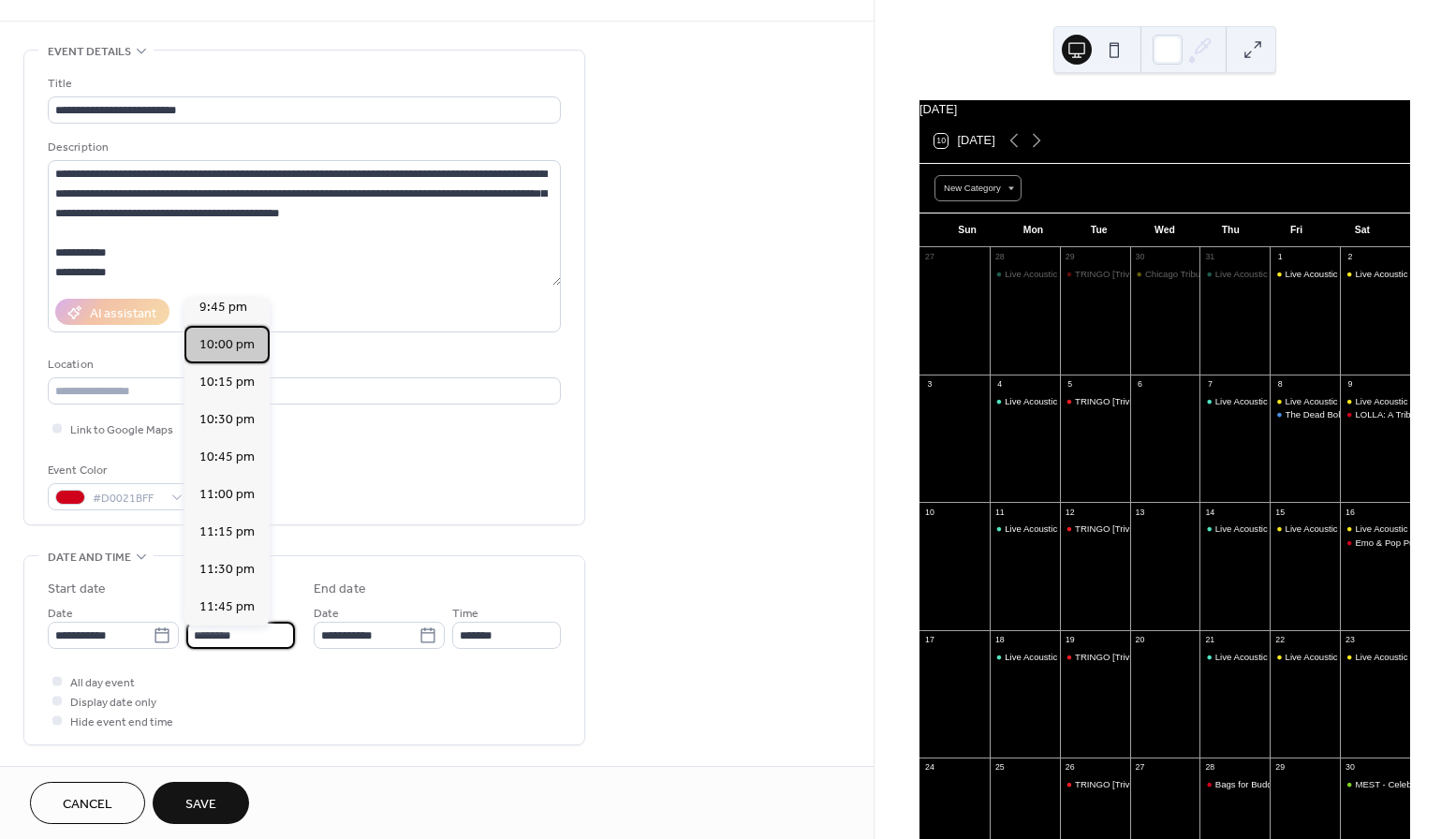 click on "10:00 pm" at bounding box center [227, 345] 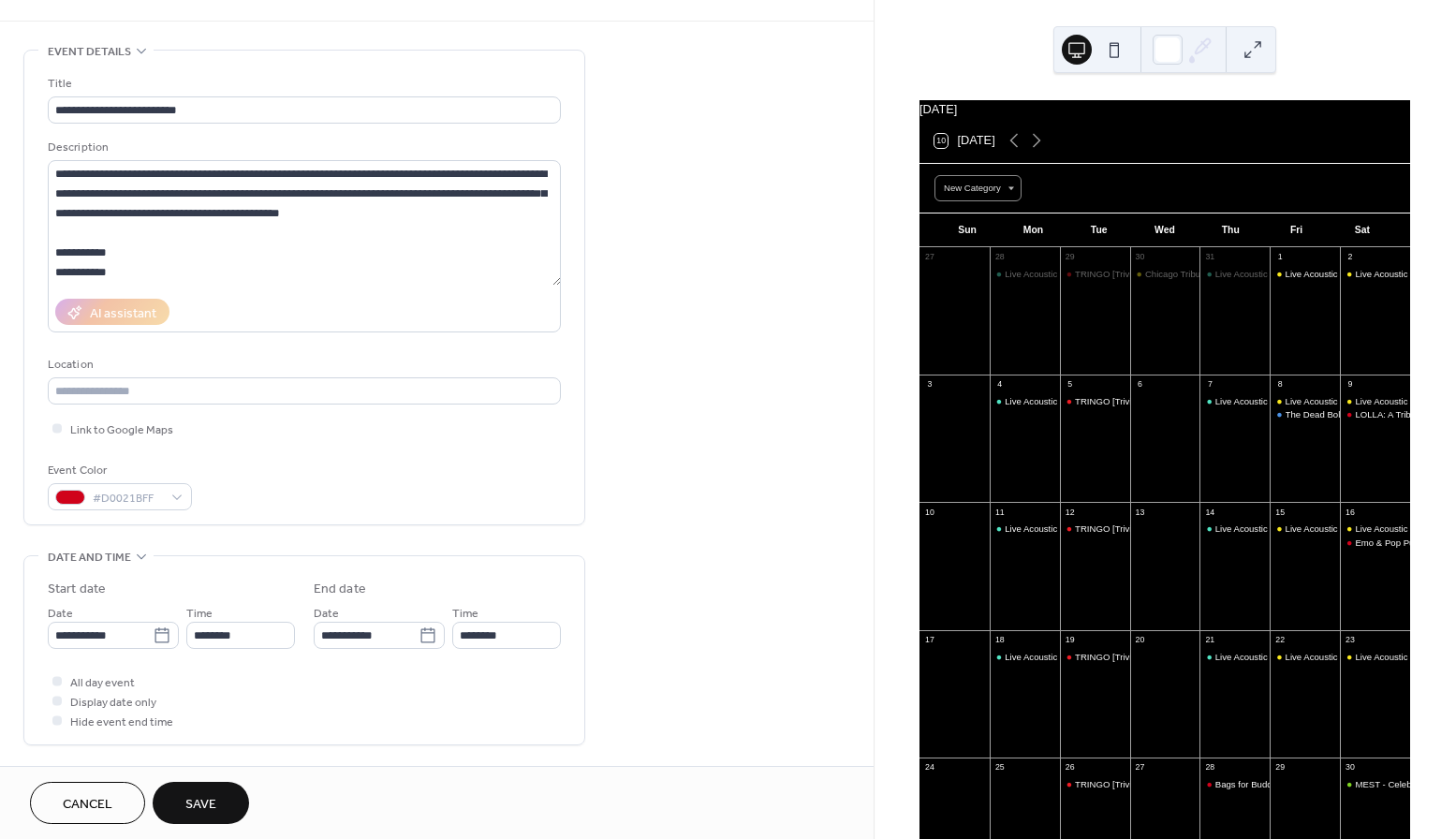 type on "********" 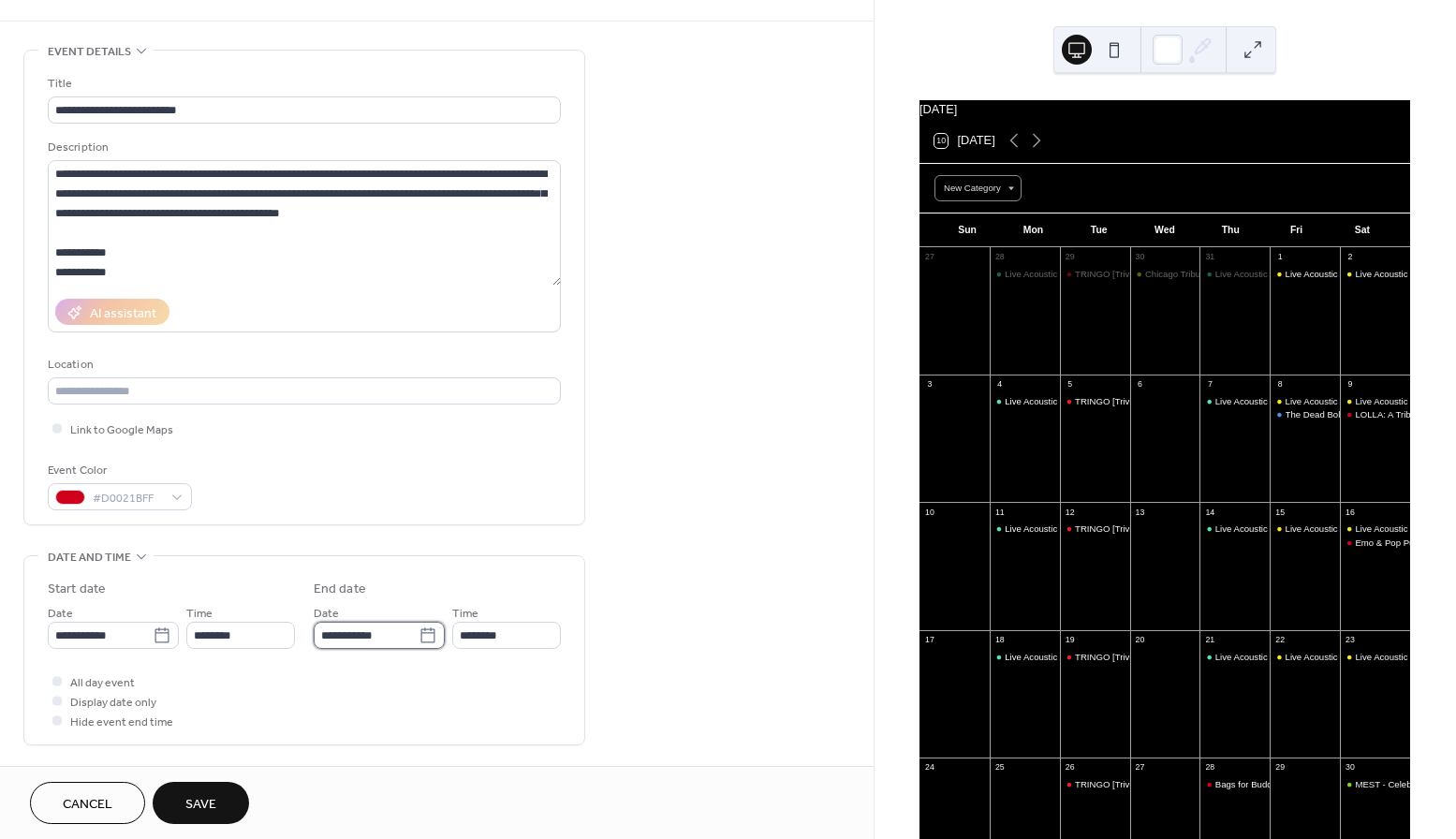 click on "**********" at bounding box center [366, 635] 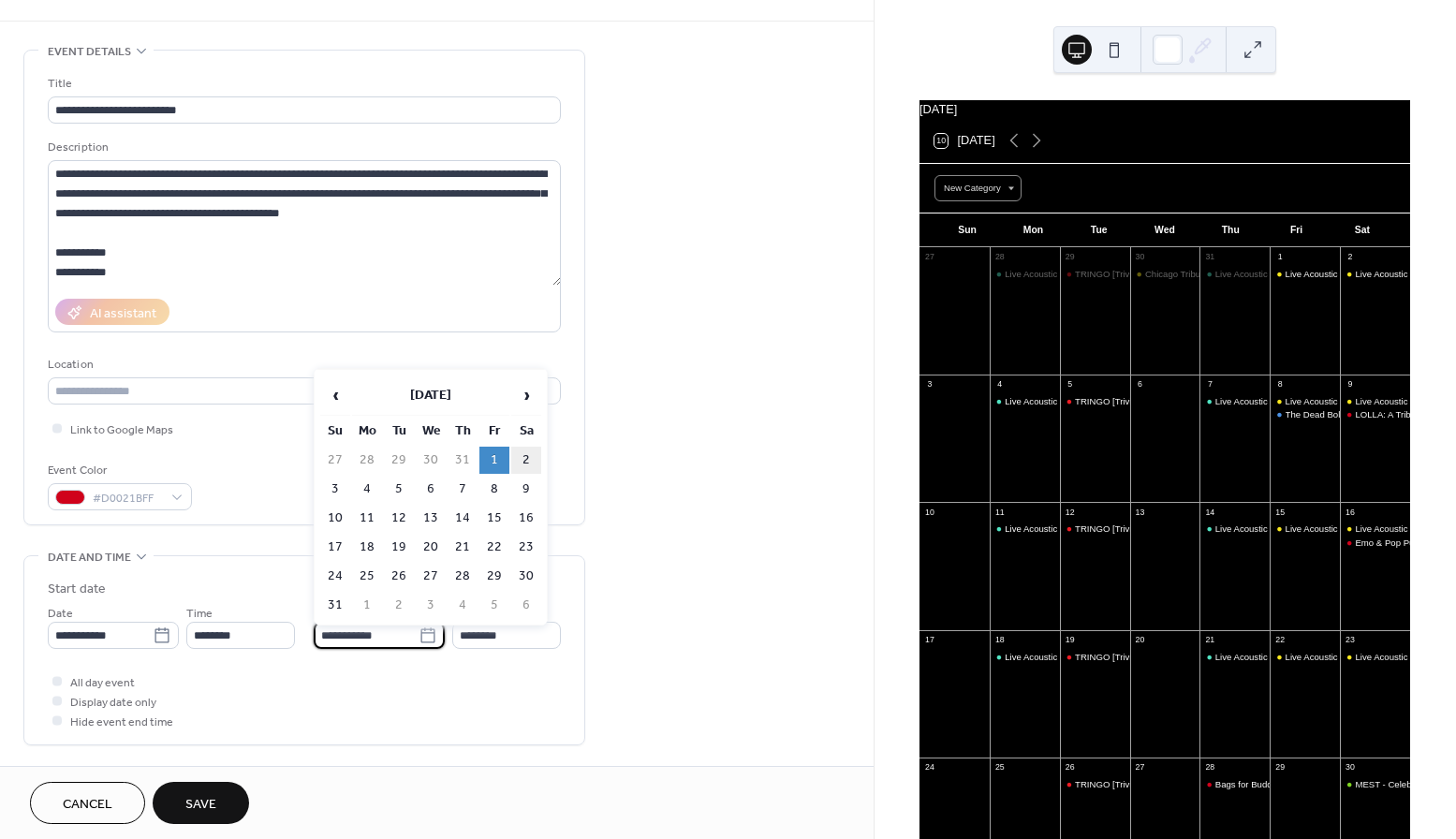 click on "2" at bounding box center (526, 460) 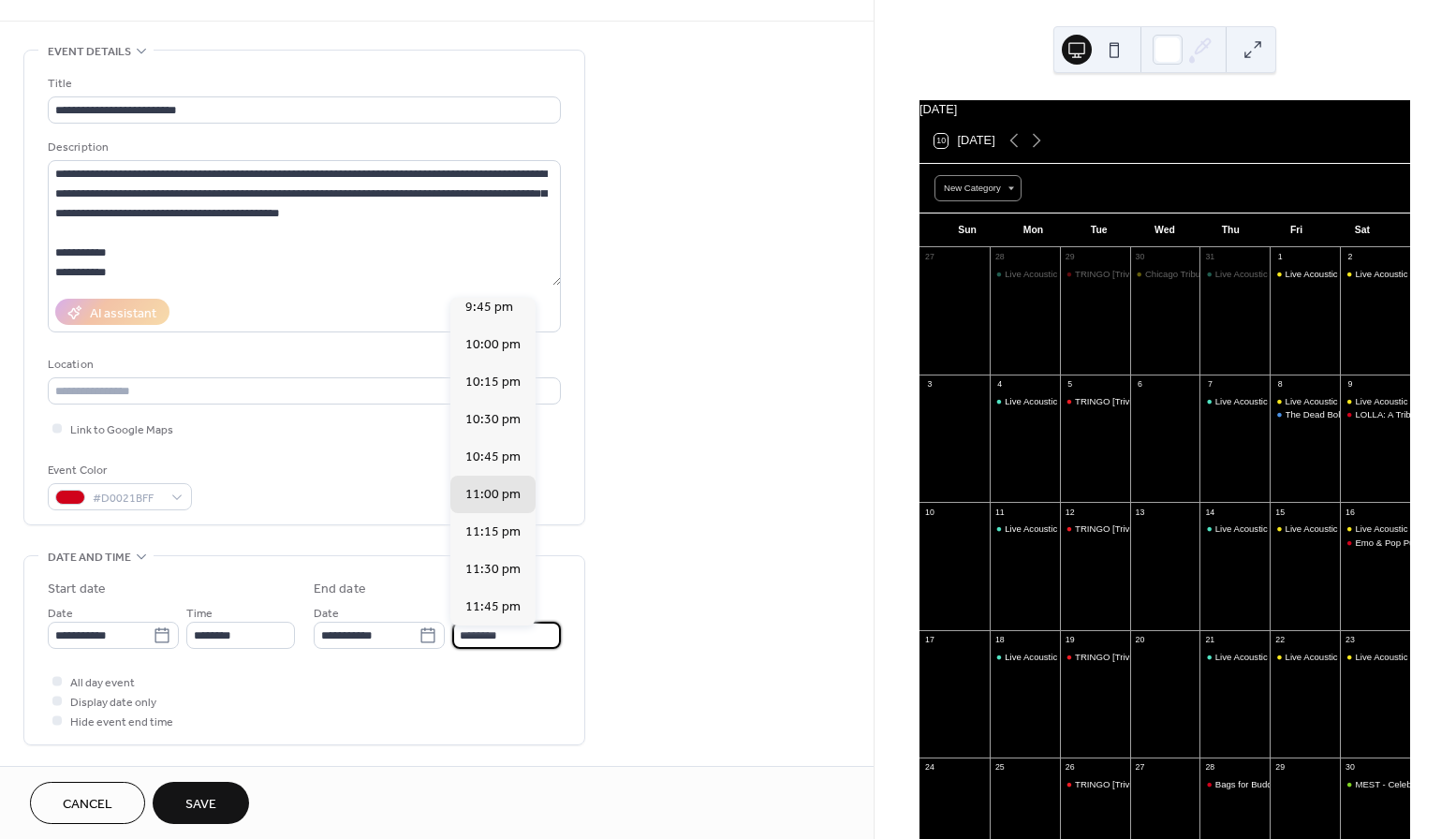 click on "********" at bounding box center [507, 635] 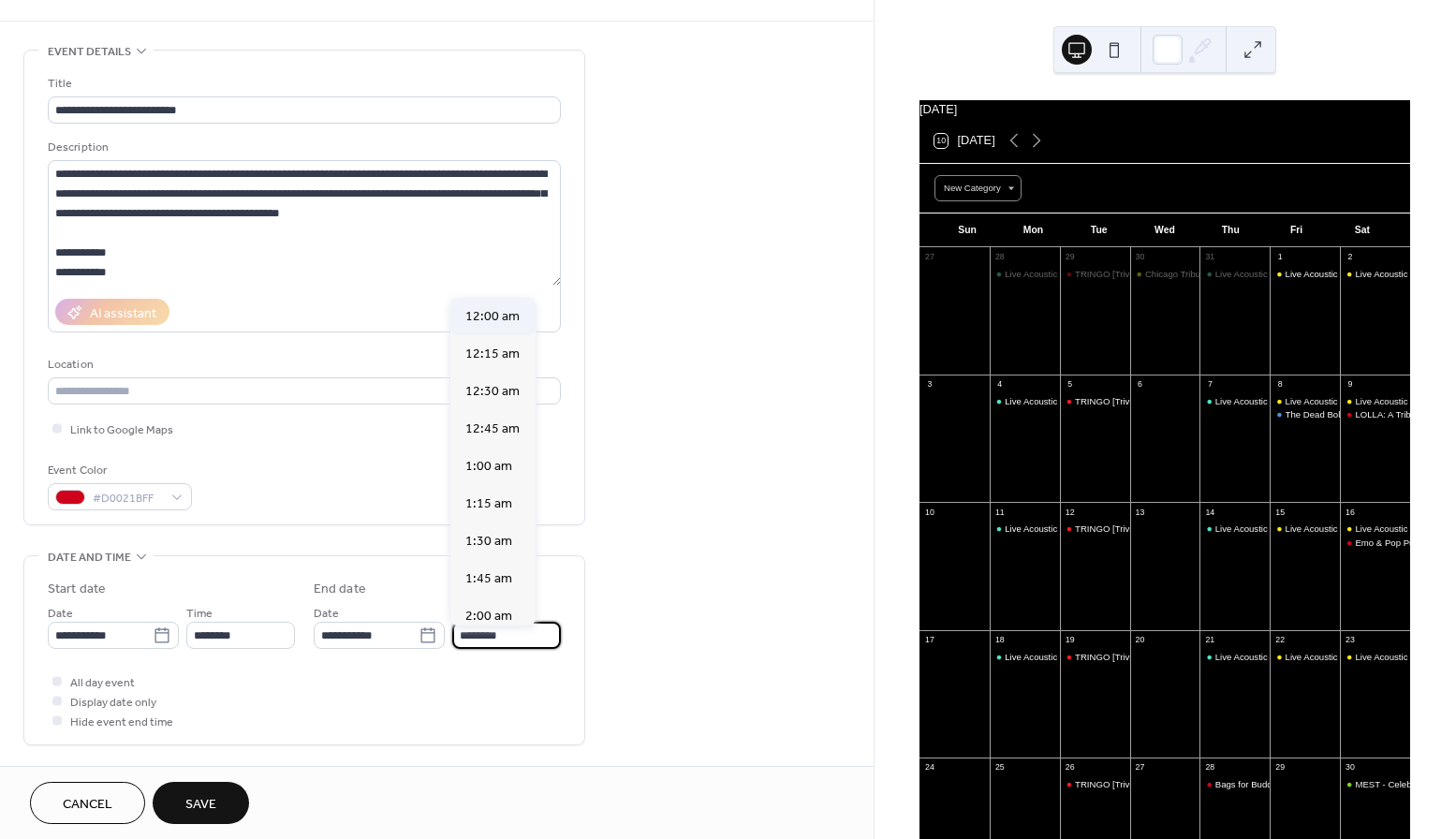 scroll, scrollTop: 0, scrollLeft: 0, axis: both 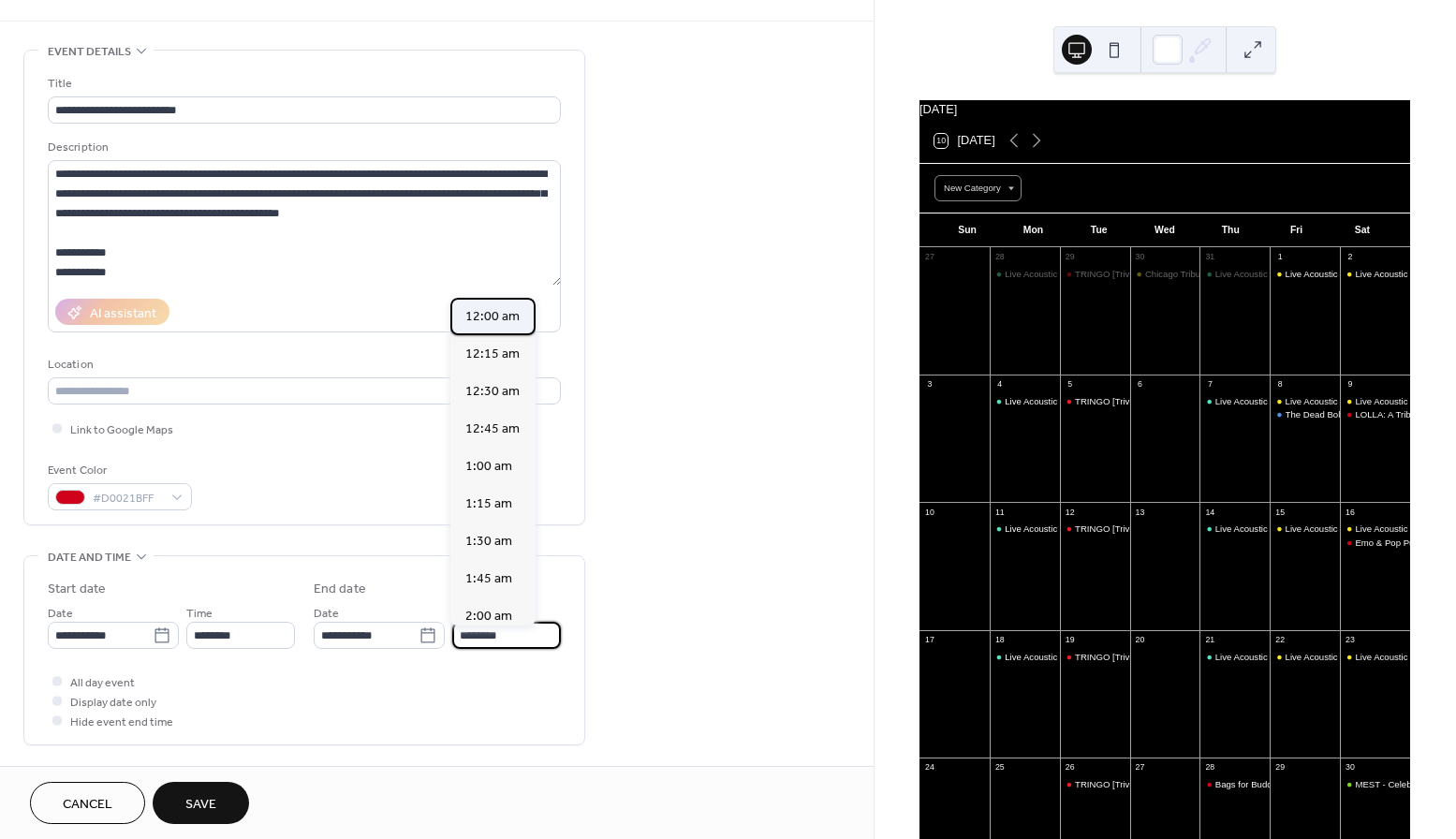 click on "12:00 am" at bounding box center [493, 316] 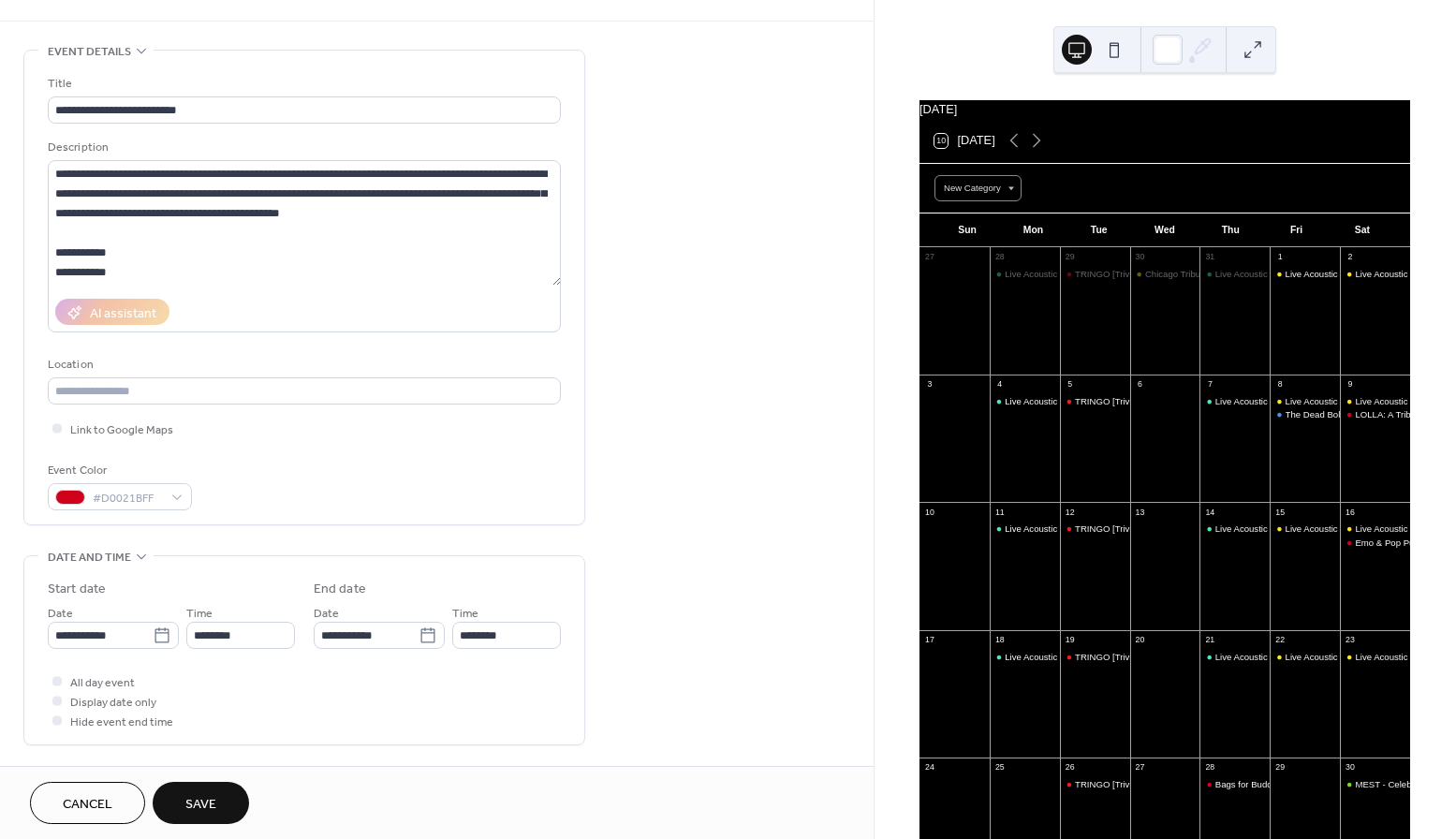 type on "********" 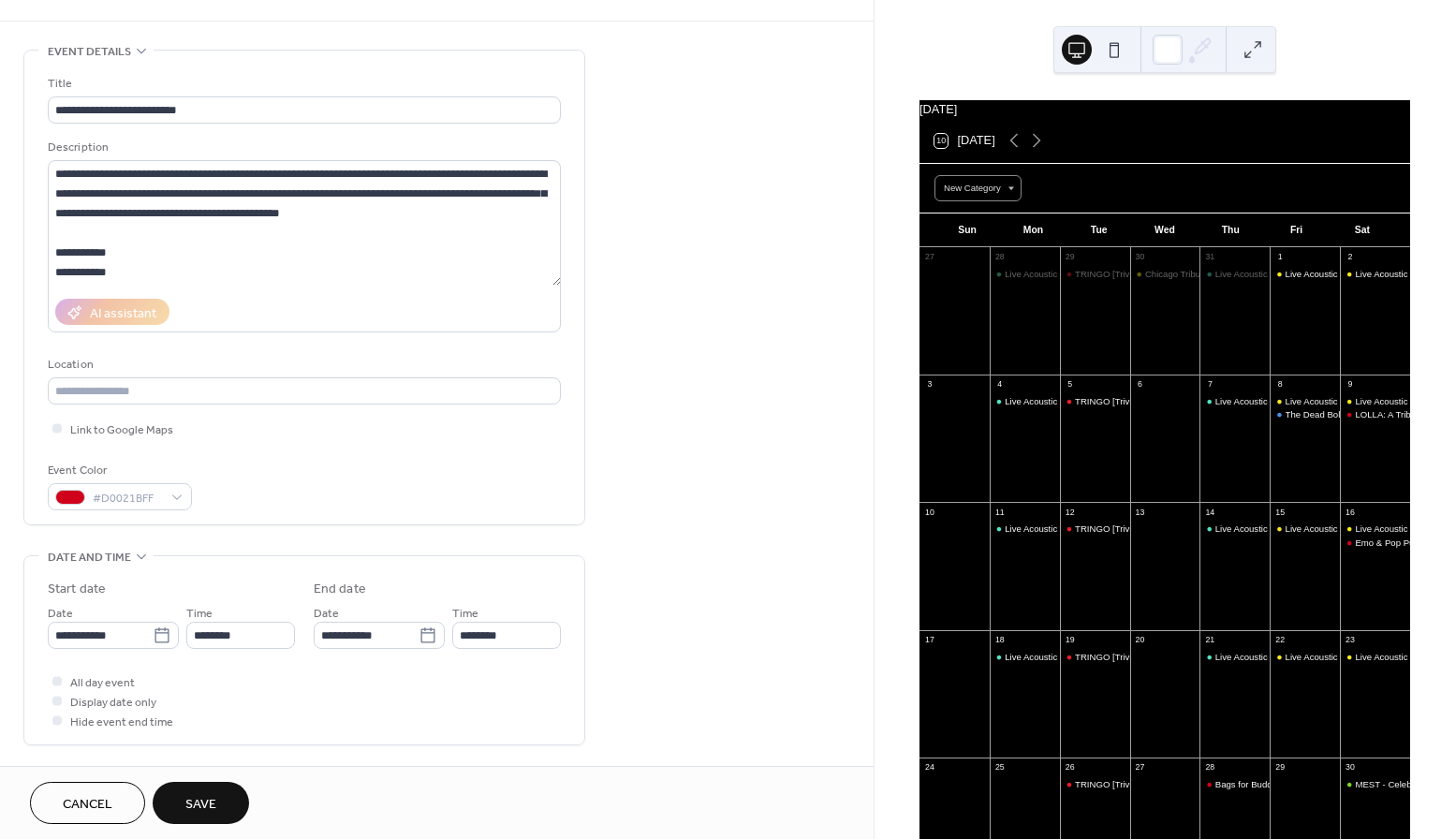 click on "**********" at bounding box center [436, 620] 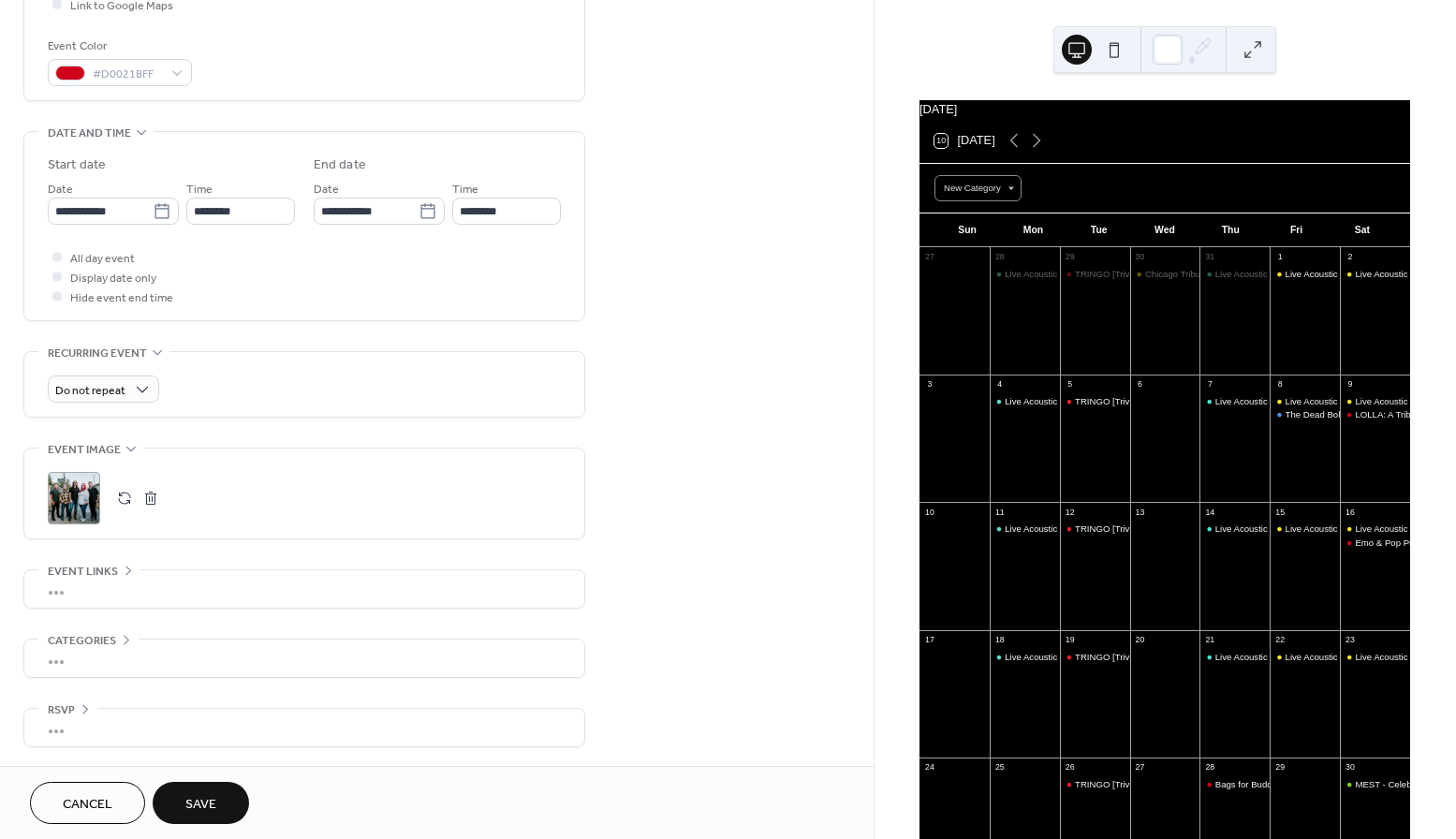 scroll, scrollTop: 483, scrollLeft: 0, axis: vertical 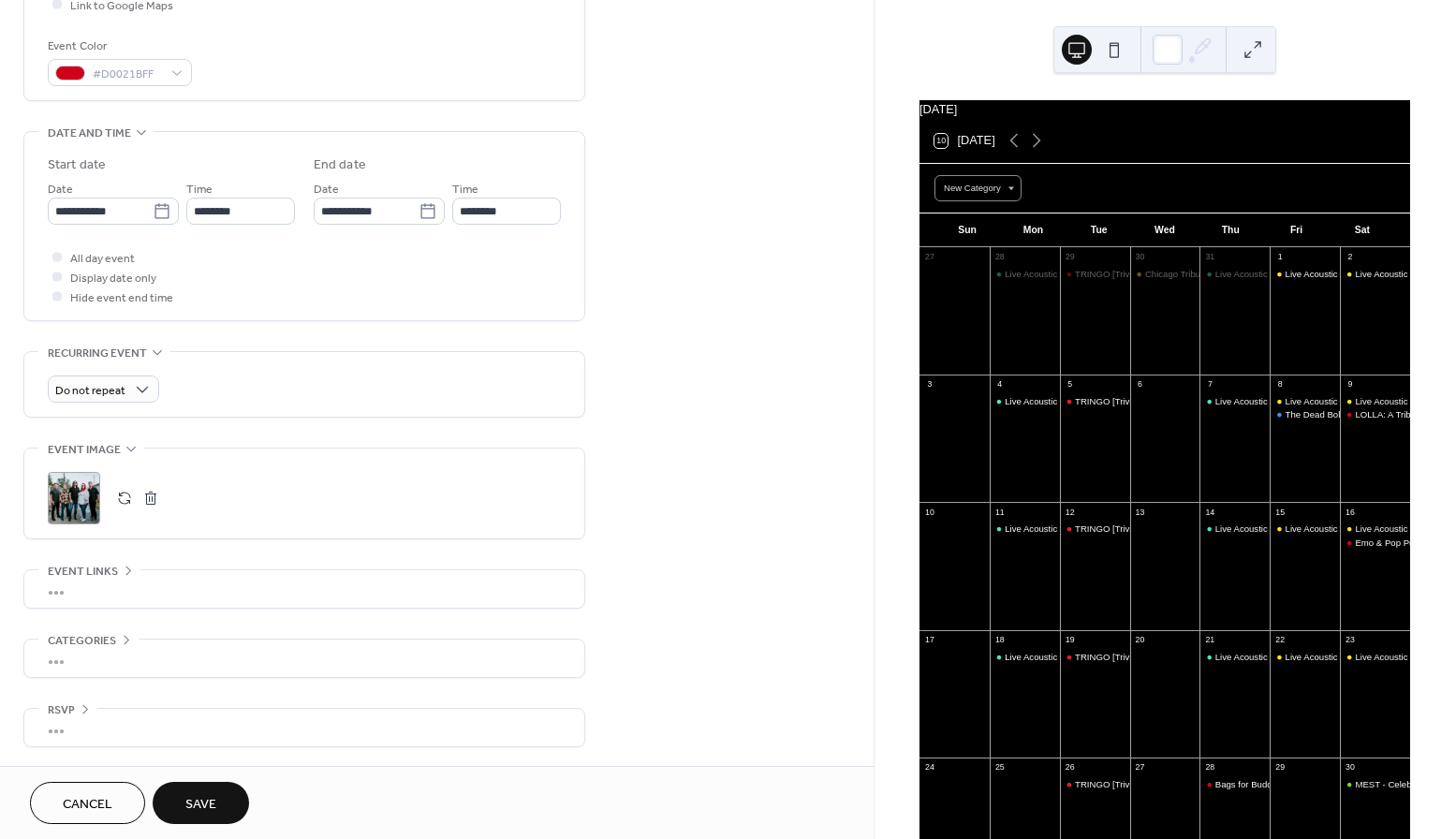 click on "•••" at bounding box center (304, 589) 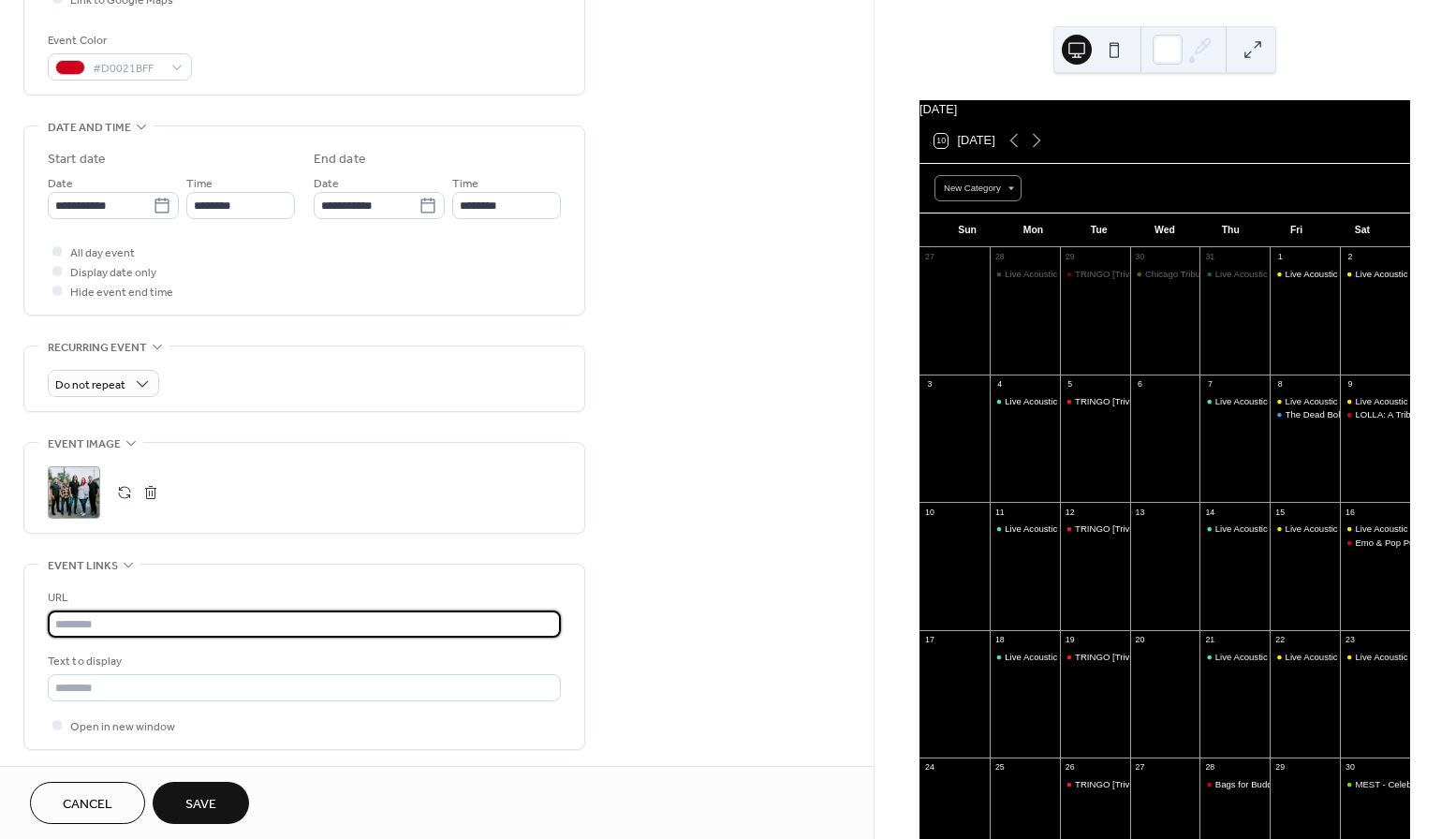 click at bounding box center [304, 624] 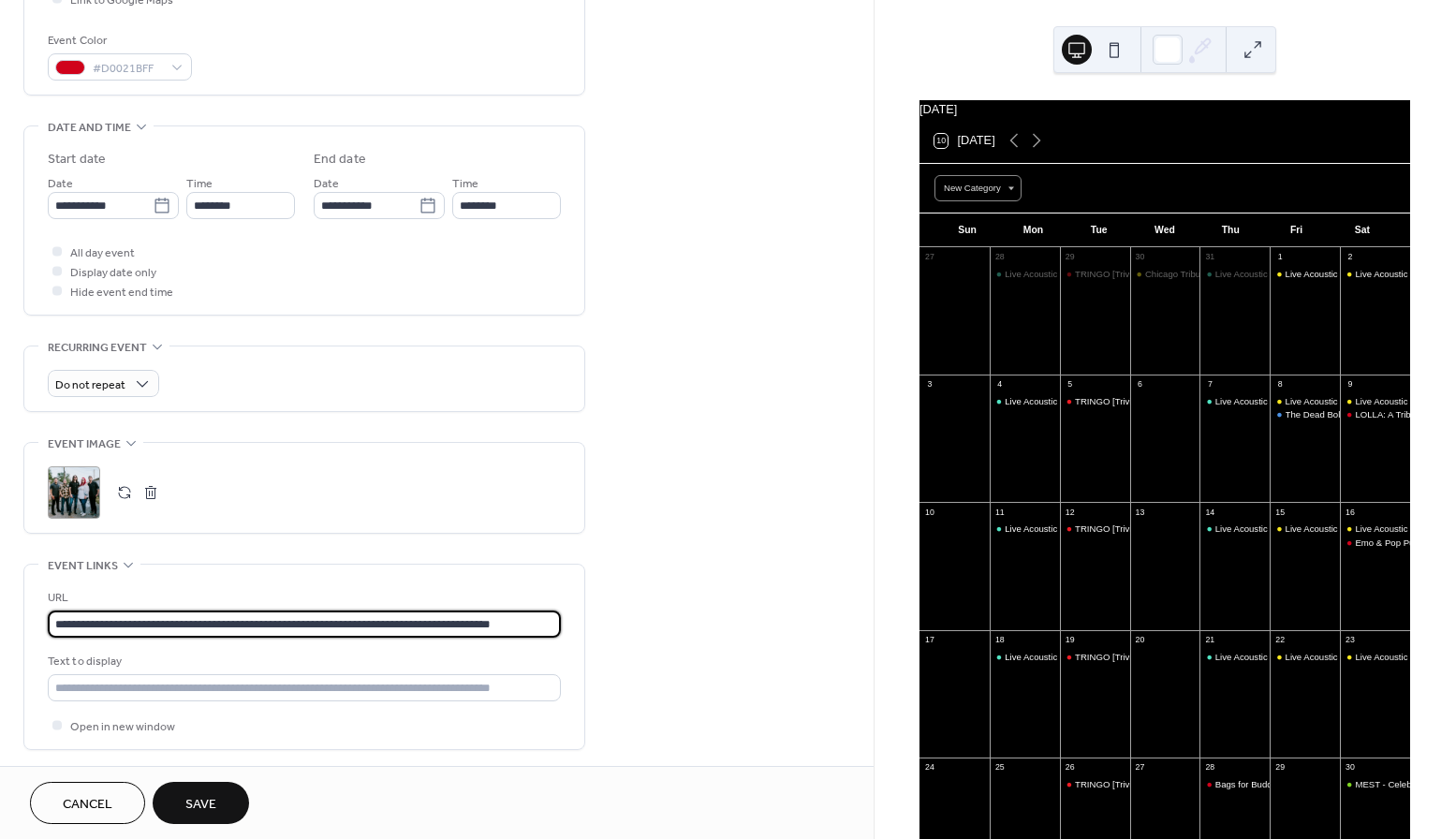 type on "**********" 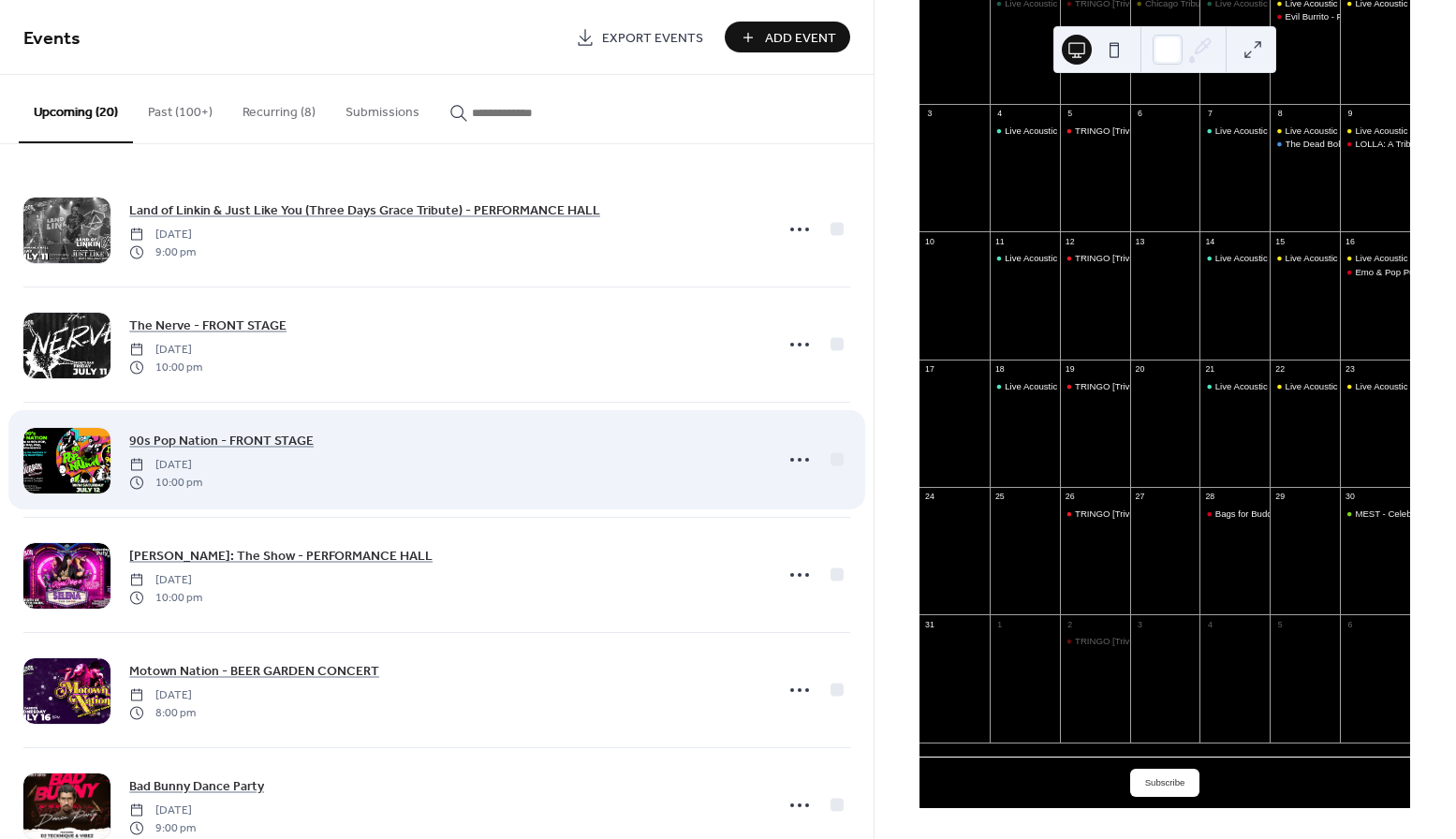 scroll, scrollTop: 282, scrollLeft: 0, axis: vertical 